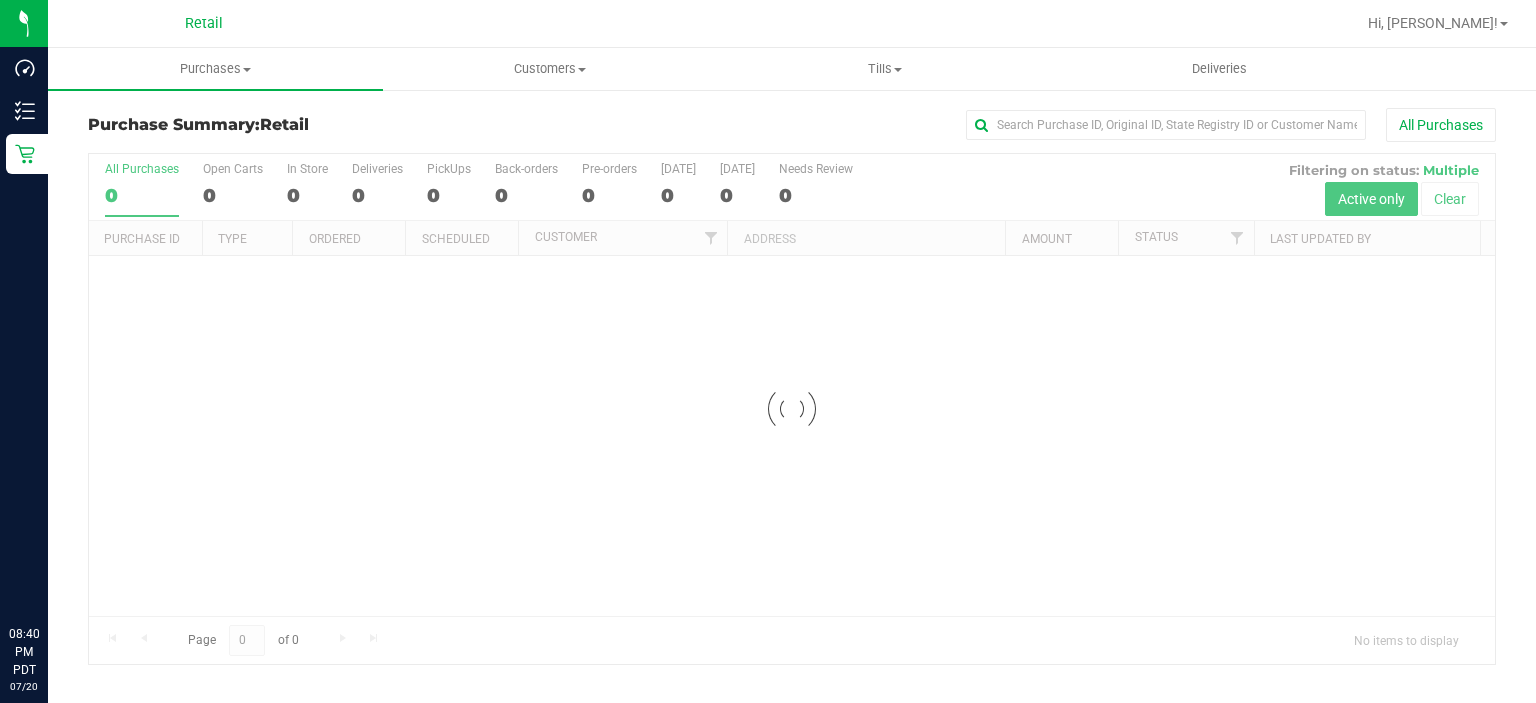 scroll, scrollTop: 0, scrollLeft: 0, axis: both 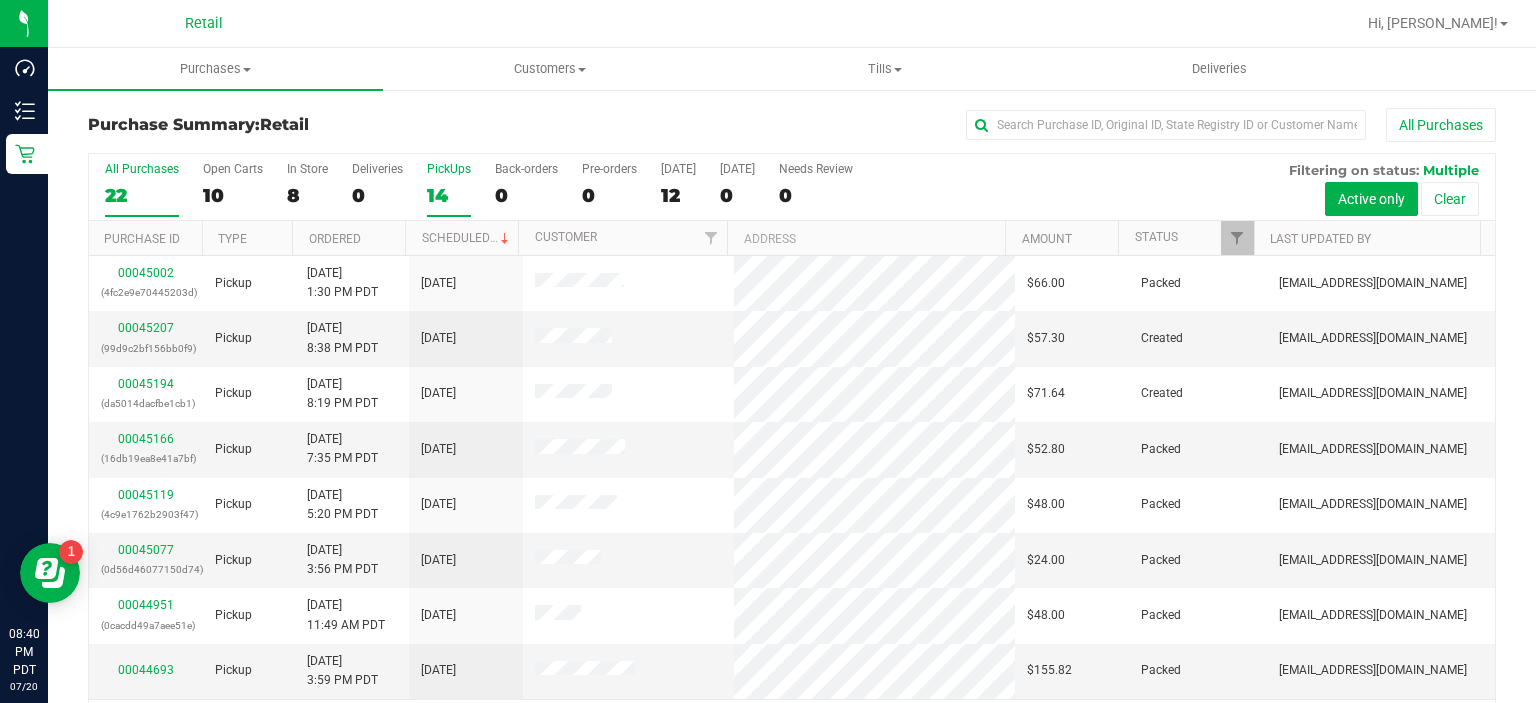 click on "PickUps
14" at bounding box center (449, 189) 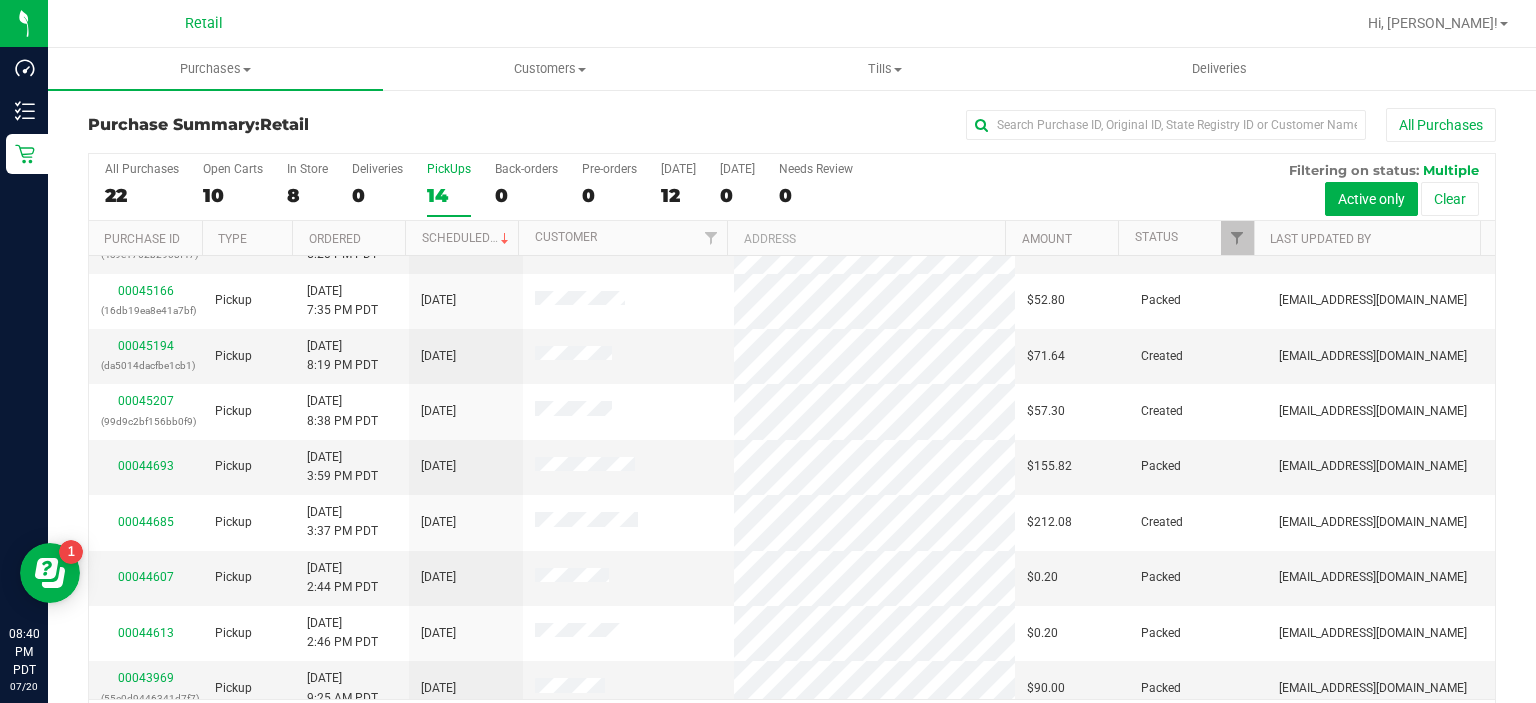 scroll, scrollTop: 202, scrollLeft: 0, axis: vertical 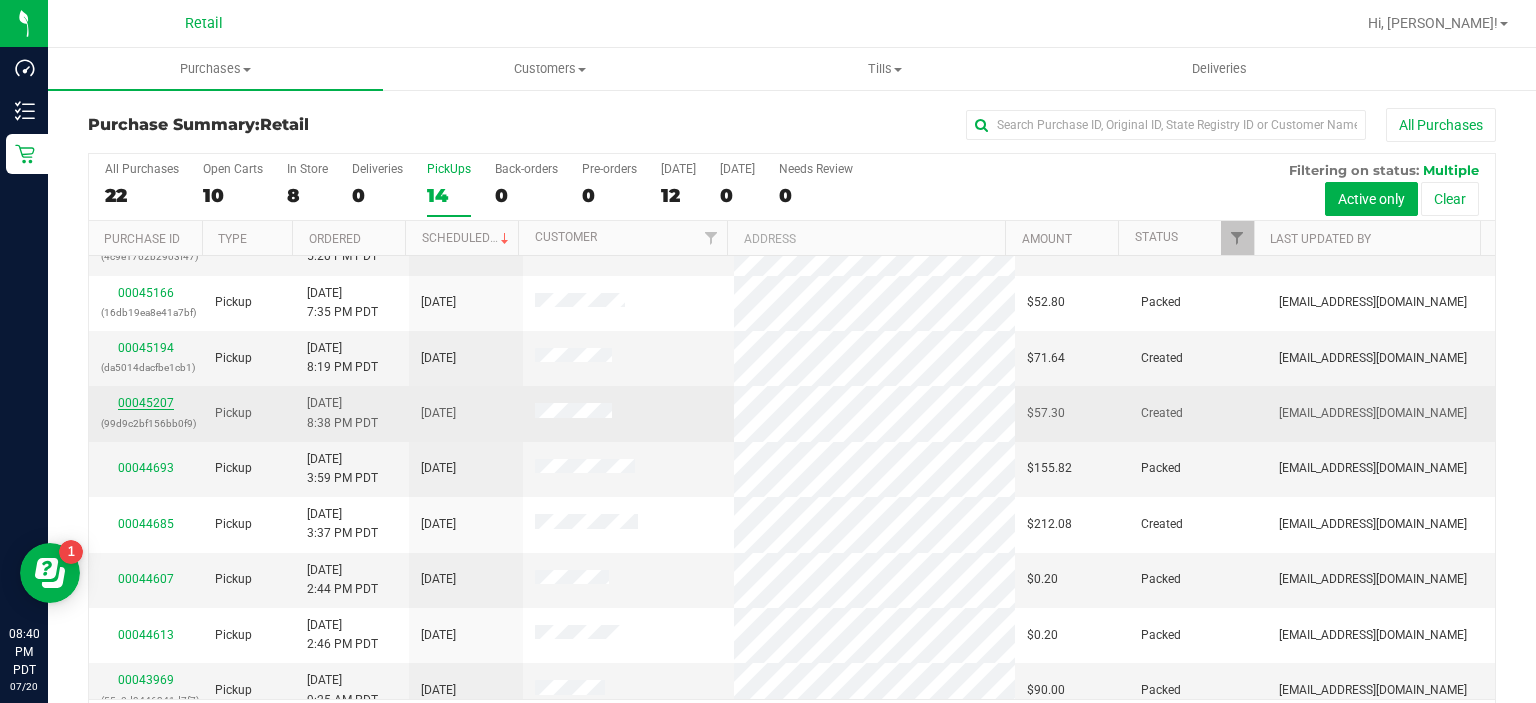 click on "00045207" at bounding box center (146, 403) 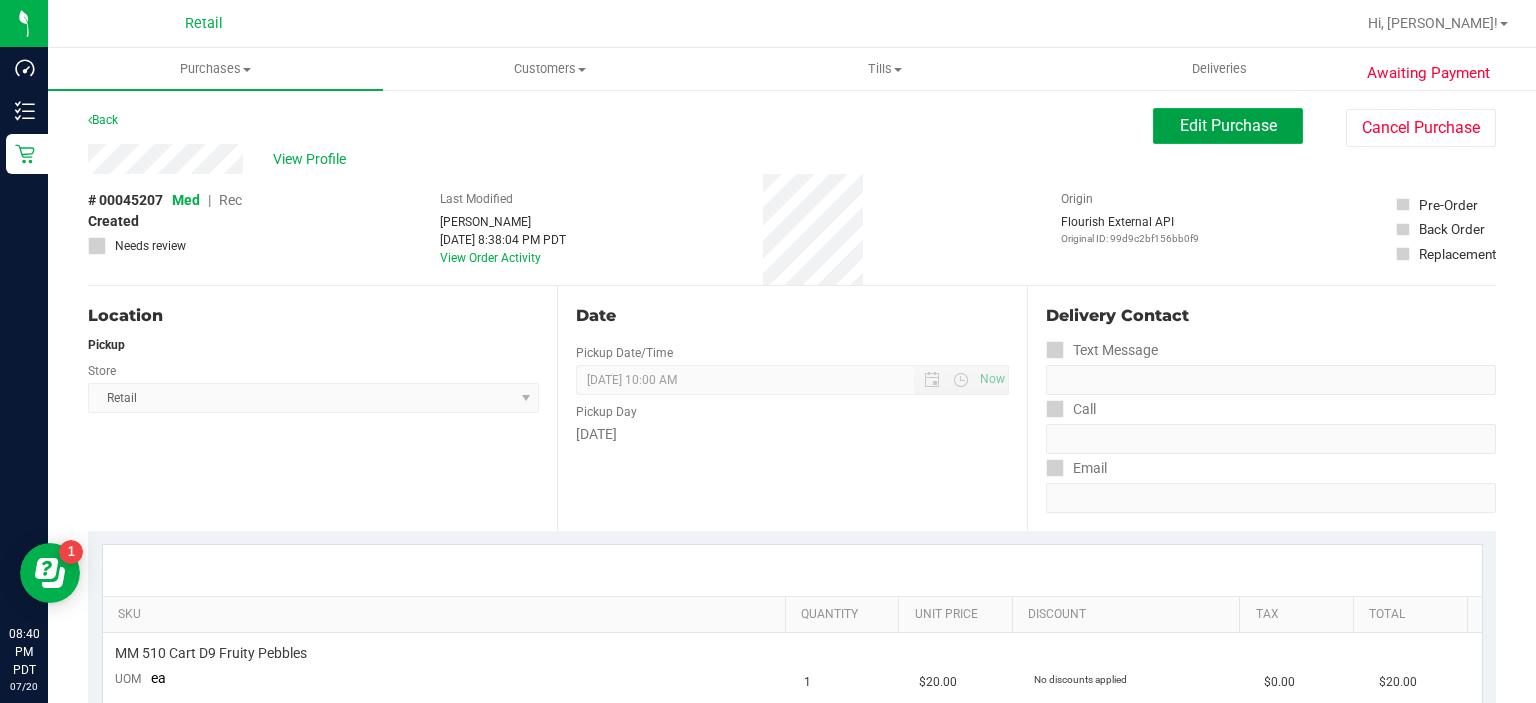 click on "Edit Purchase" at bounding box center (1228, 125) 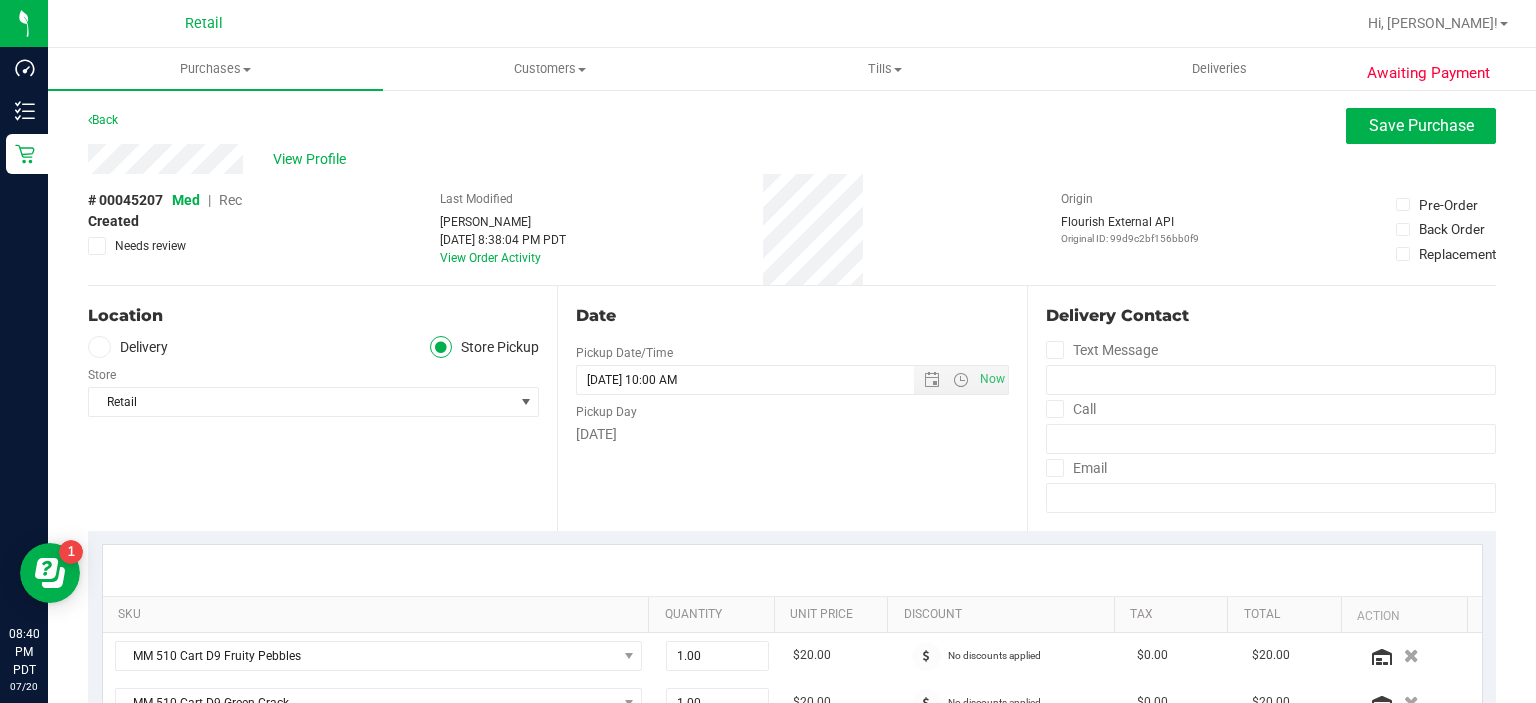 click on "Rec" at bounding box center [230, 200] 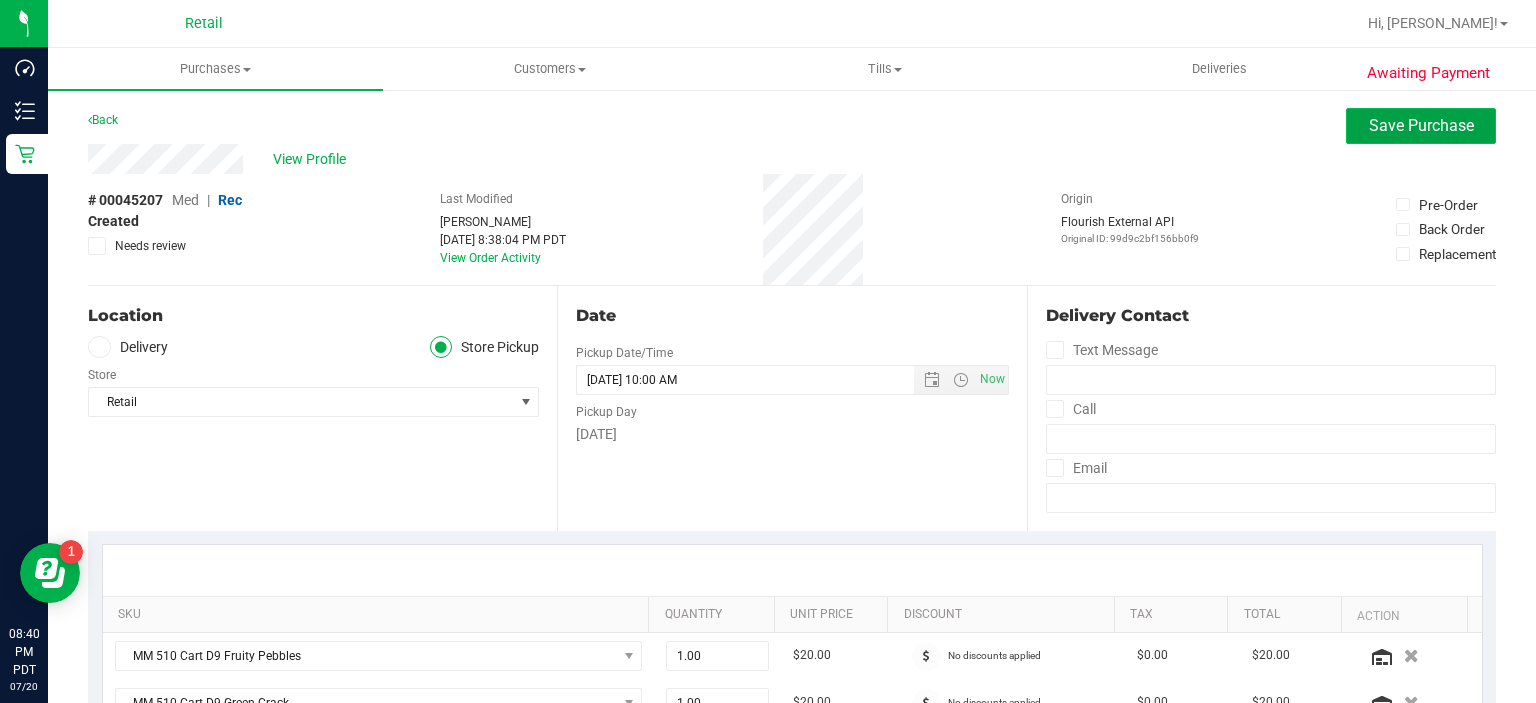 click on "Save Purchase" at bounding box center [1421, 125] 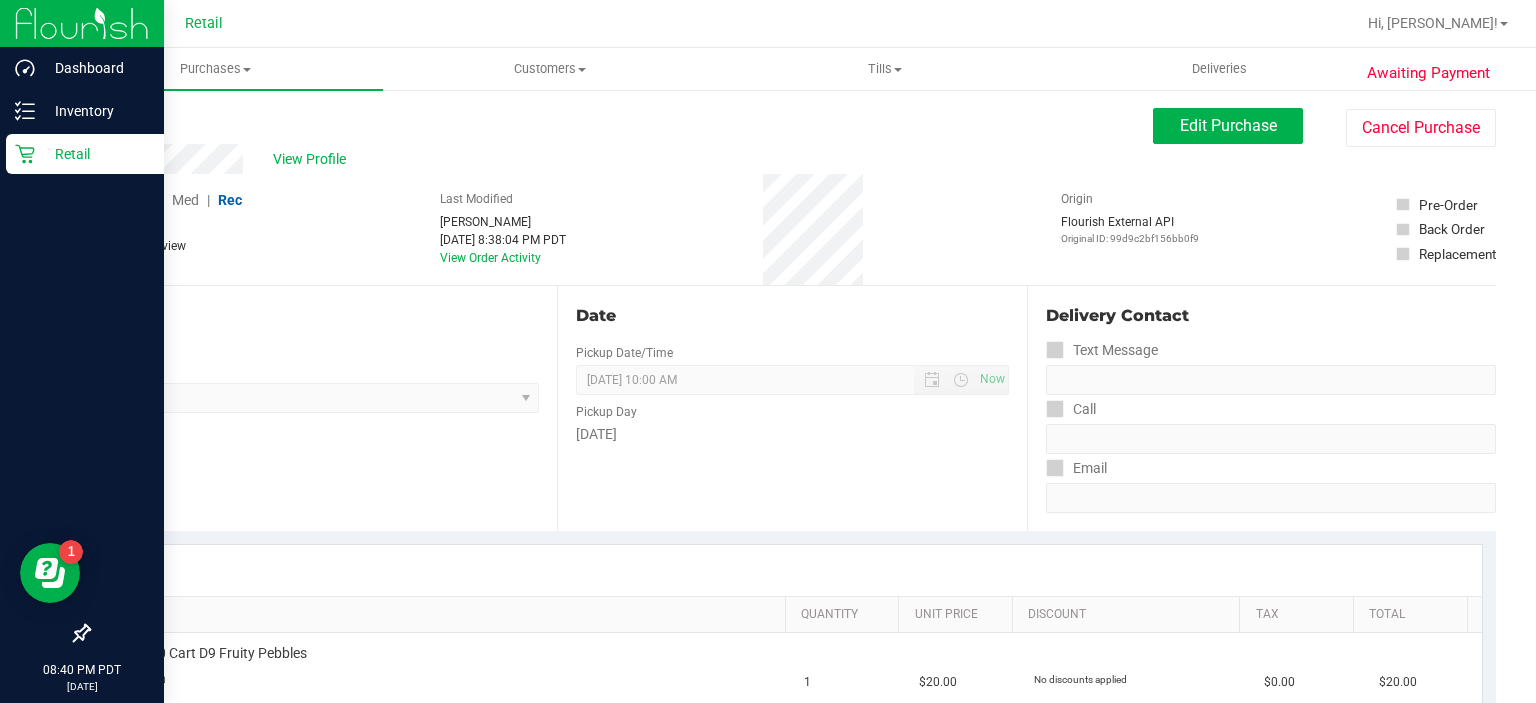 click 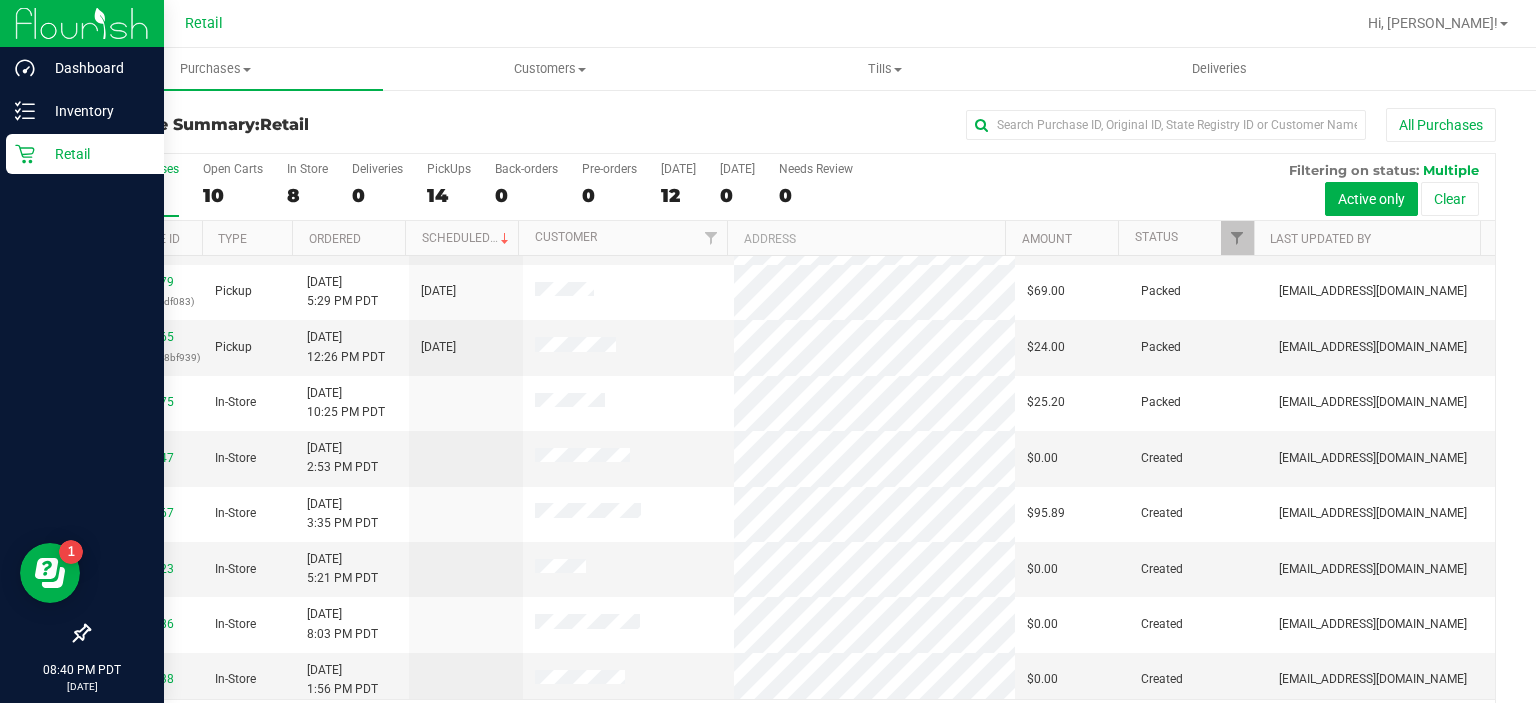 scroll, scrollTop: 653, scrollLeft: 0, axis: vertical 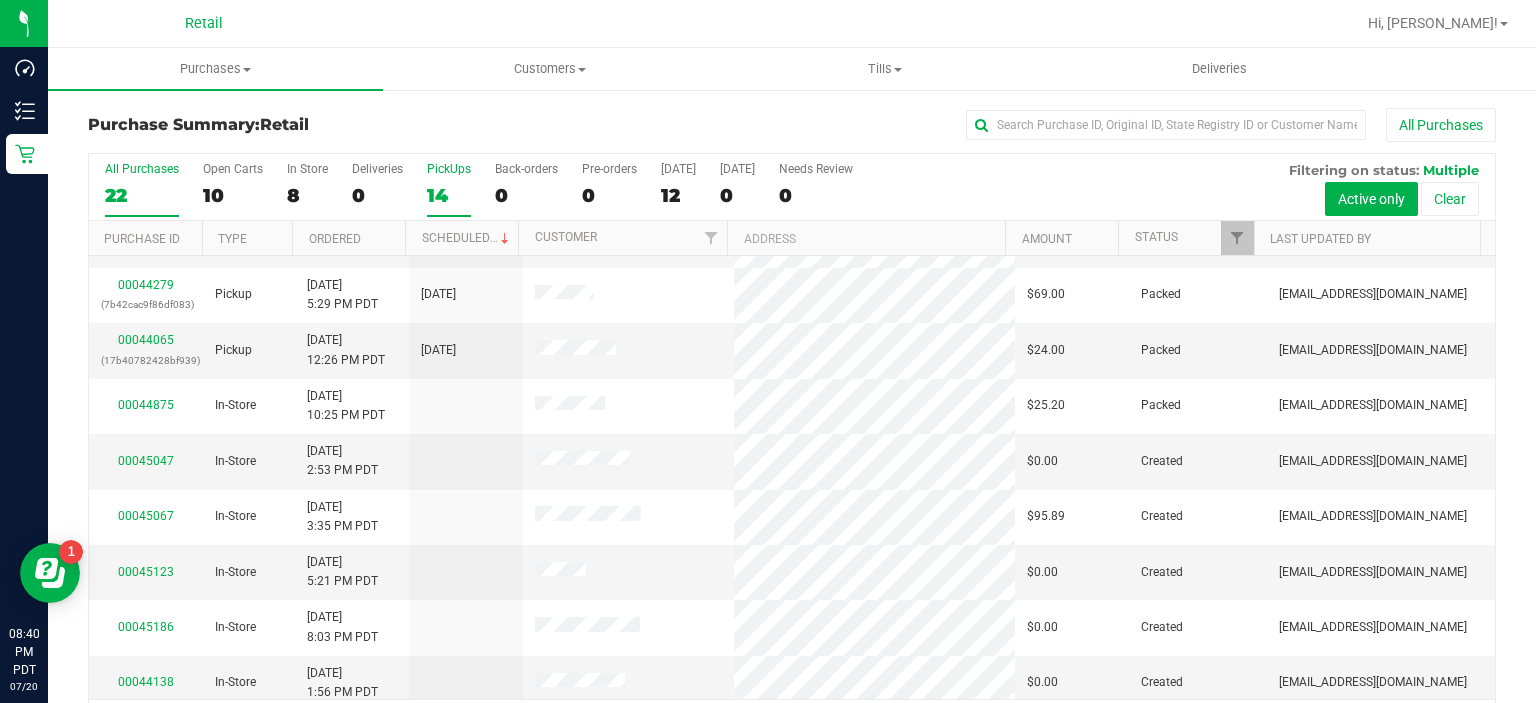 click on "PickUps" at bounding box center (449, 169) 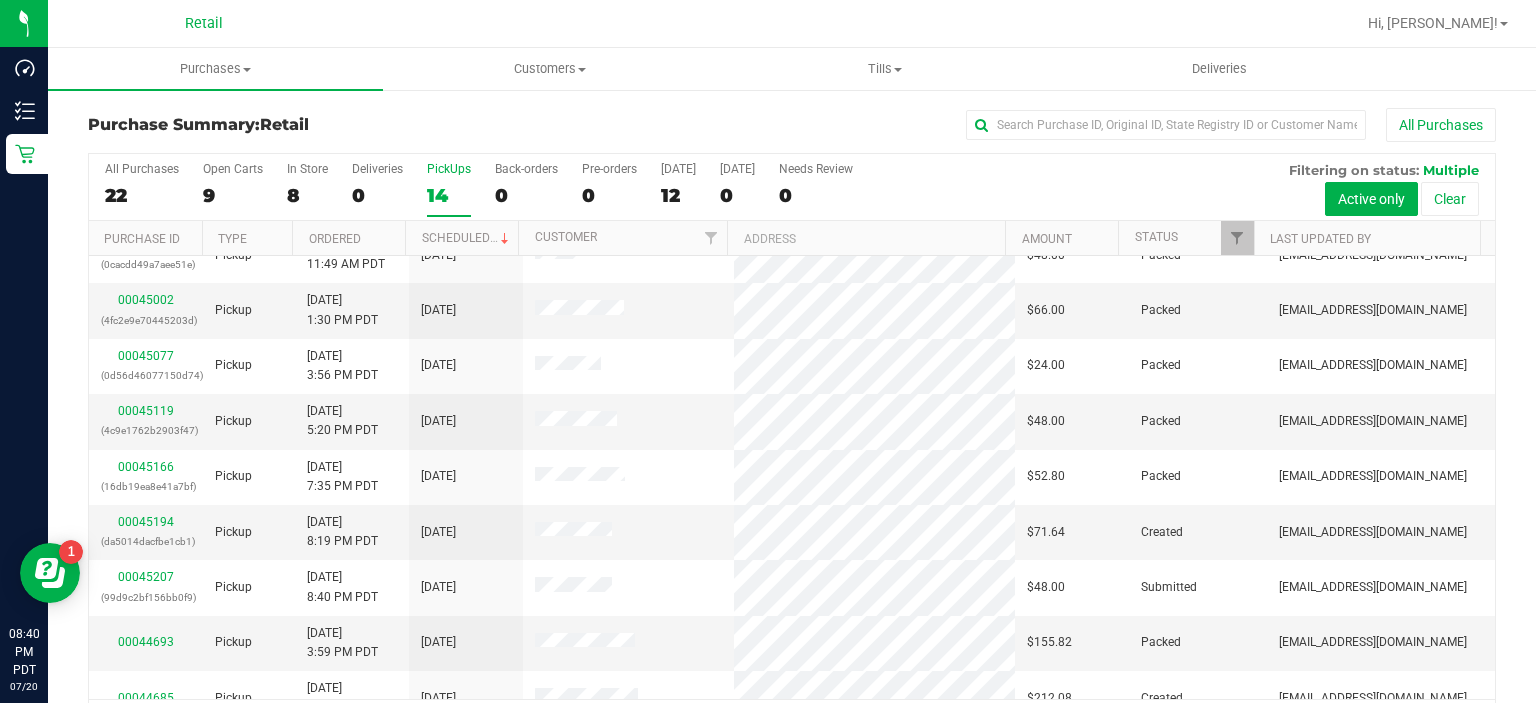 scroll, scrollTop: 23, scrollLeft: 0, axis: vertical 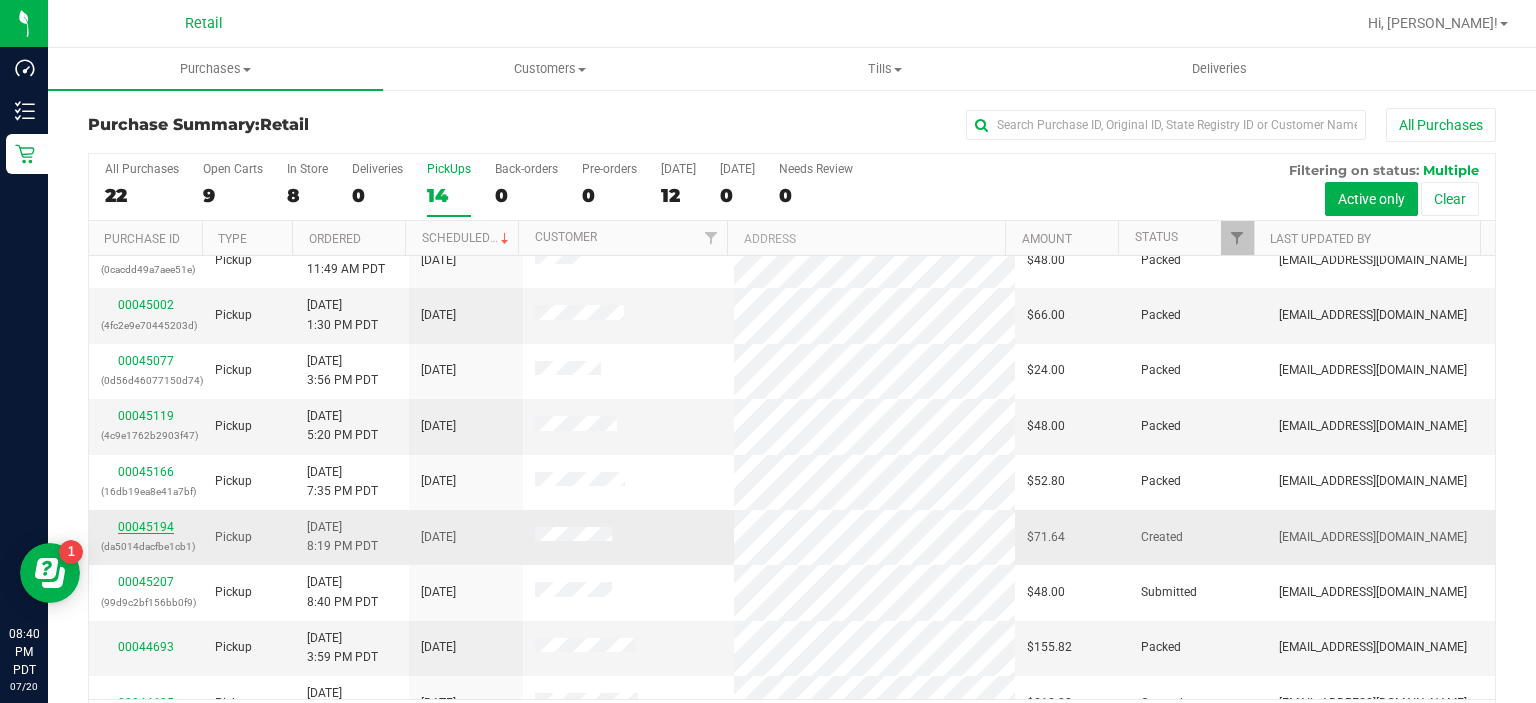 click on "00045194" at bounding box center [146, 527] 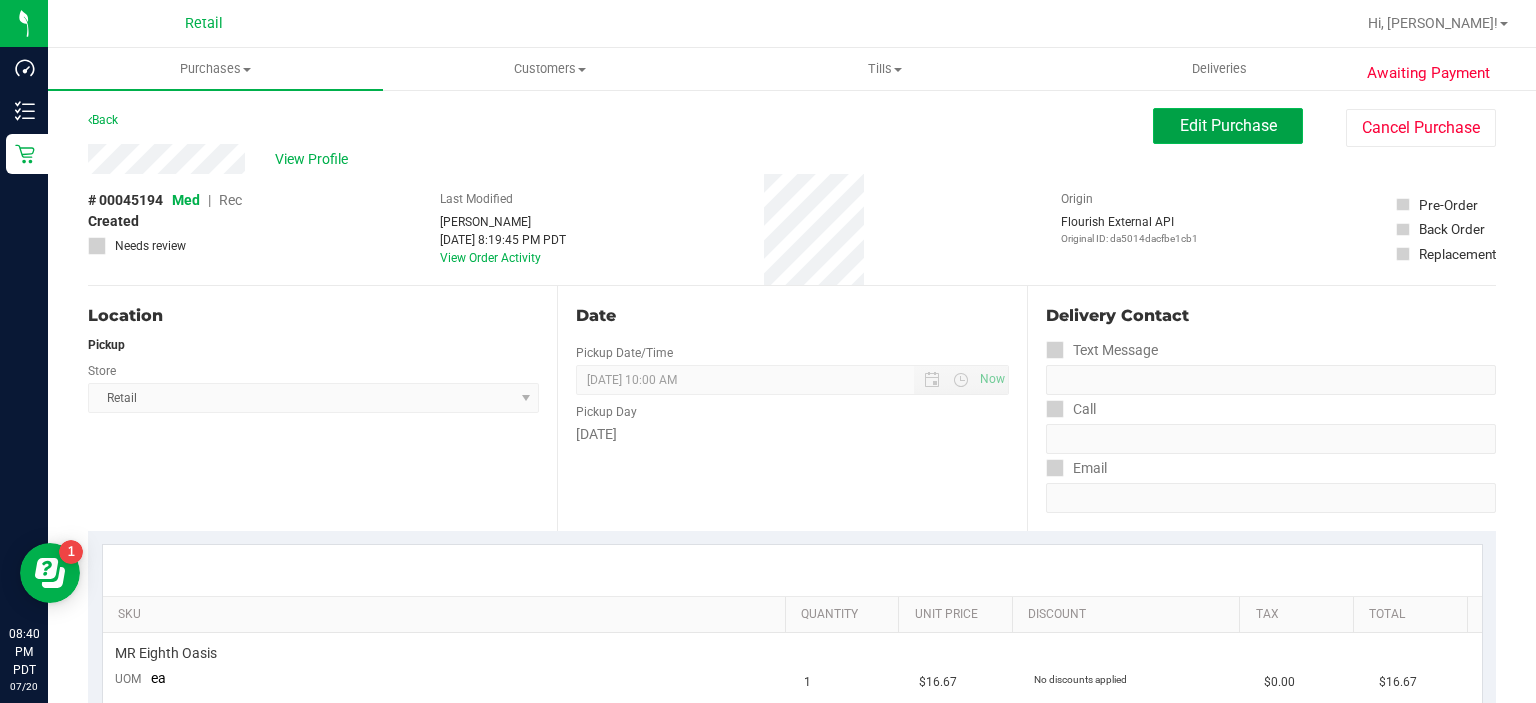 click on "Edit Purchase" at bounding box center [1228, 125] 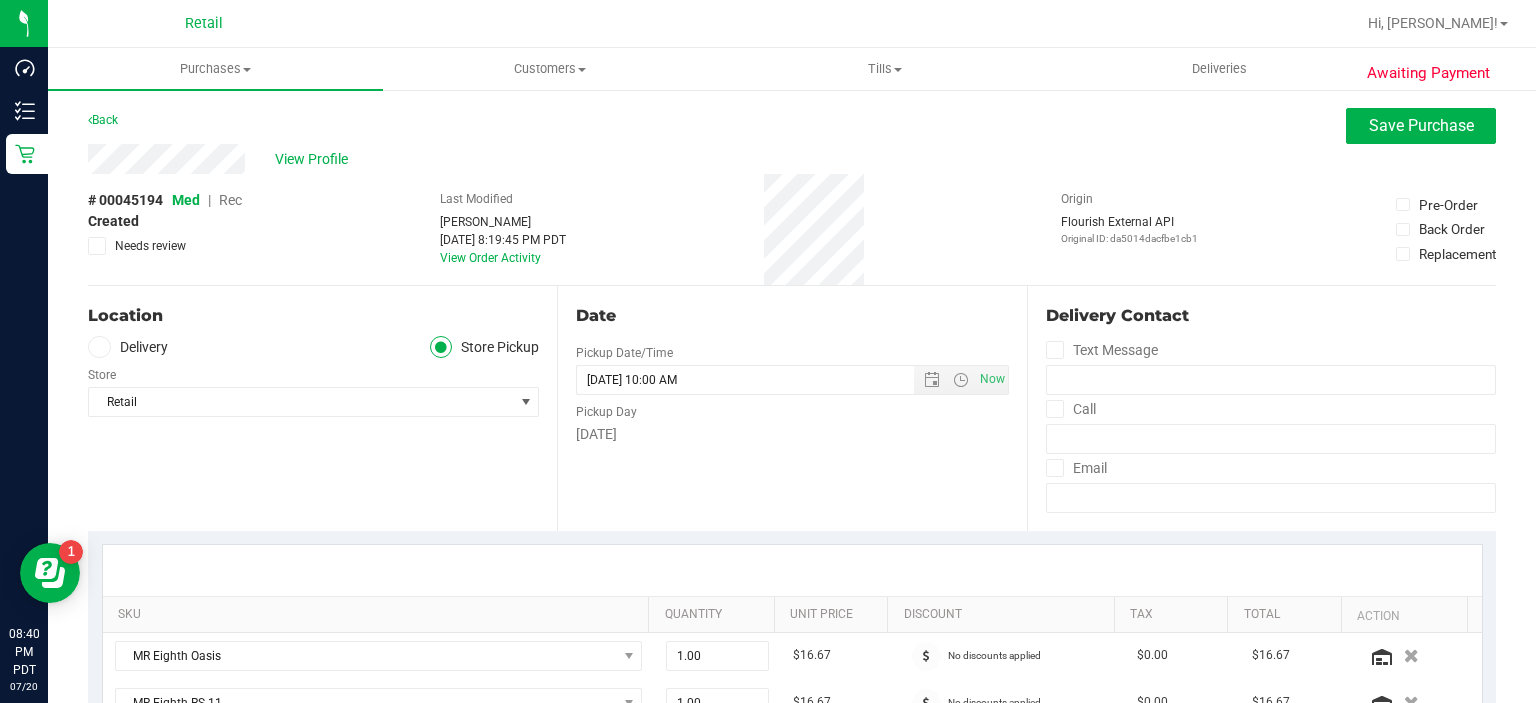 click on "Rec" at bounding box center (230, 200) 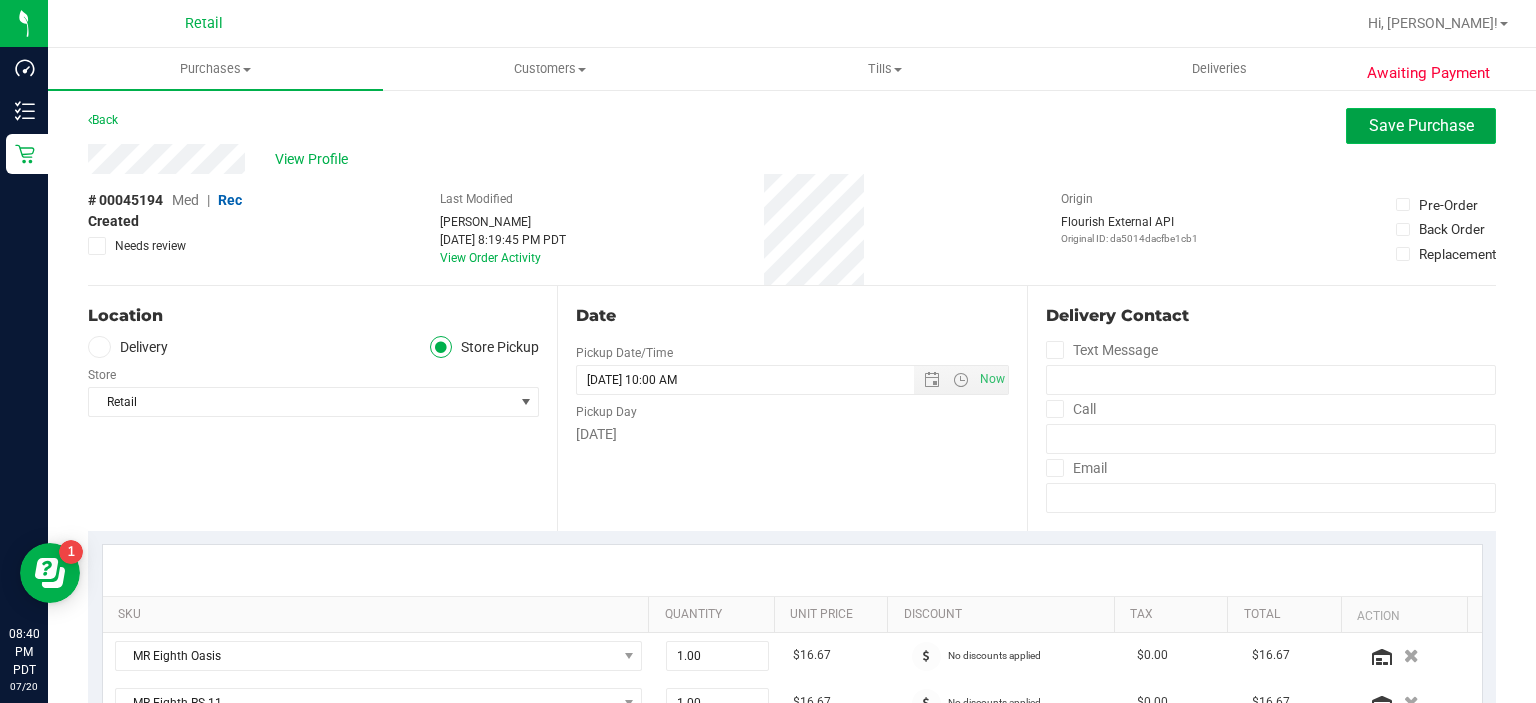 click on "Save Purchase" at bounding box center [1421, 126] 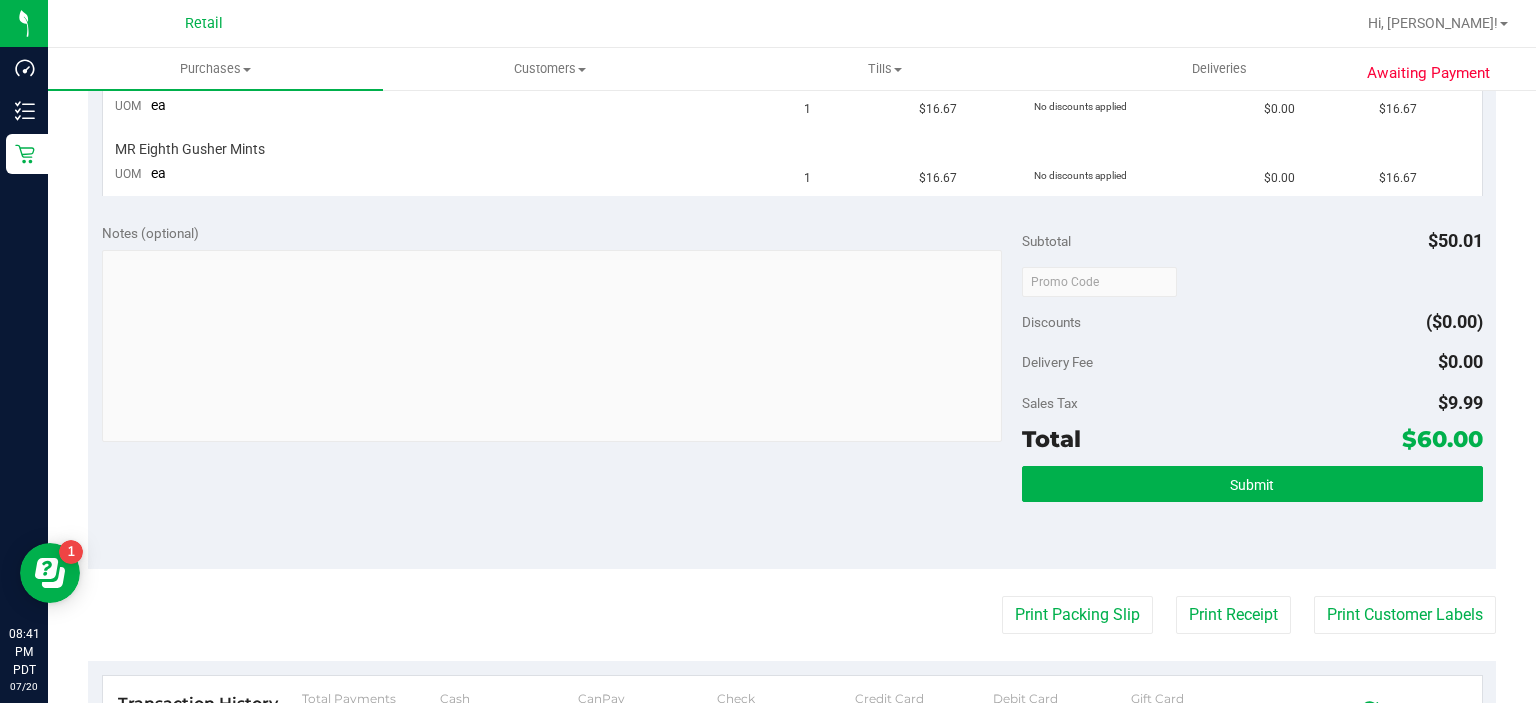 scroll, scrollTop: 653, scrollLeft: 0, axis: vertical 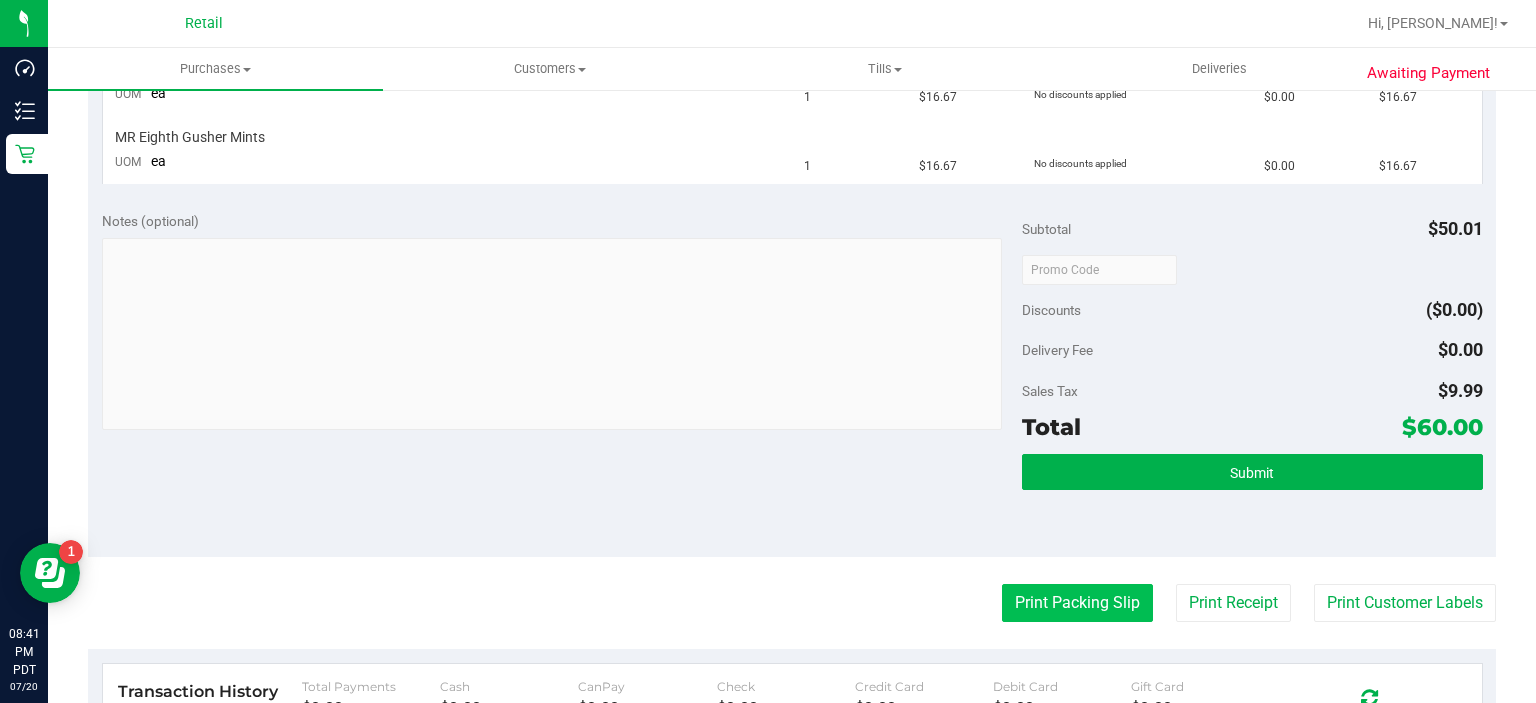 click on "Print Packing Slip" at bounding box center [1077, 603] 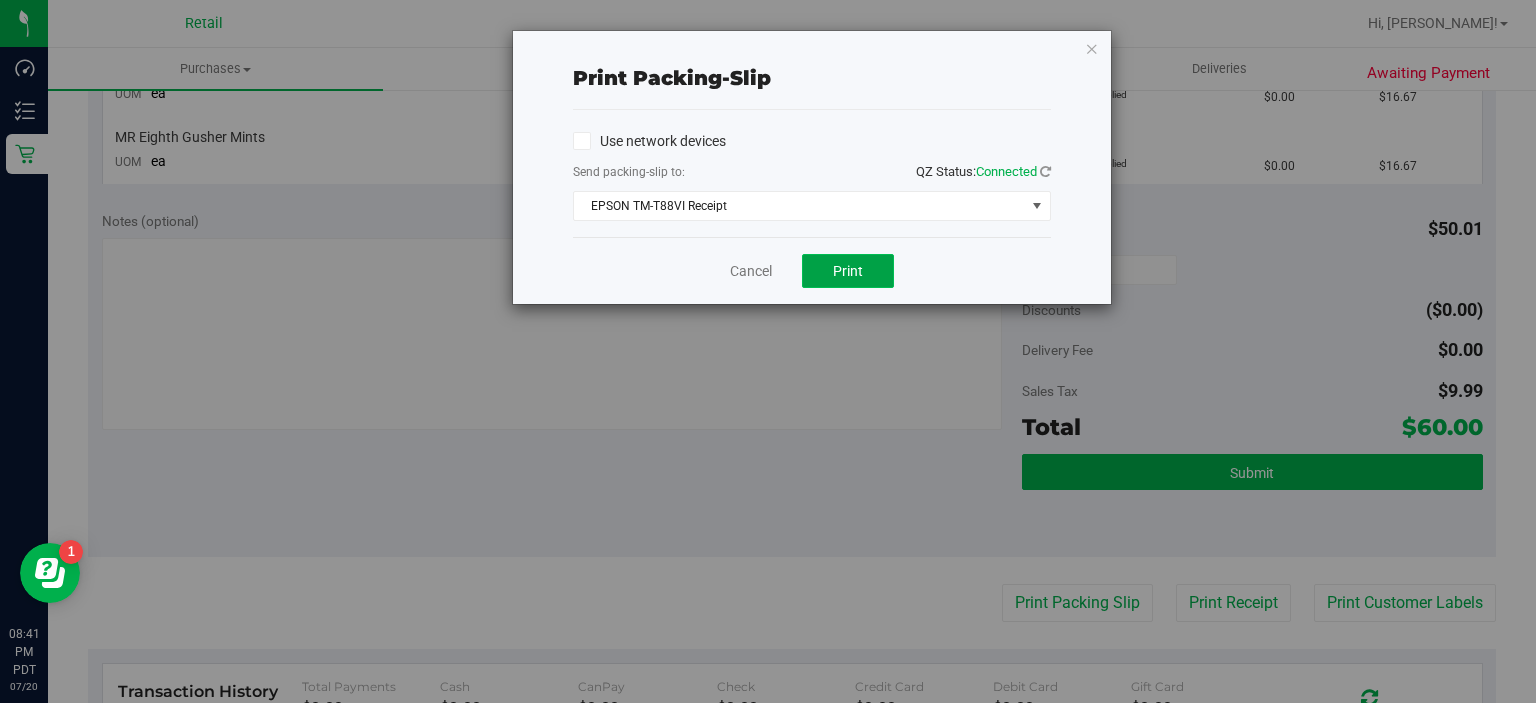 click on "Print" at bounding box center (848, 271) 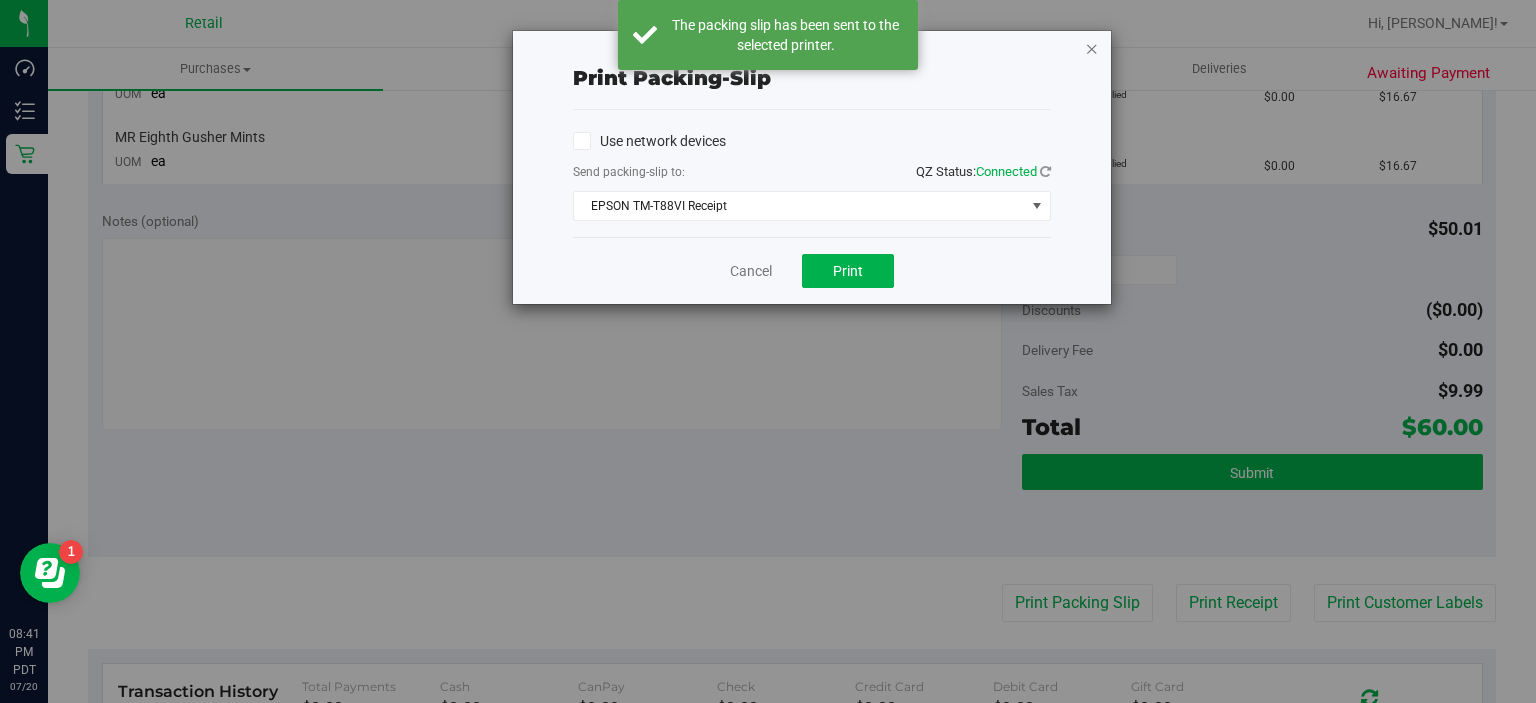 click at bounding box center [1092, 48] 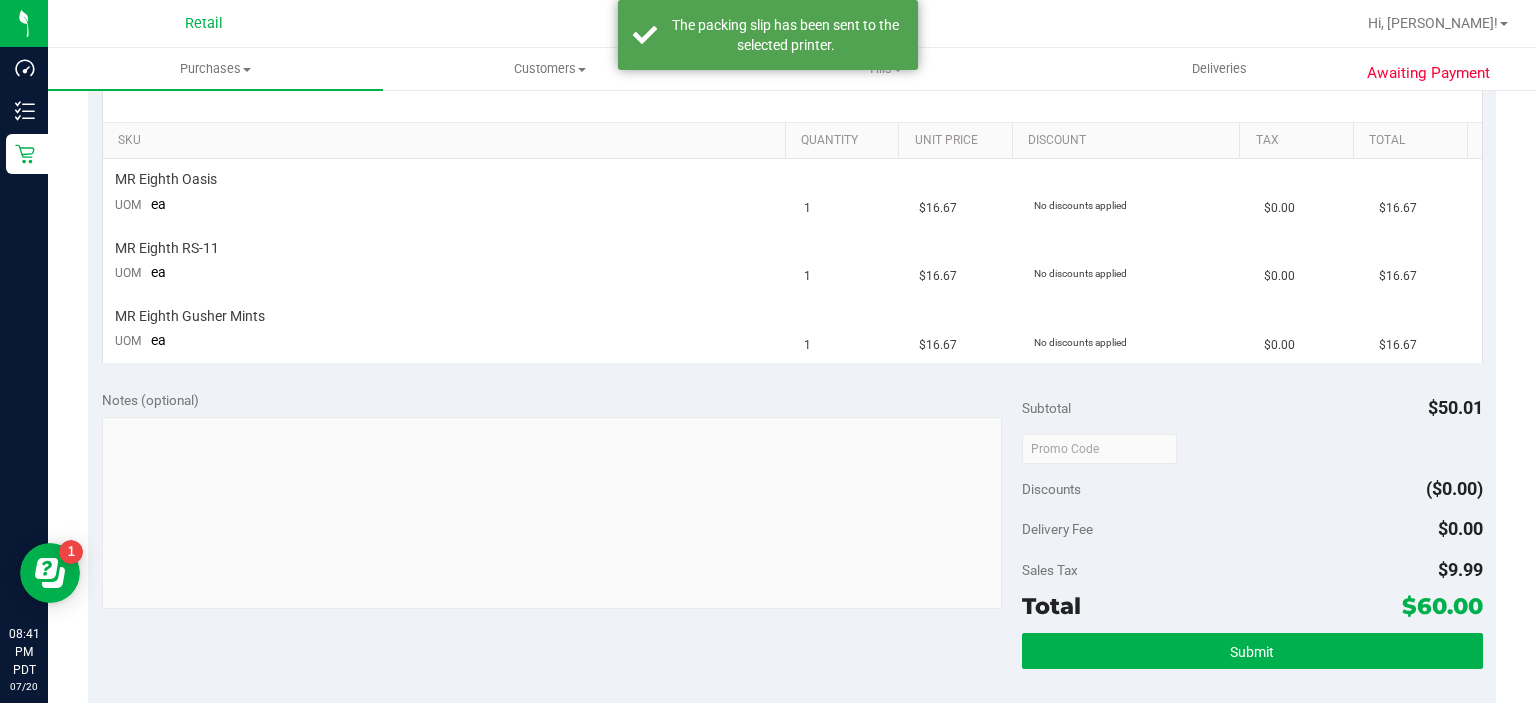 scroll, scrollTop: 434, scrollLeft: 0, axis: vertical 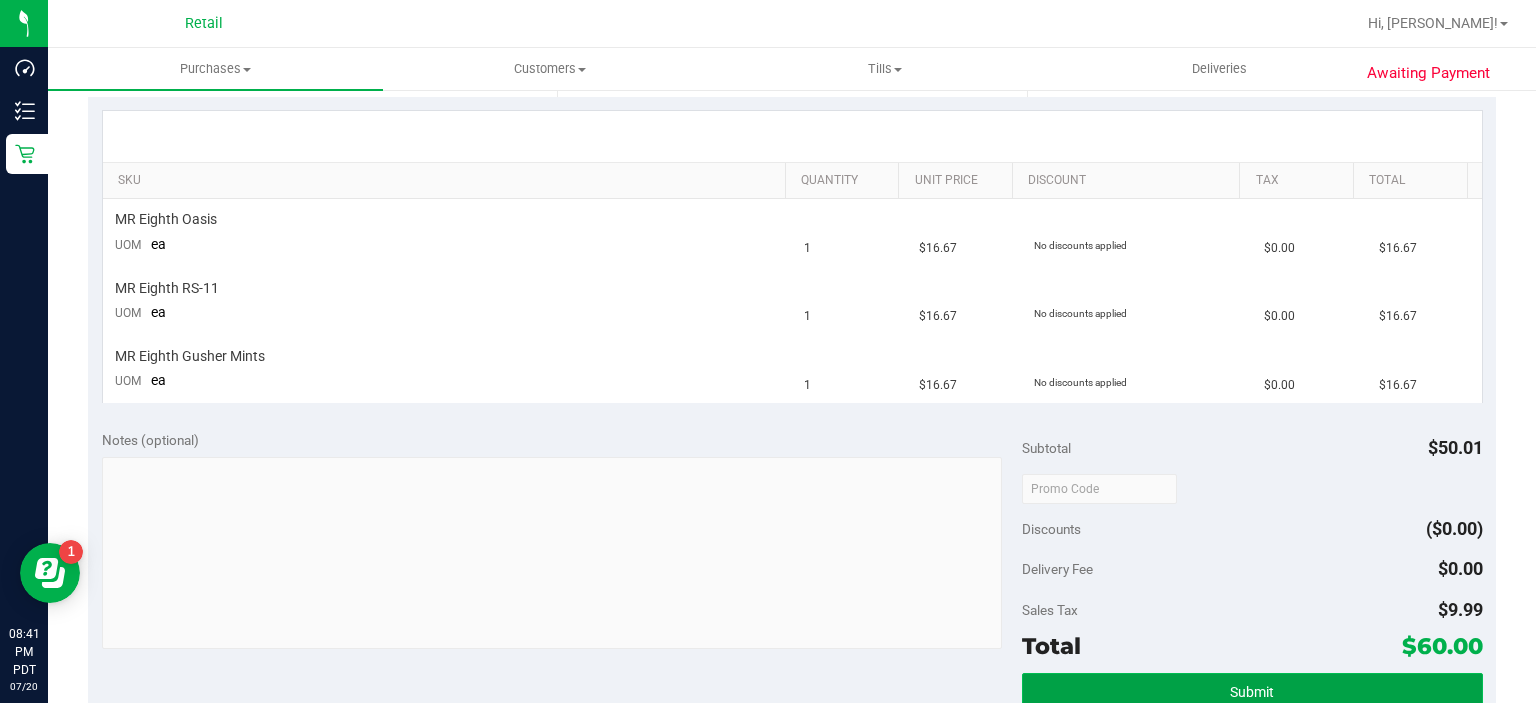click on "Submit" at bounding box center (1252, 691) 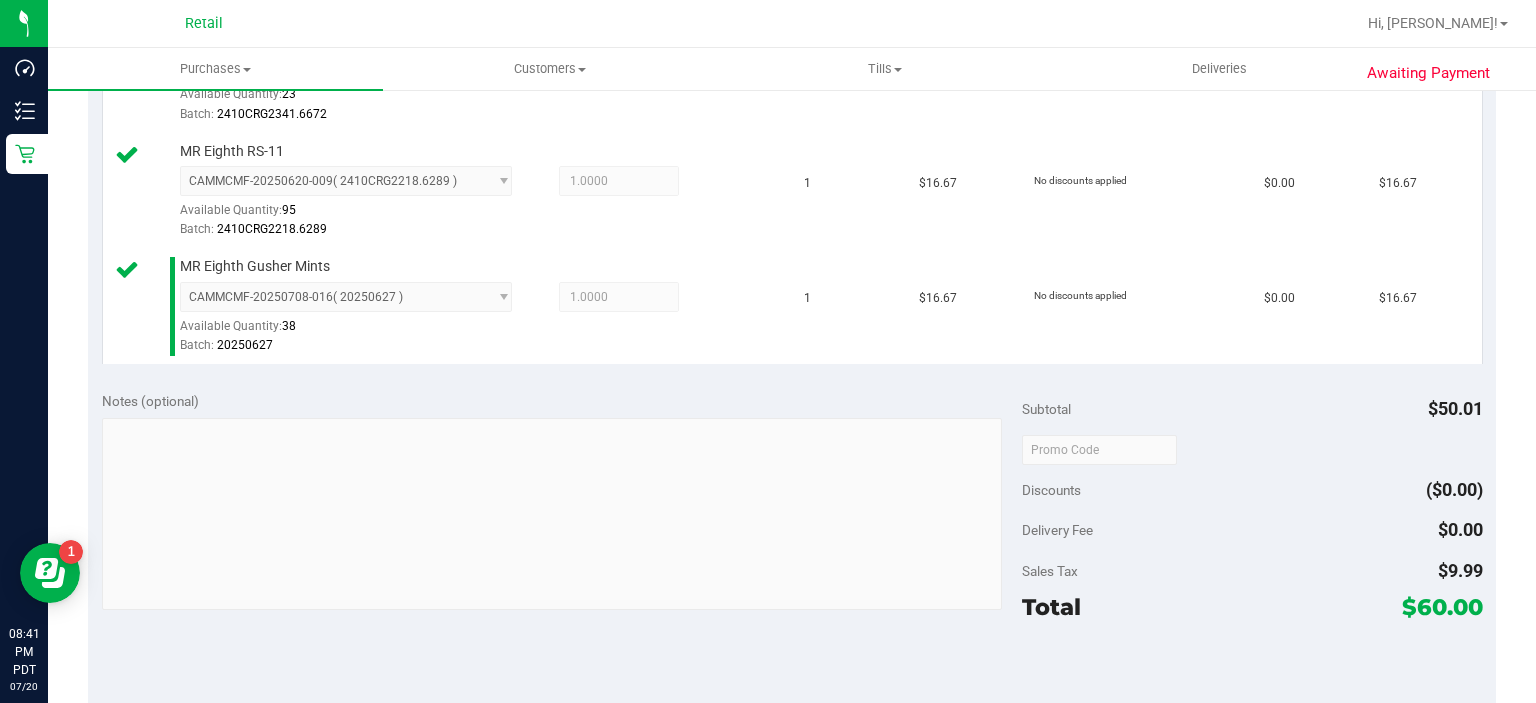 scroll, scrollTop: 769, scrollLeft: 0, axis: vertical 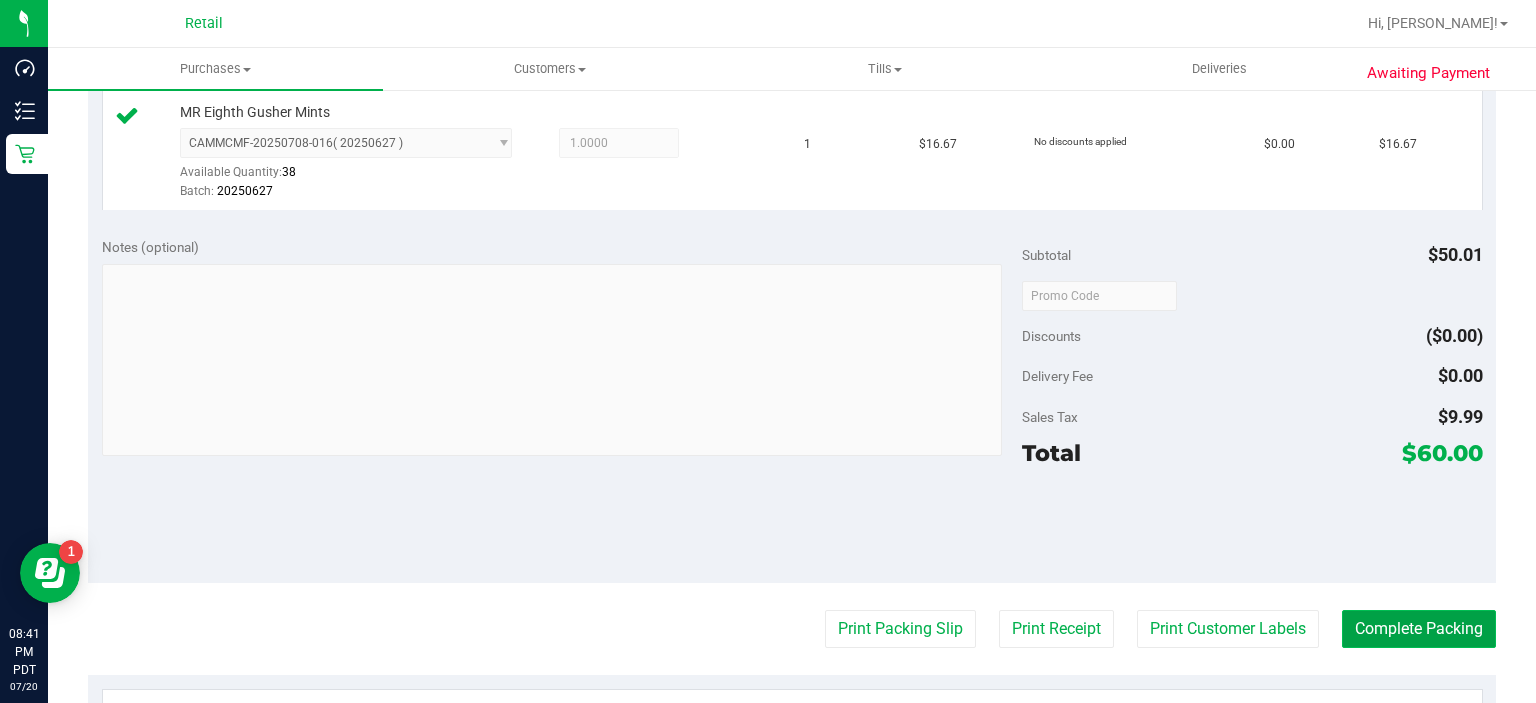 click on "Complete Packing" at bounding box center (1419, 629) 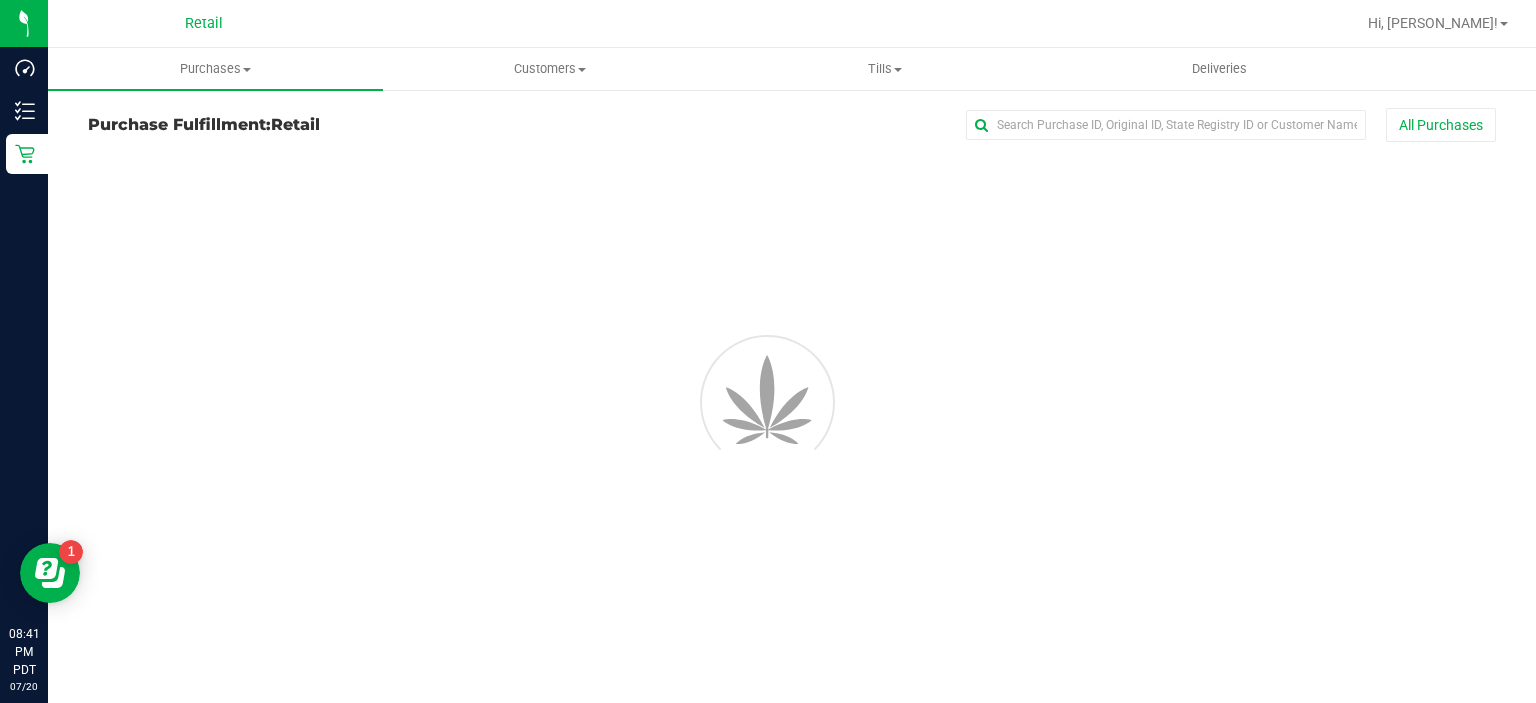 scroll, scrollTop: 0, scrollLeft: 0, axis: both 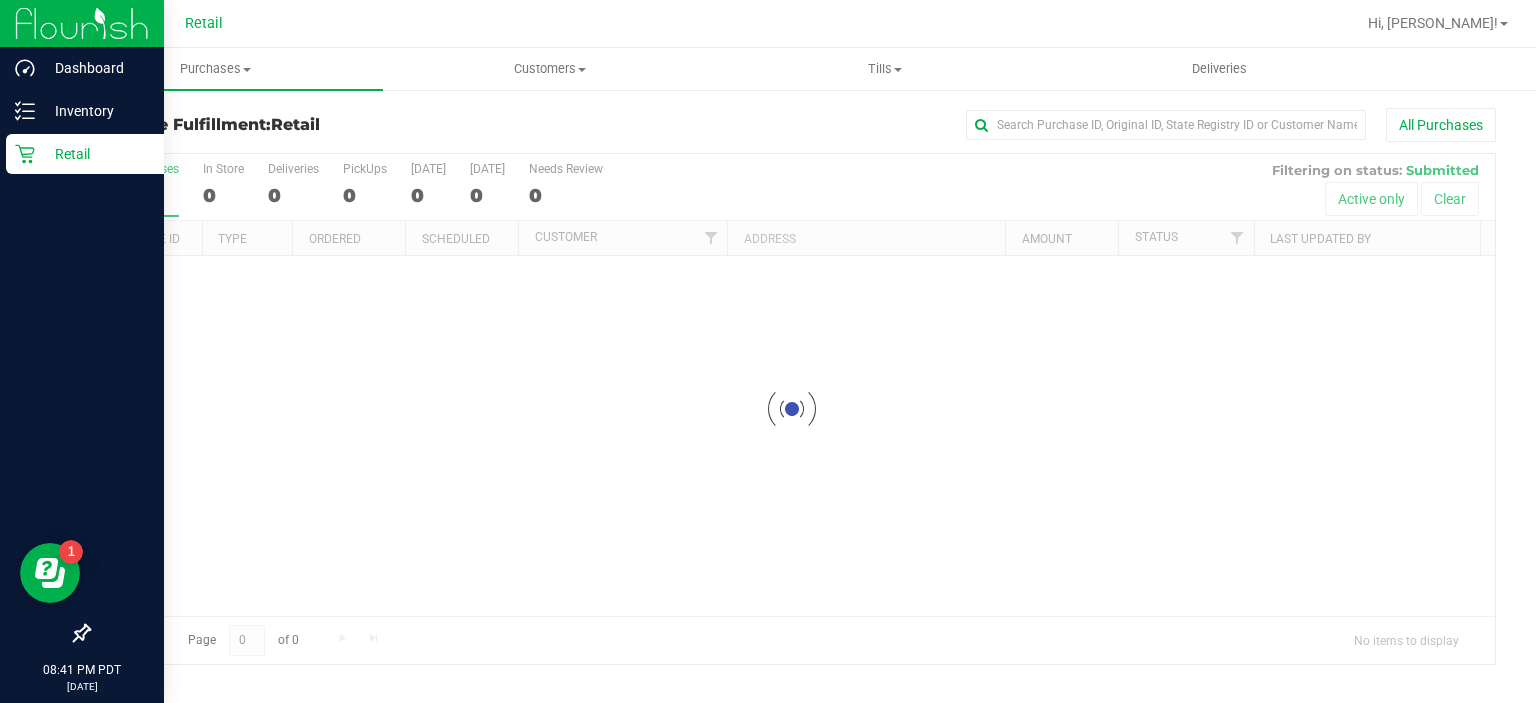 click 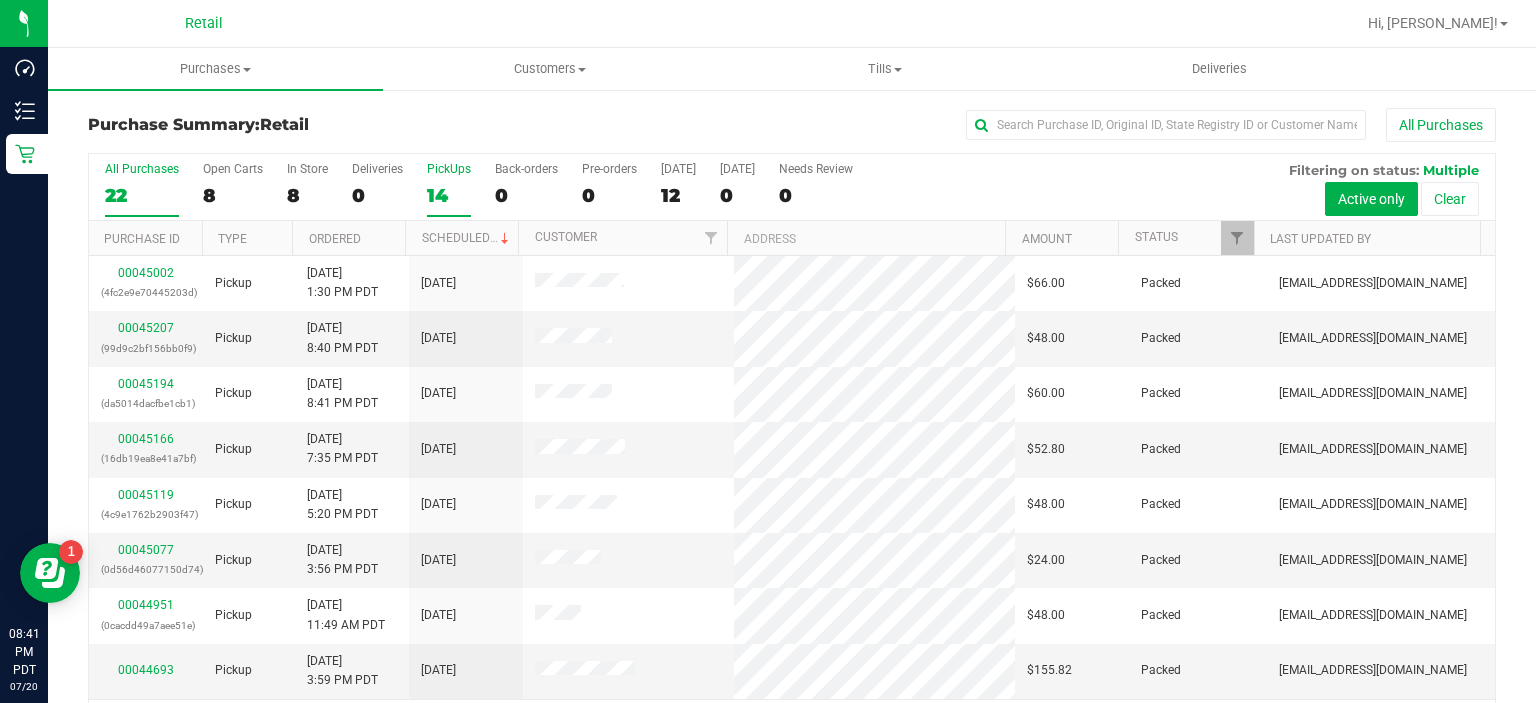 click on "14" at bounding box center (449, 195) 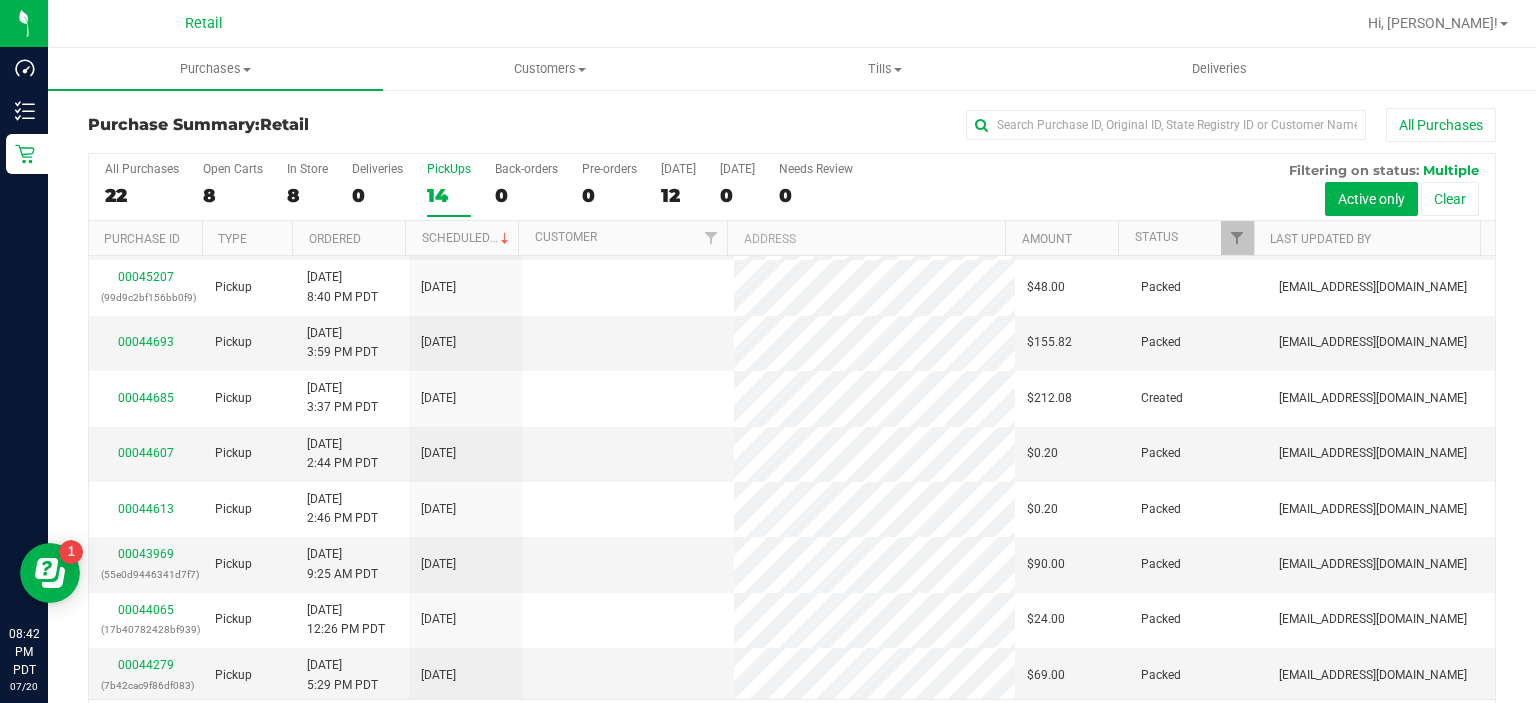scroll, scrollTop: 0, scrollLeft: 0, axis: both 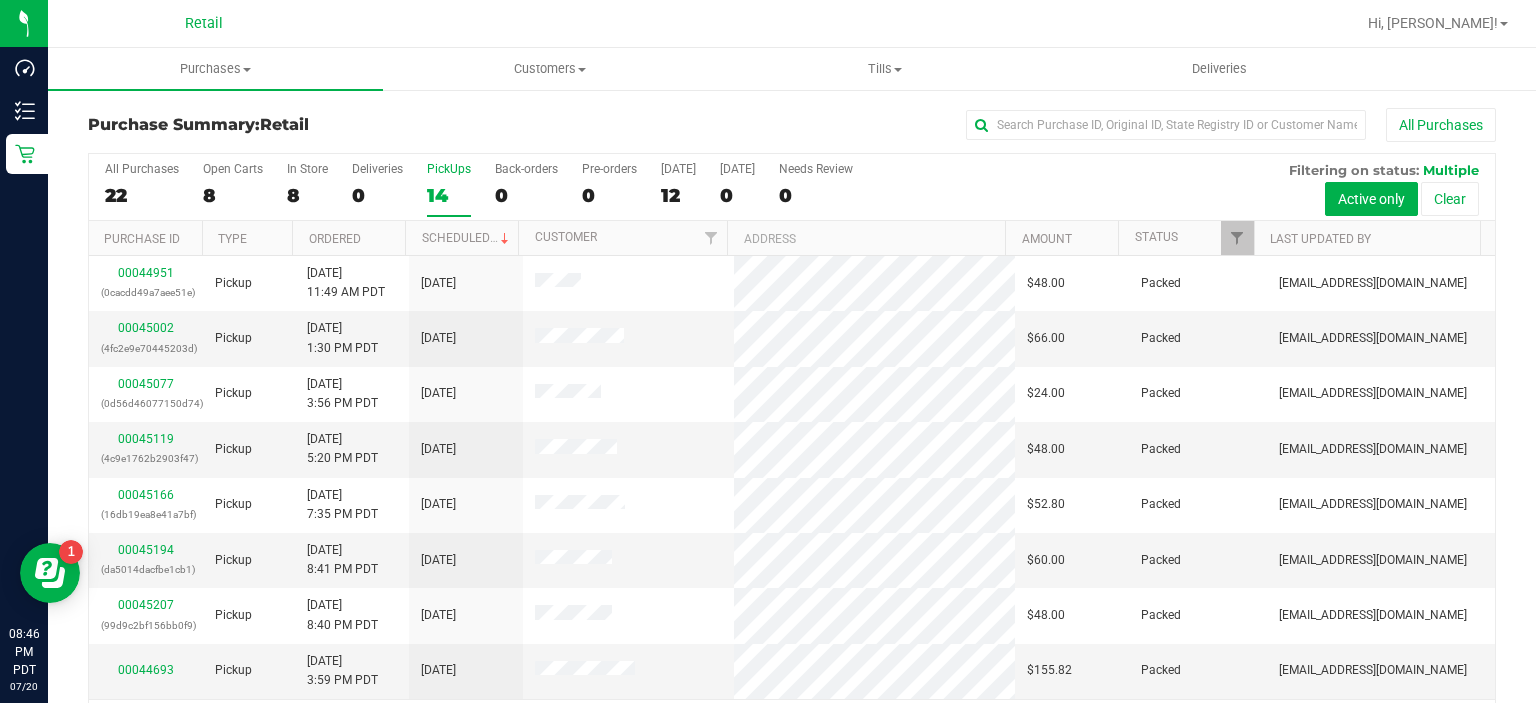 click on "PickUps
14" at bounding box center (449, 189) 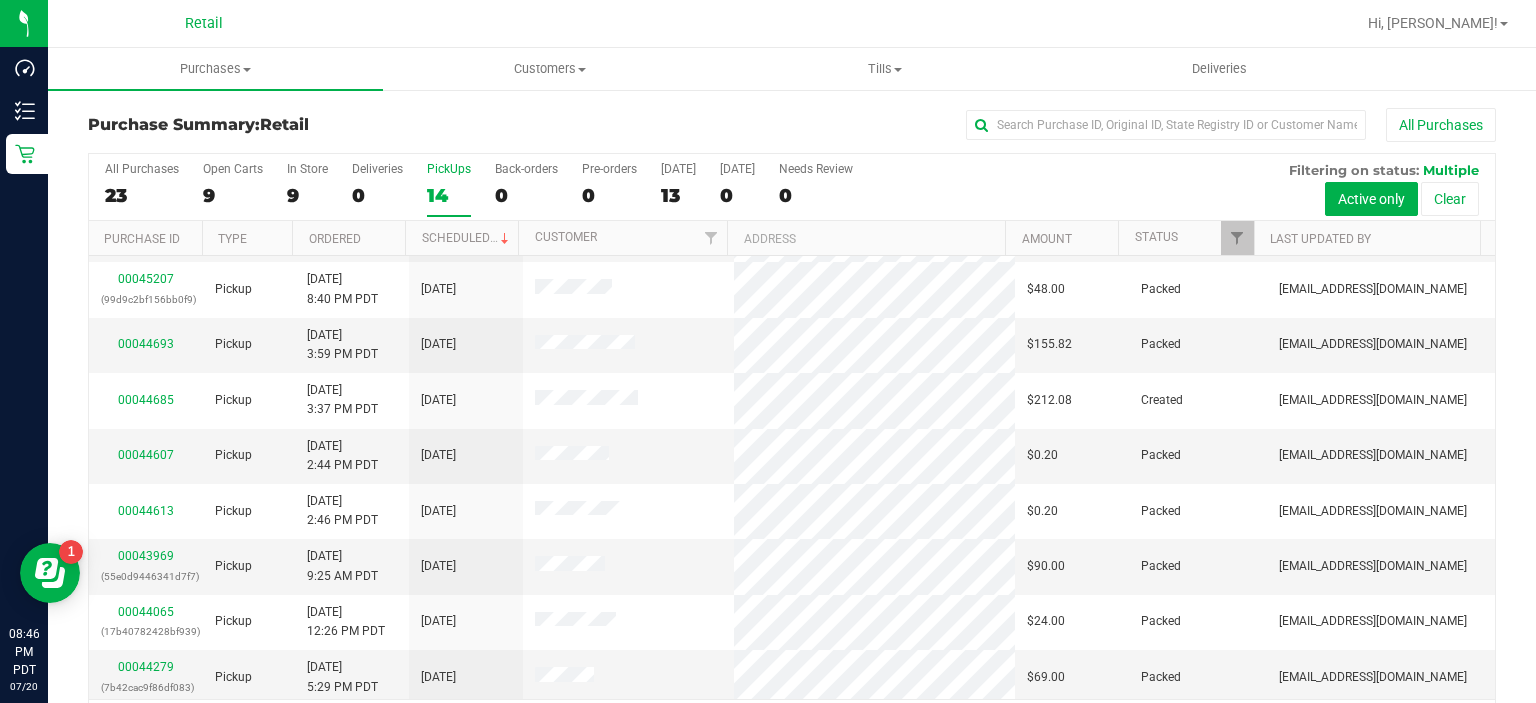 scroll, scrollTop: 328, scrollLeft: 0, axis: vertical 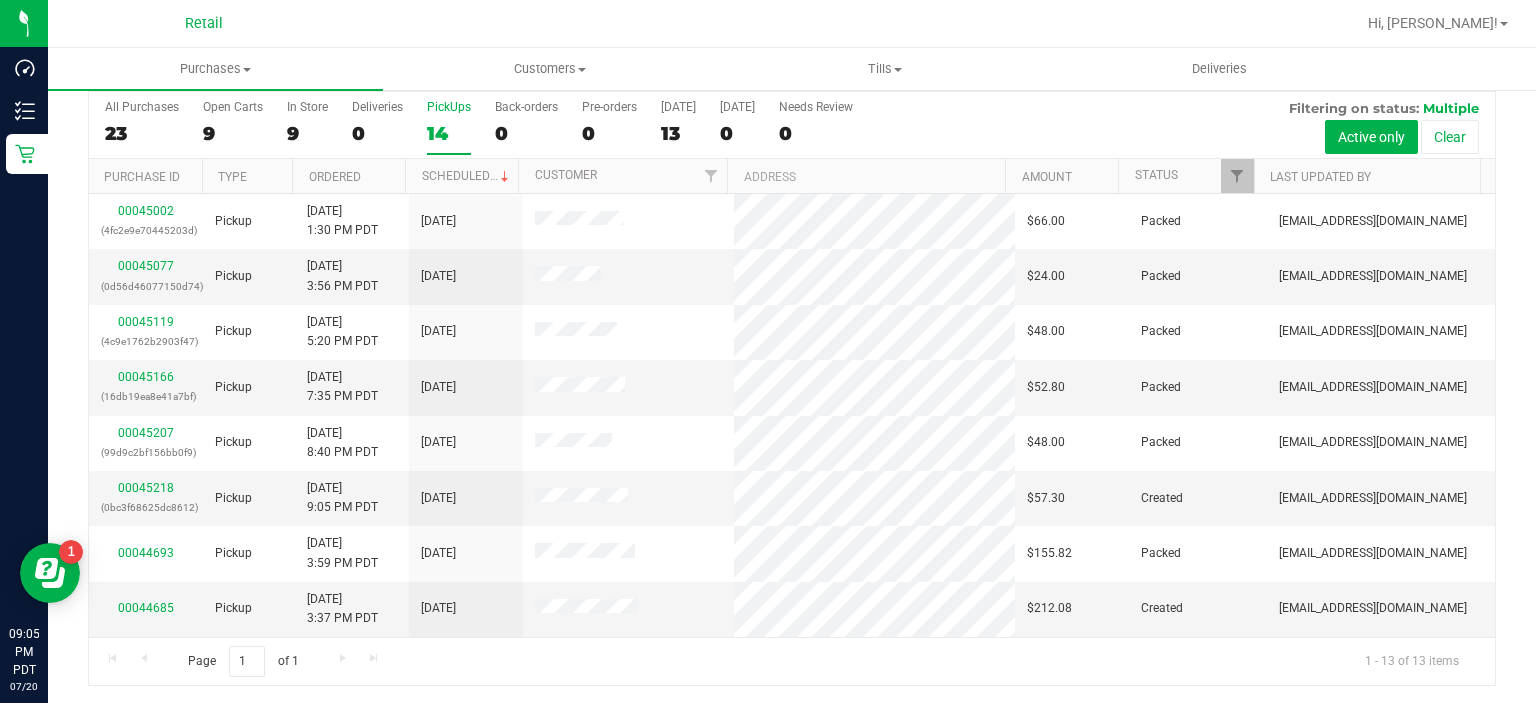 click on "14" at bounding box center (449, 133) 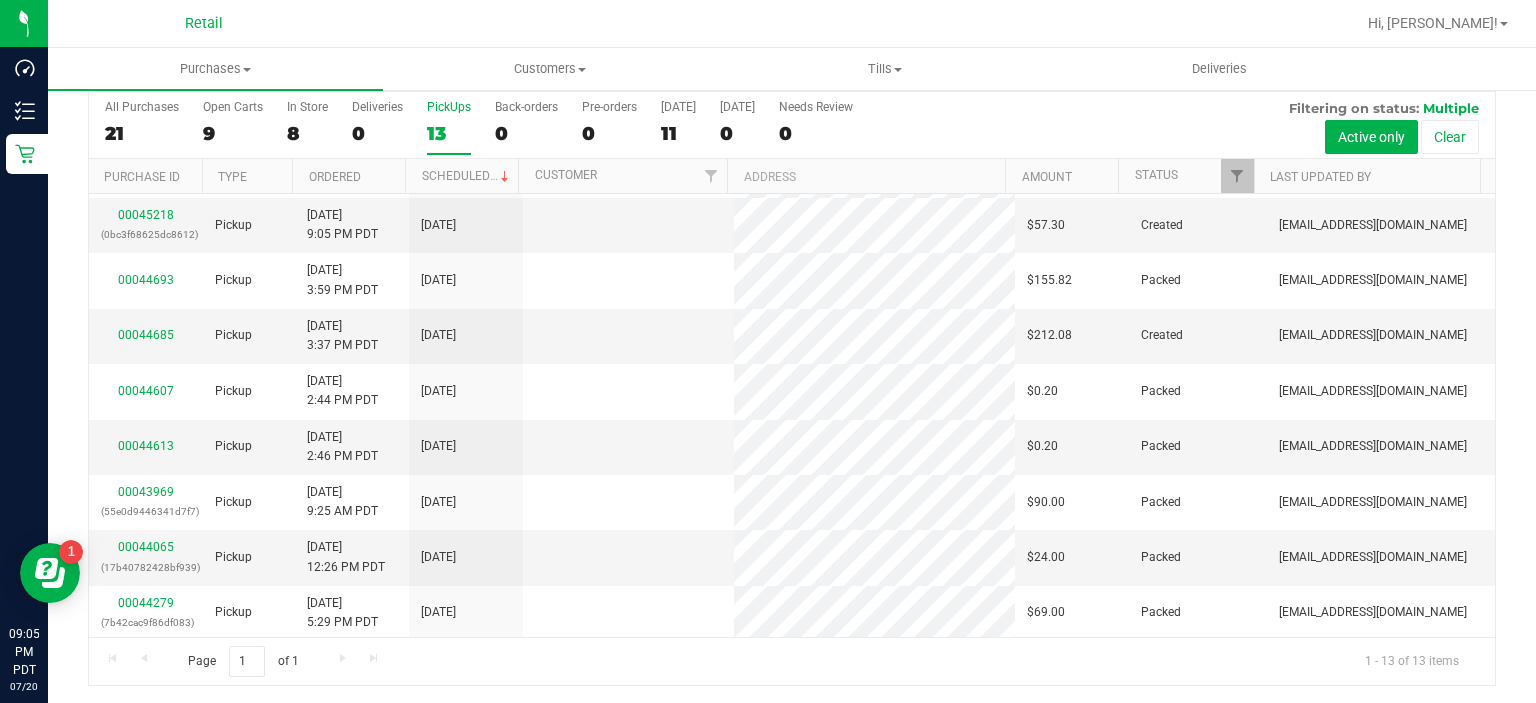 scroll, scrollTop: 0, scrollLeft: 0, axis: both 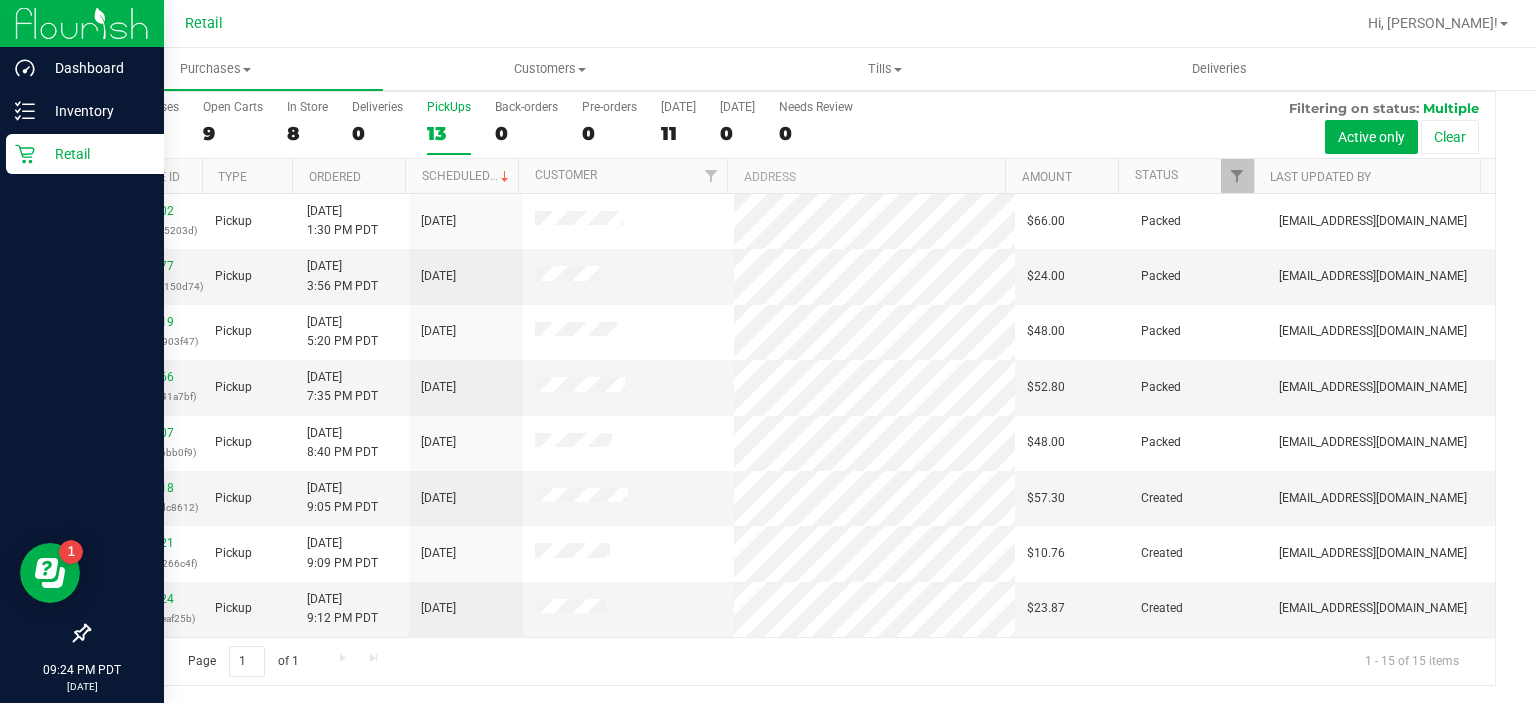 click on "Retail" at bounding box center (85, 154) 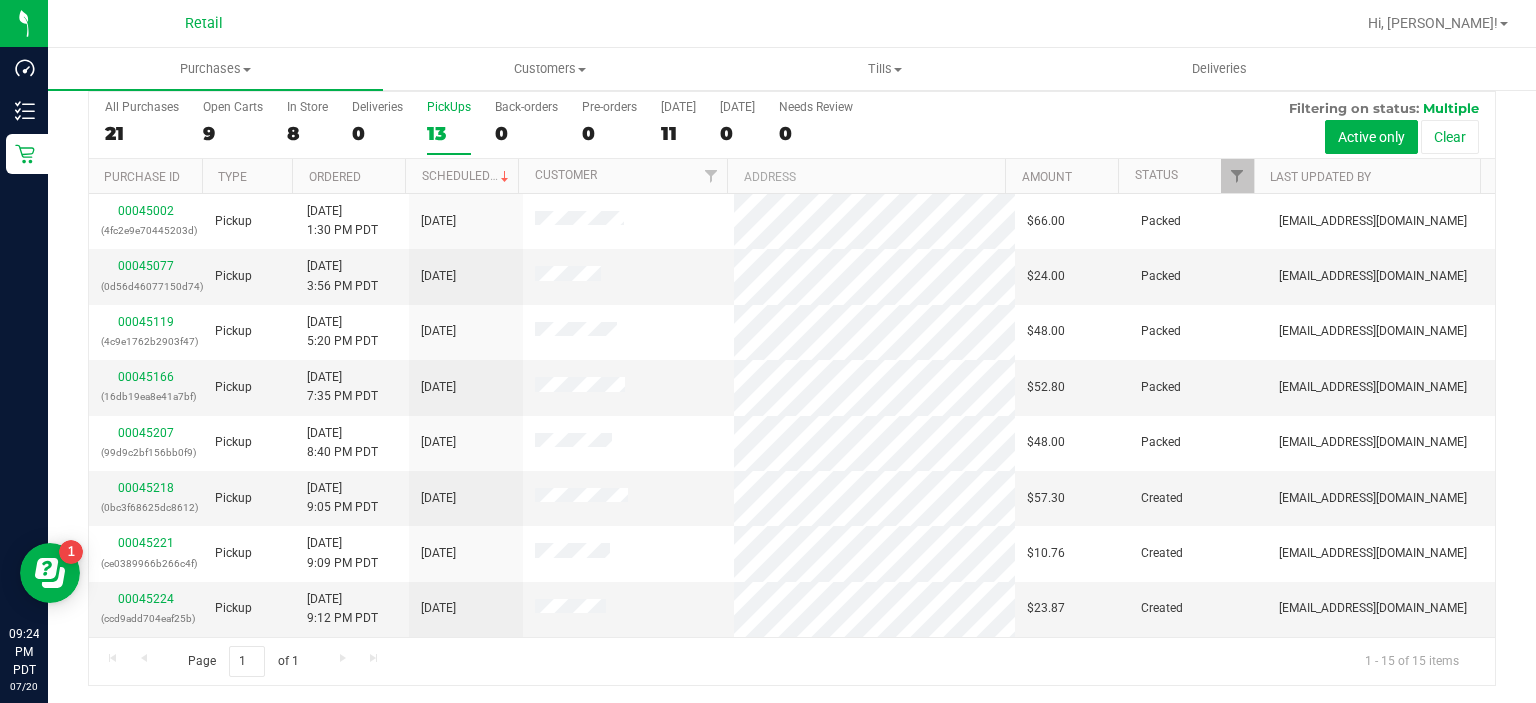 click on "13" at bounding box center (449, 133) 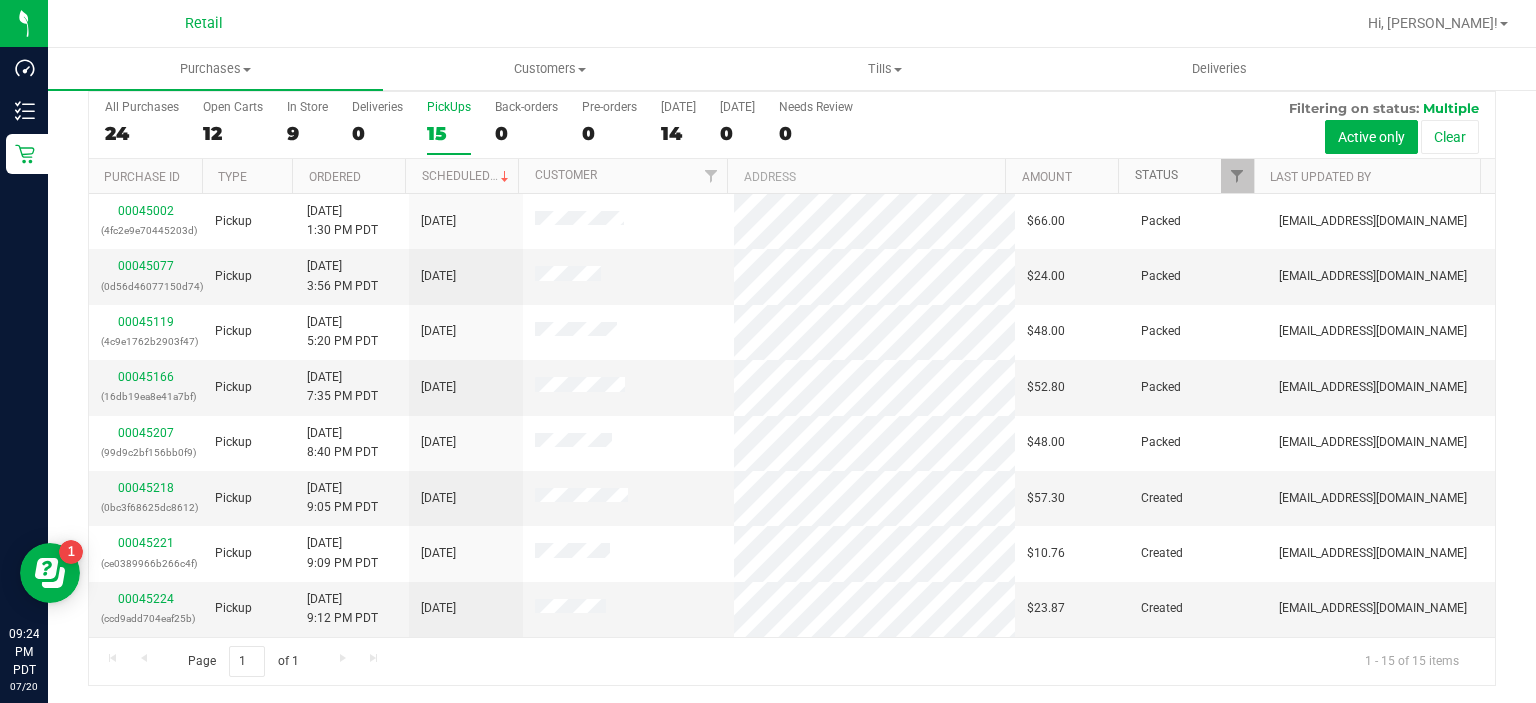 click on "Status" at bounding box center (1156, 175) 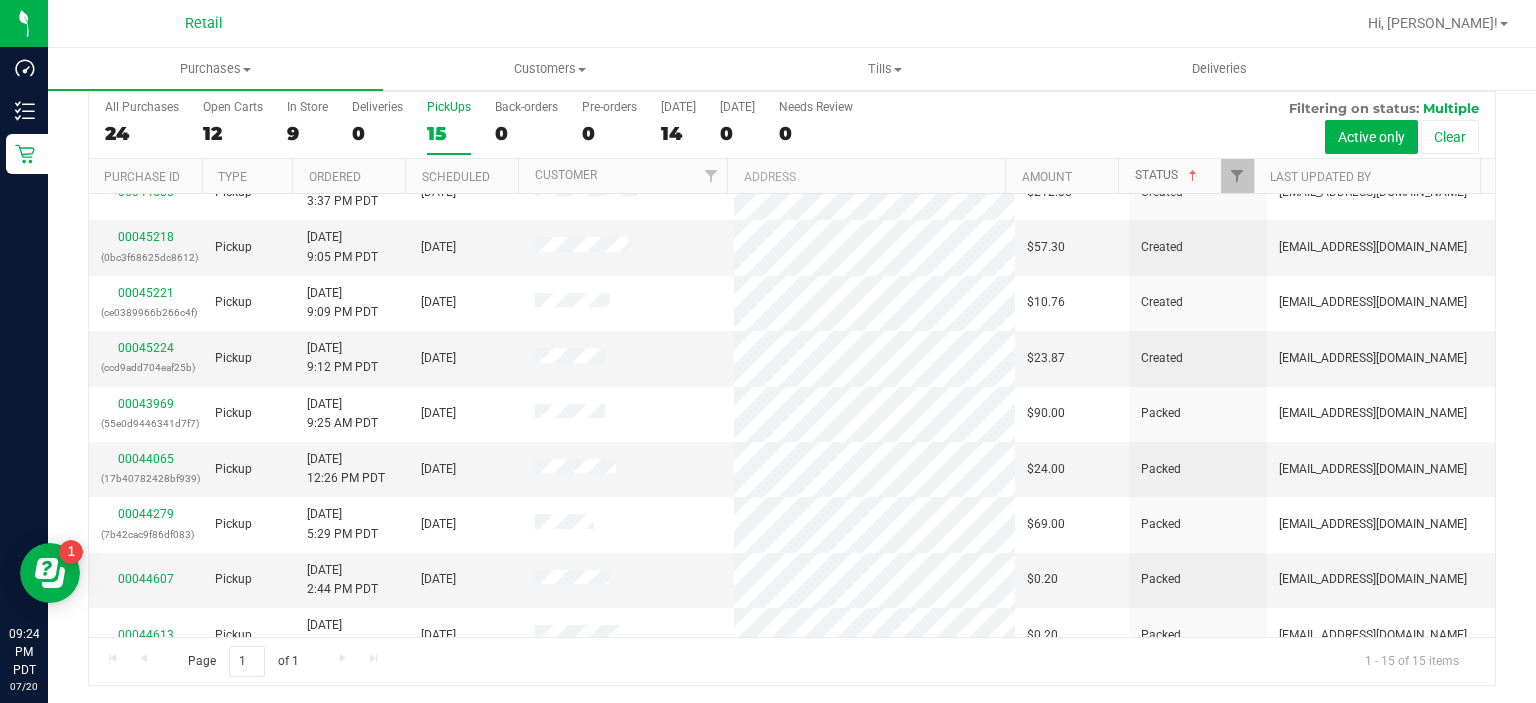 scroll, scrollTop: 30, scrollLeft: 0, axis: vertical 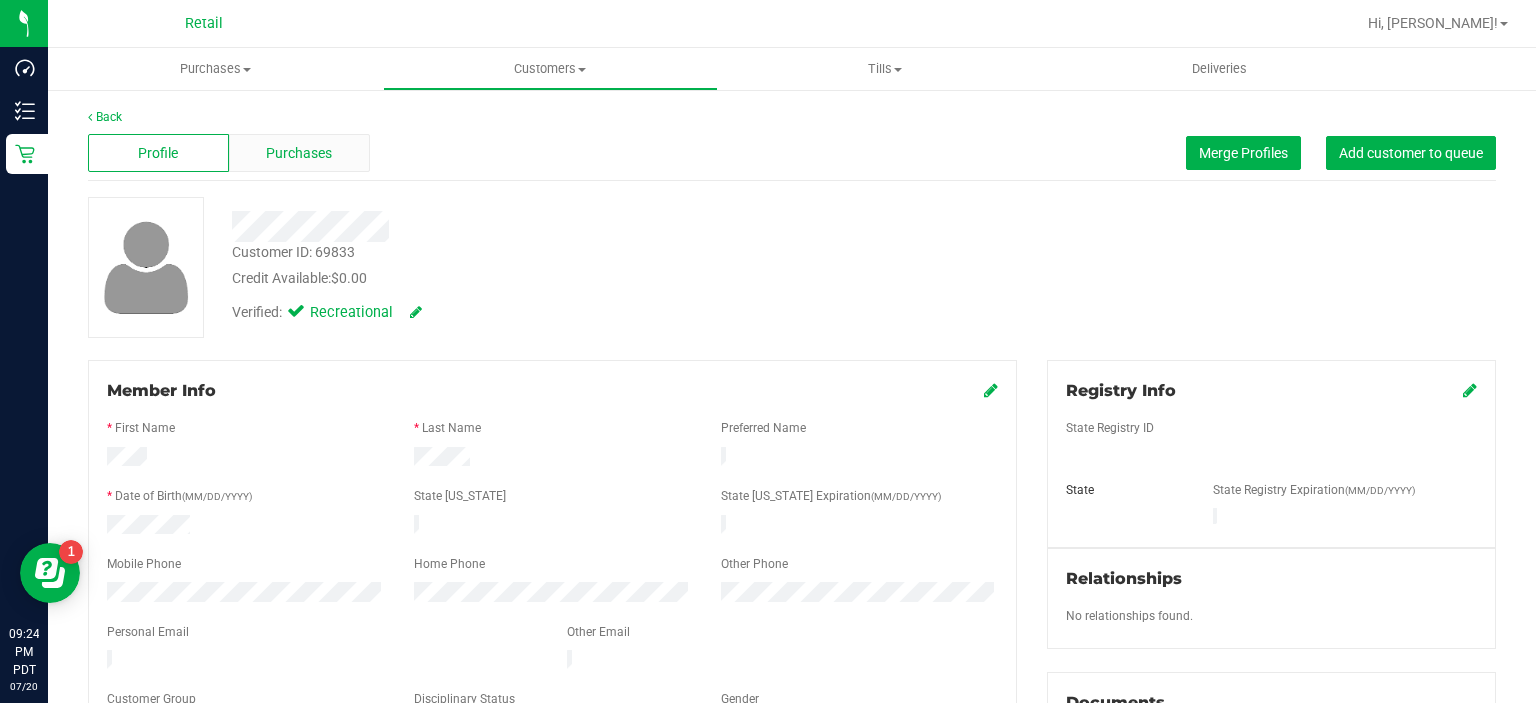 click on "Purchases" at bounding box center [299, 153] 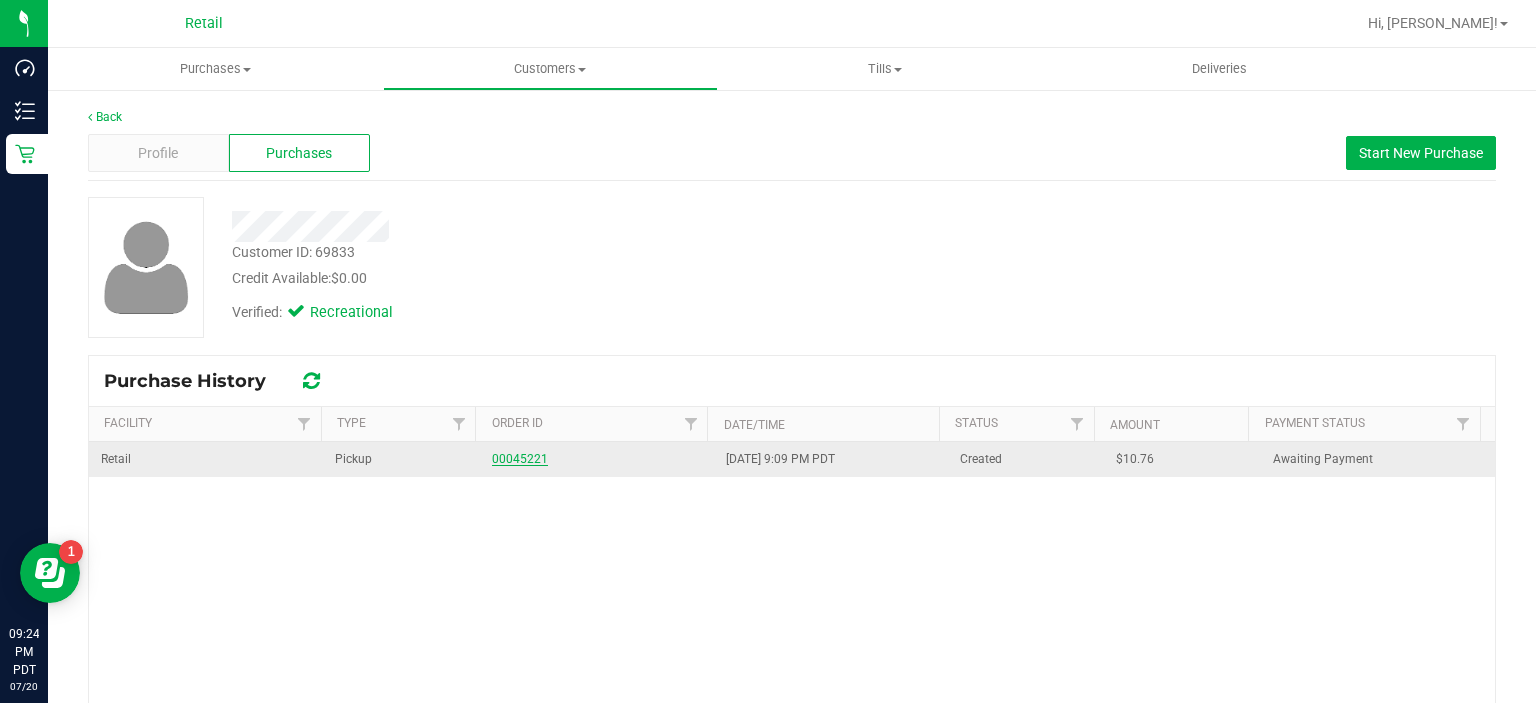 click on "00045221" at bounding box center (520, 459) 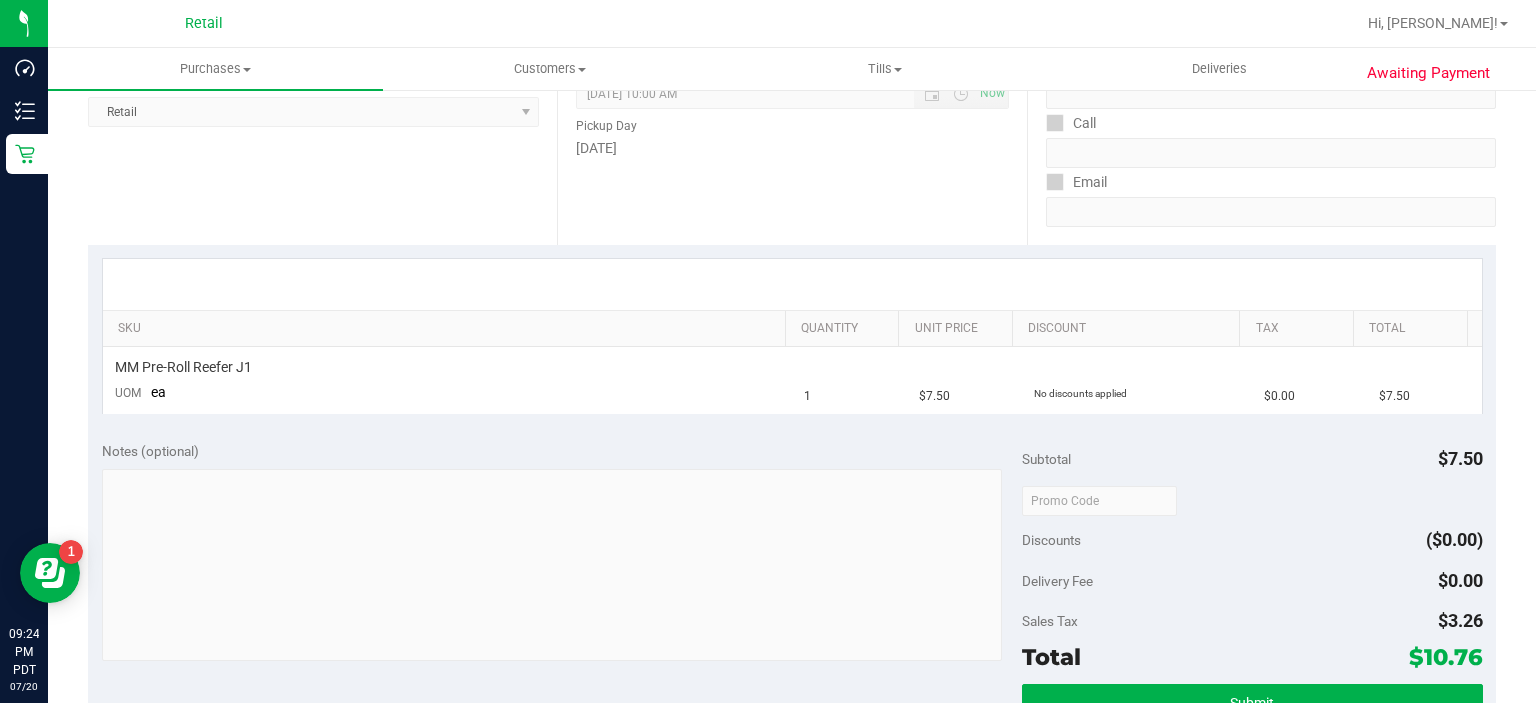 scroll, scrollTop: 353, scrollLeft: 0, axis: vertical 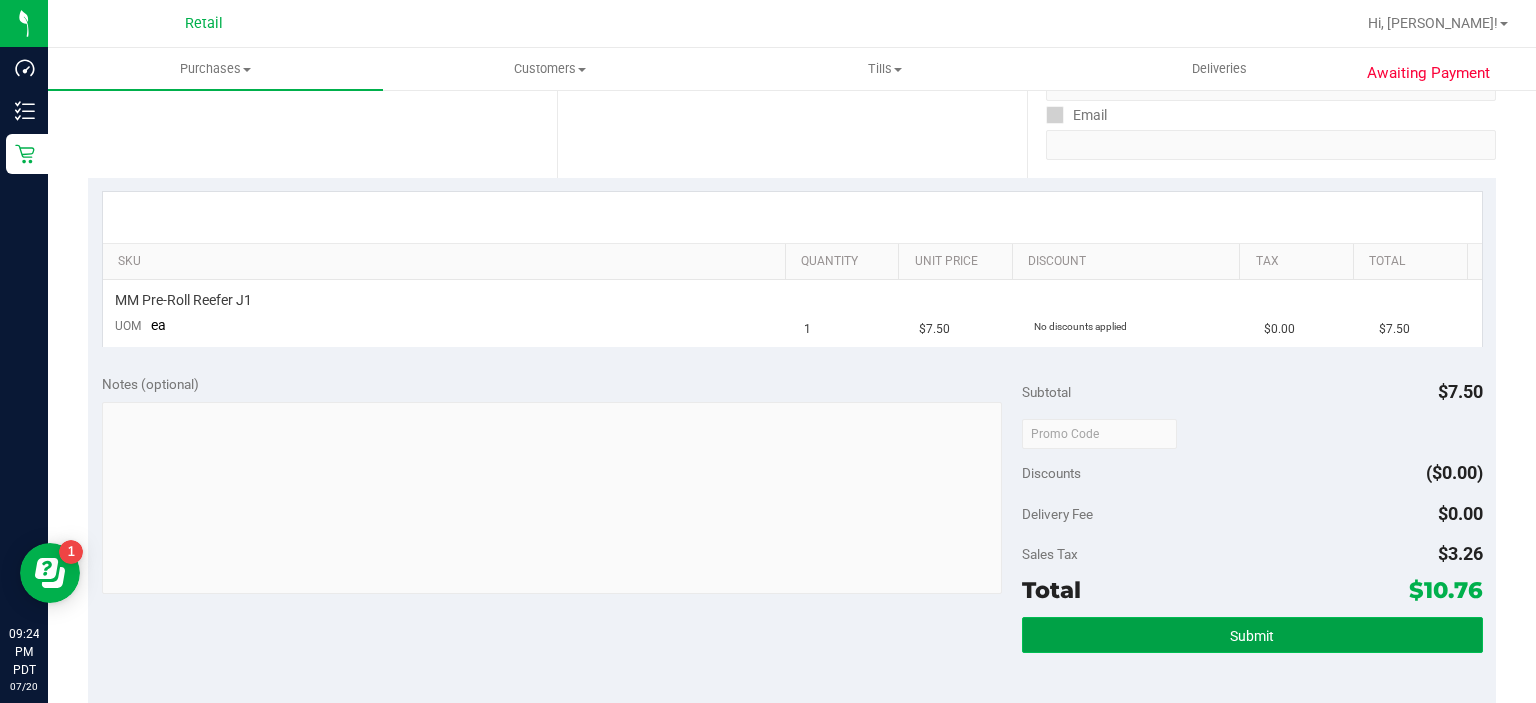 click on "Submit" at bounding box center (1252, 635) 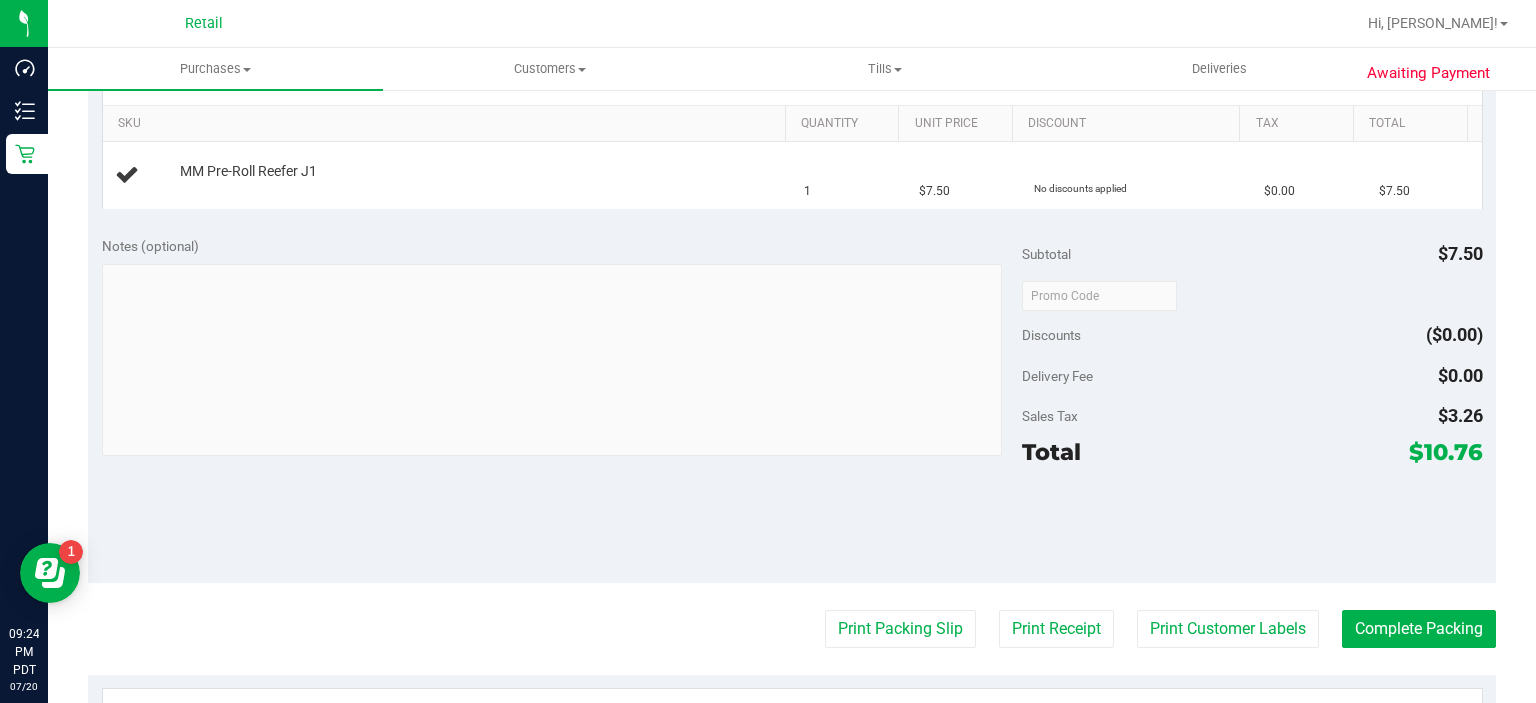 scroll, scrollTop: 492, scrollLeft: 0, axis: vertical 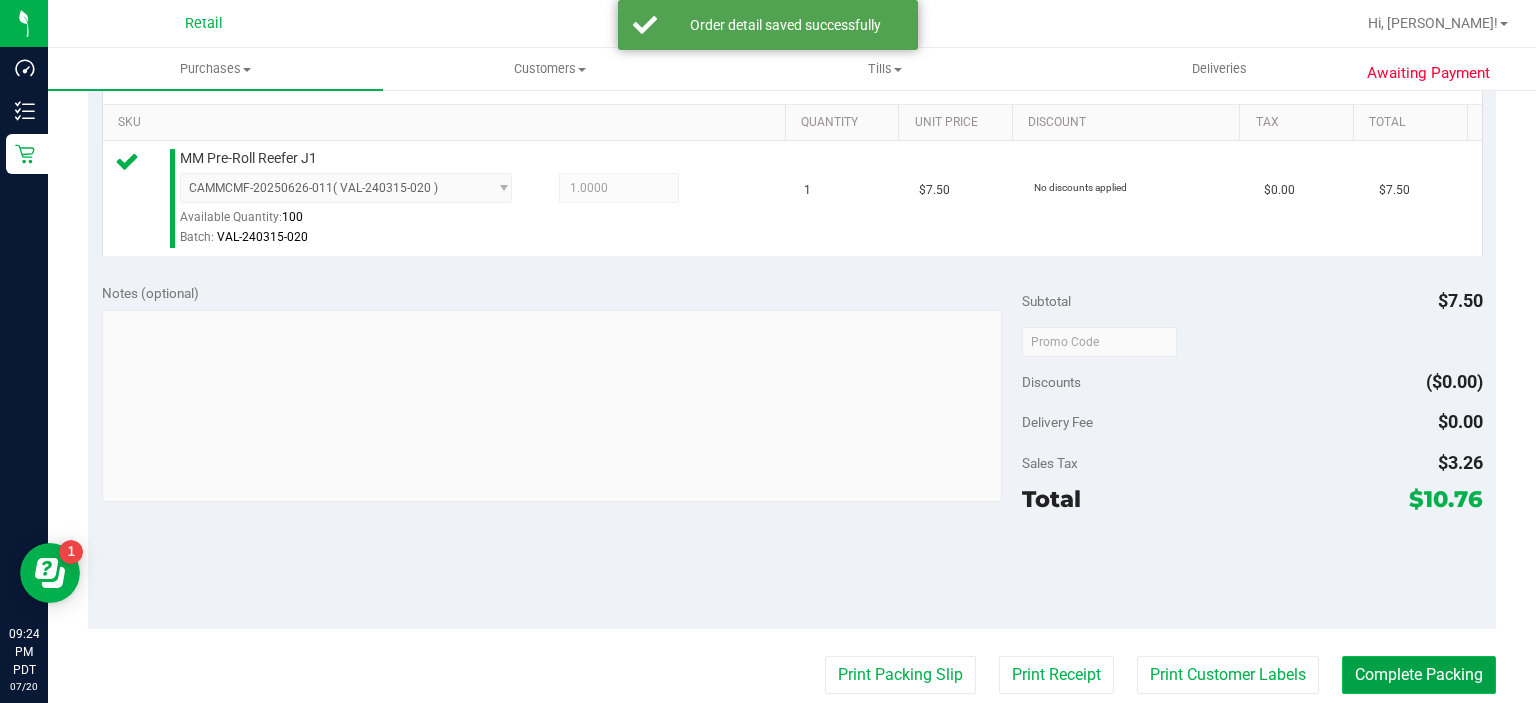 click on "Complete Packing" at bounding box center (1419, 675) 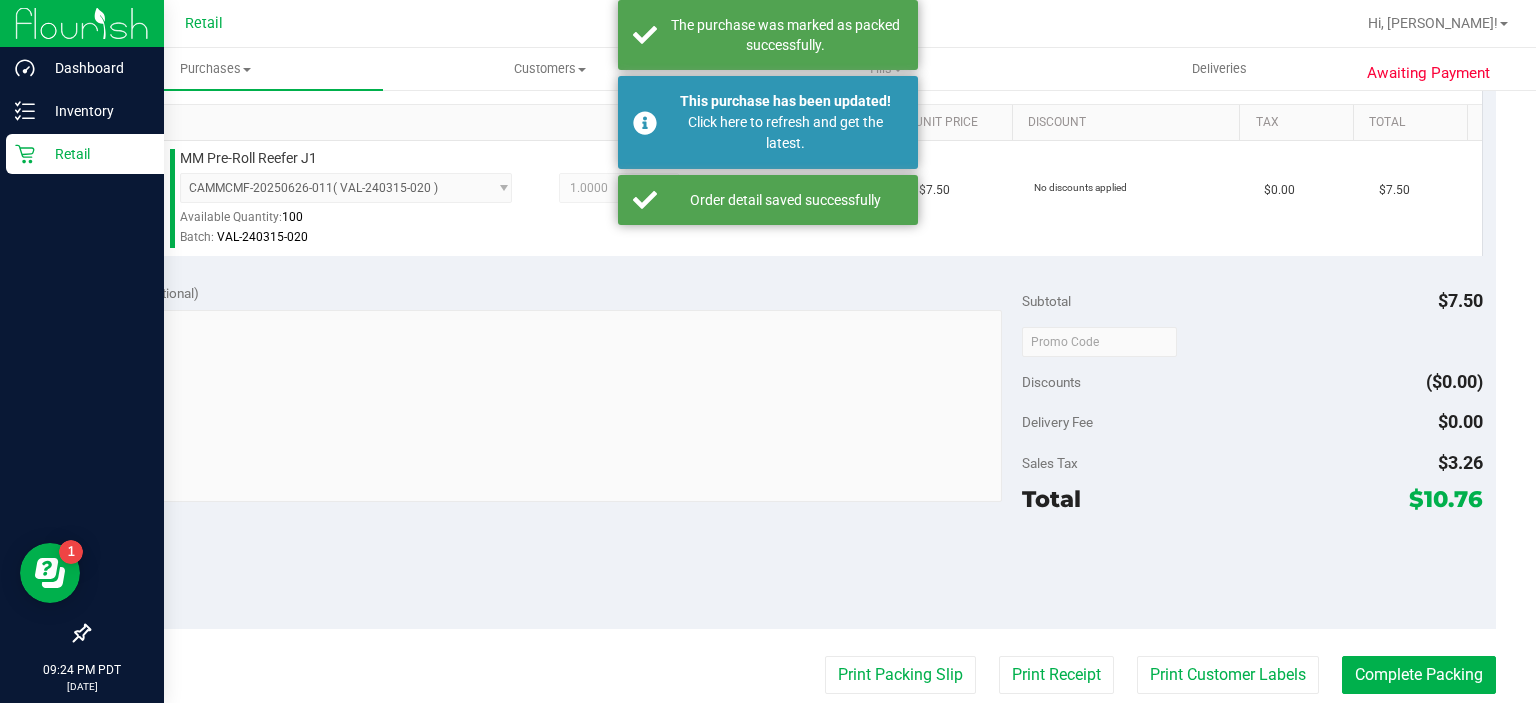 click on "Retail" at bounding box center (95, 154) 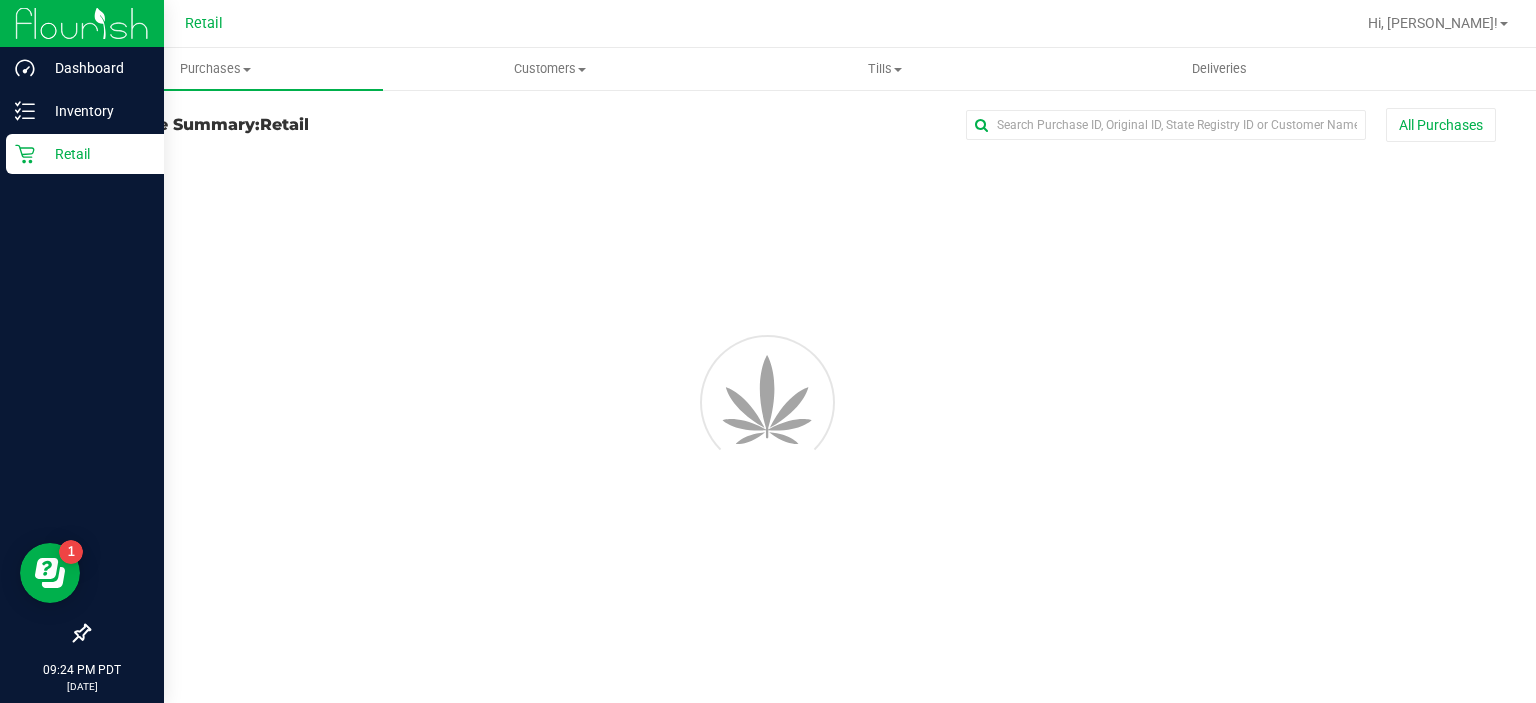 scroll, scrollTop: 0, scrollLeft: 0, axis: both 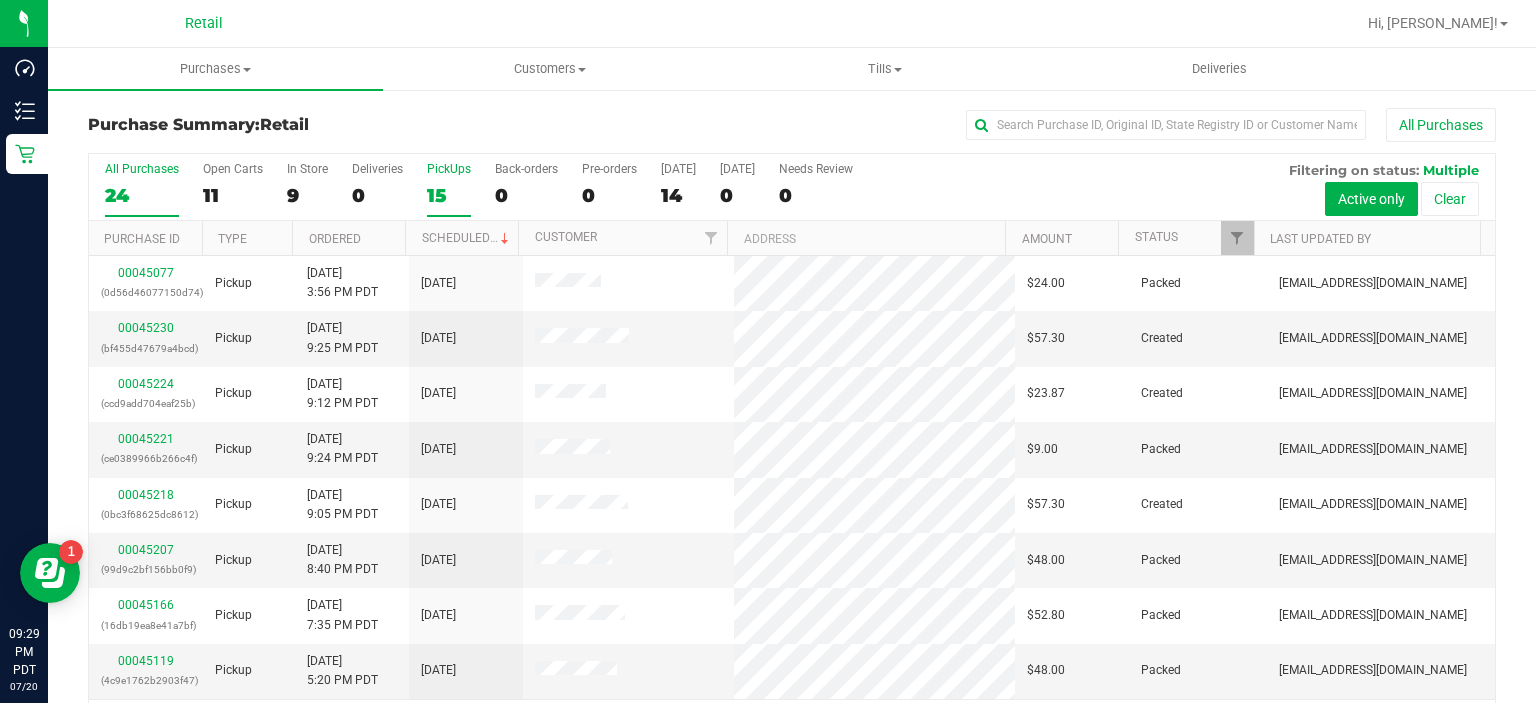 click on "15" at bounding box center (449, 195) 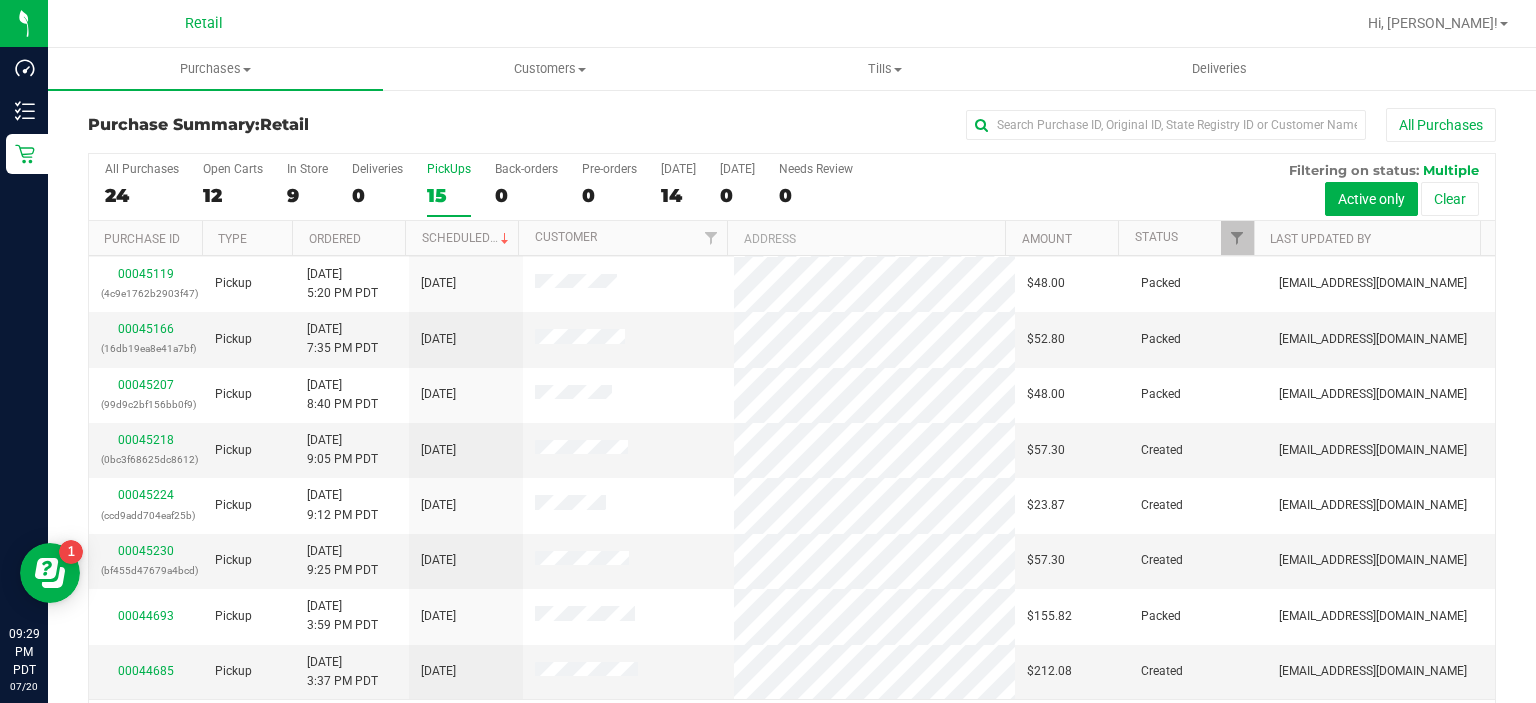 scroll, scrollTop: 106, scrollLeft: 0, axis: vertical 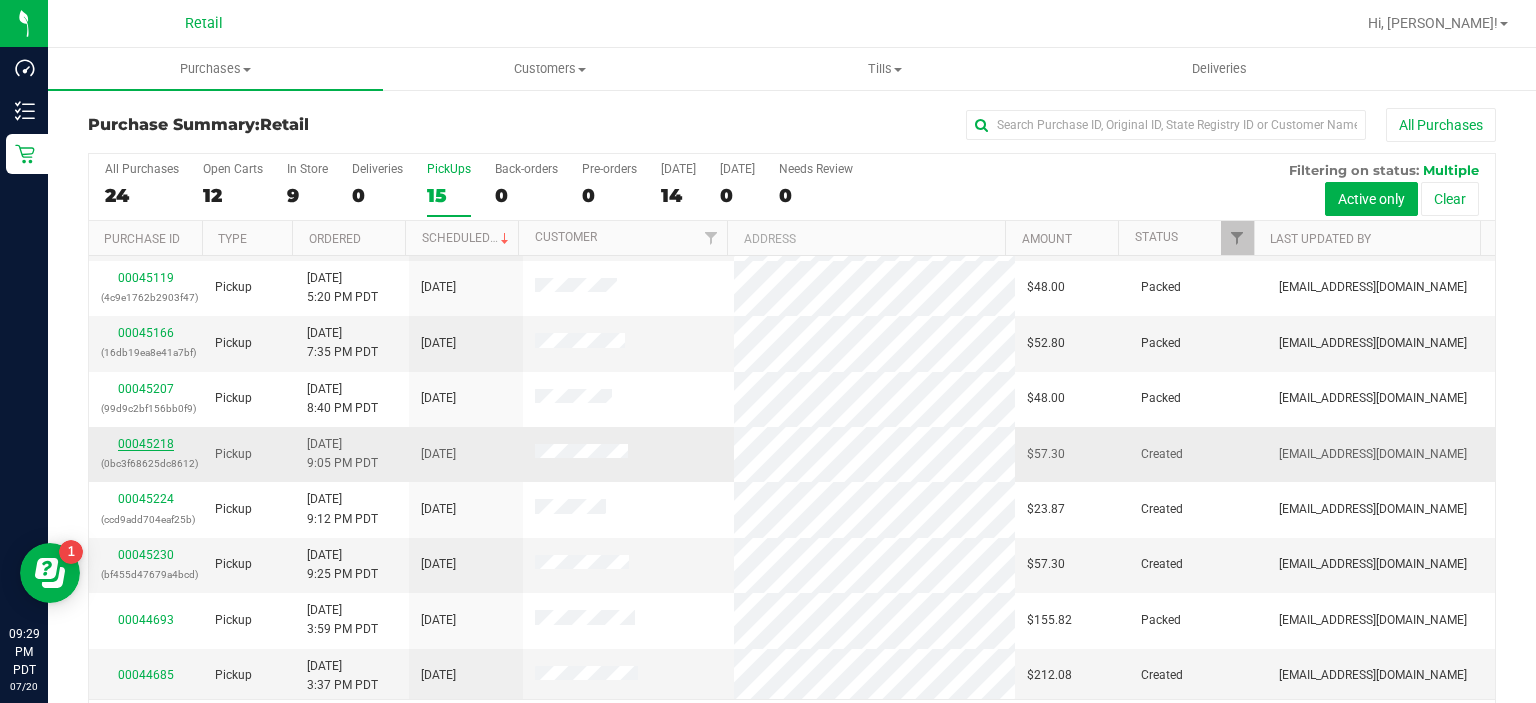 click on "00045218" at bounding box center [146, 444] 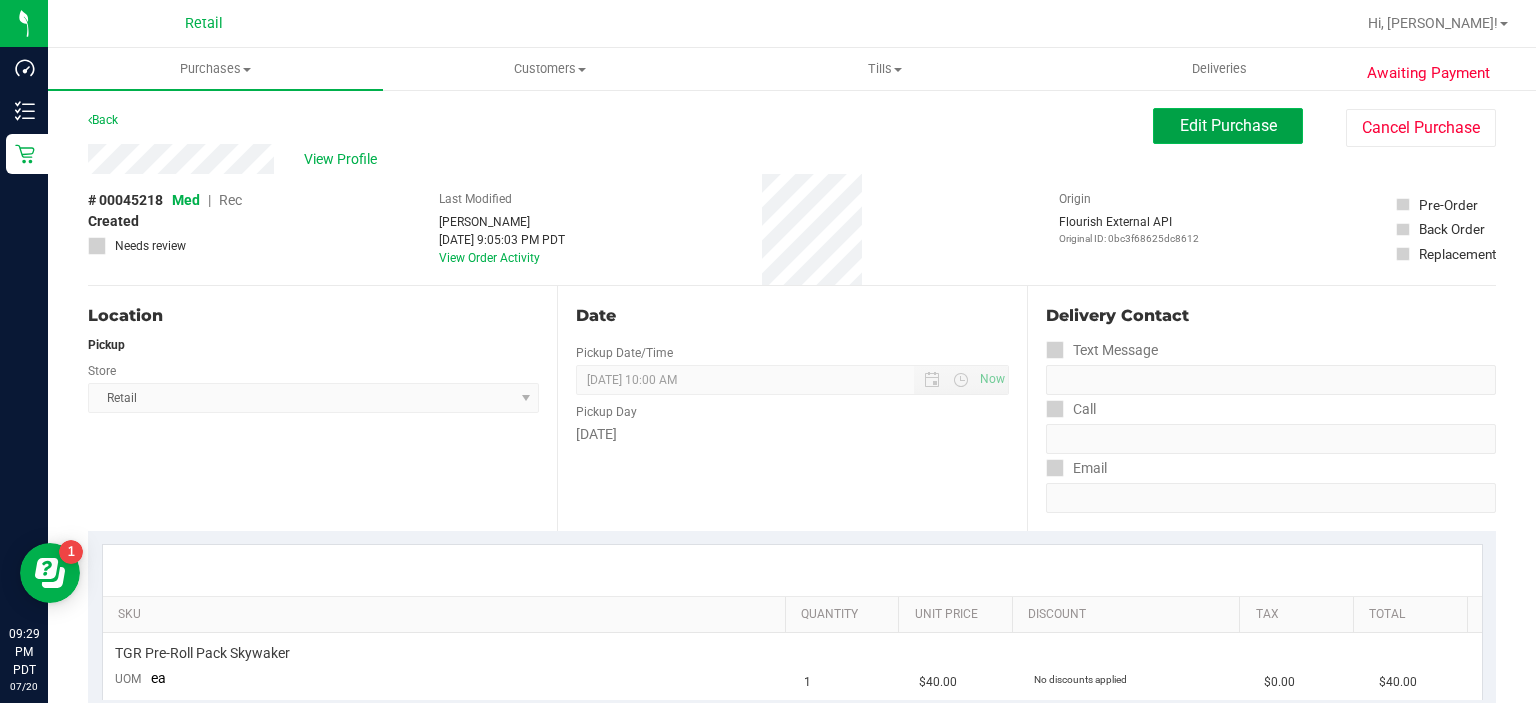click on "Edit Purchase" at bounding box center (1228, 125) 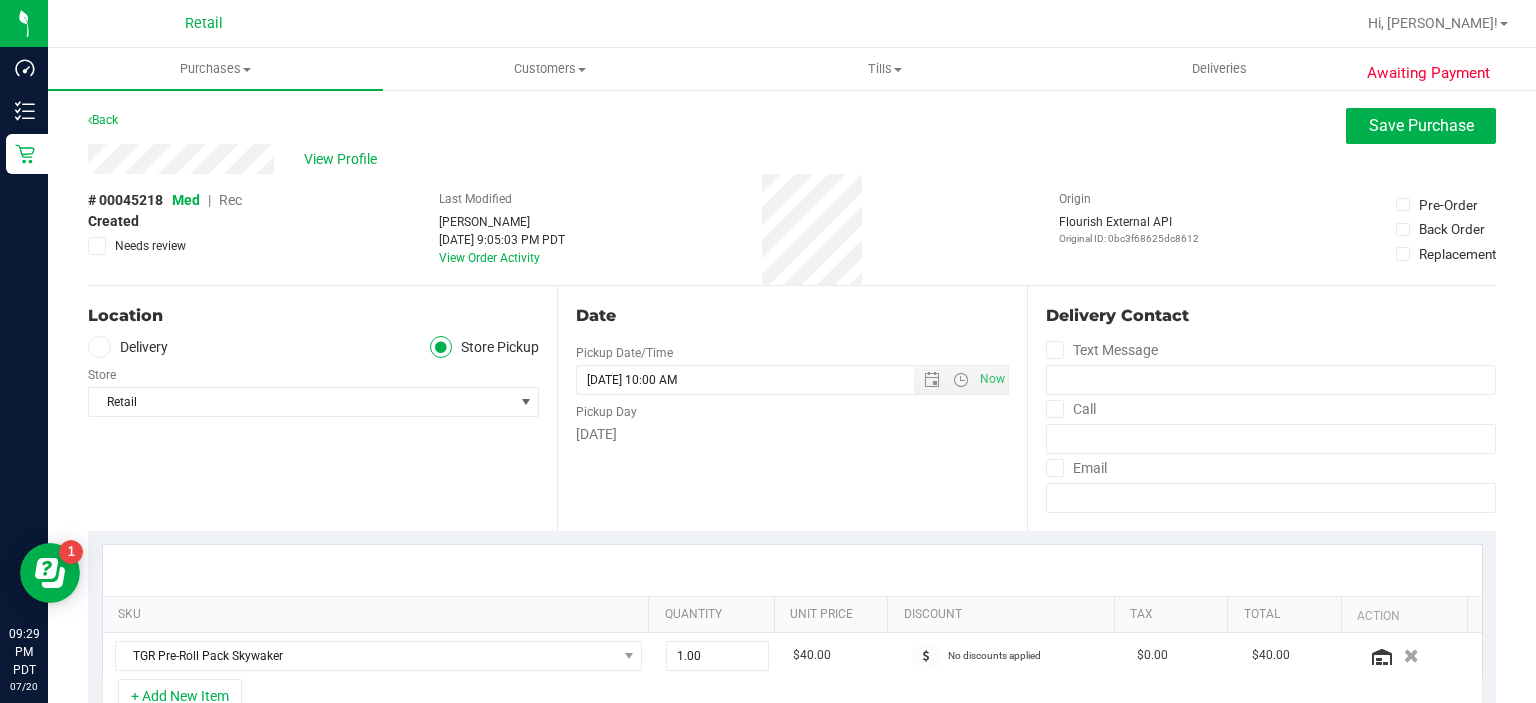 click on "Rec" at bounding box center (230, 200) 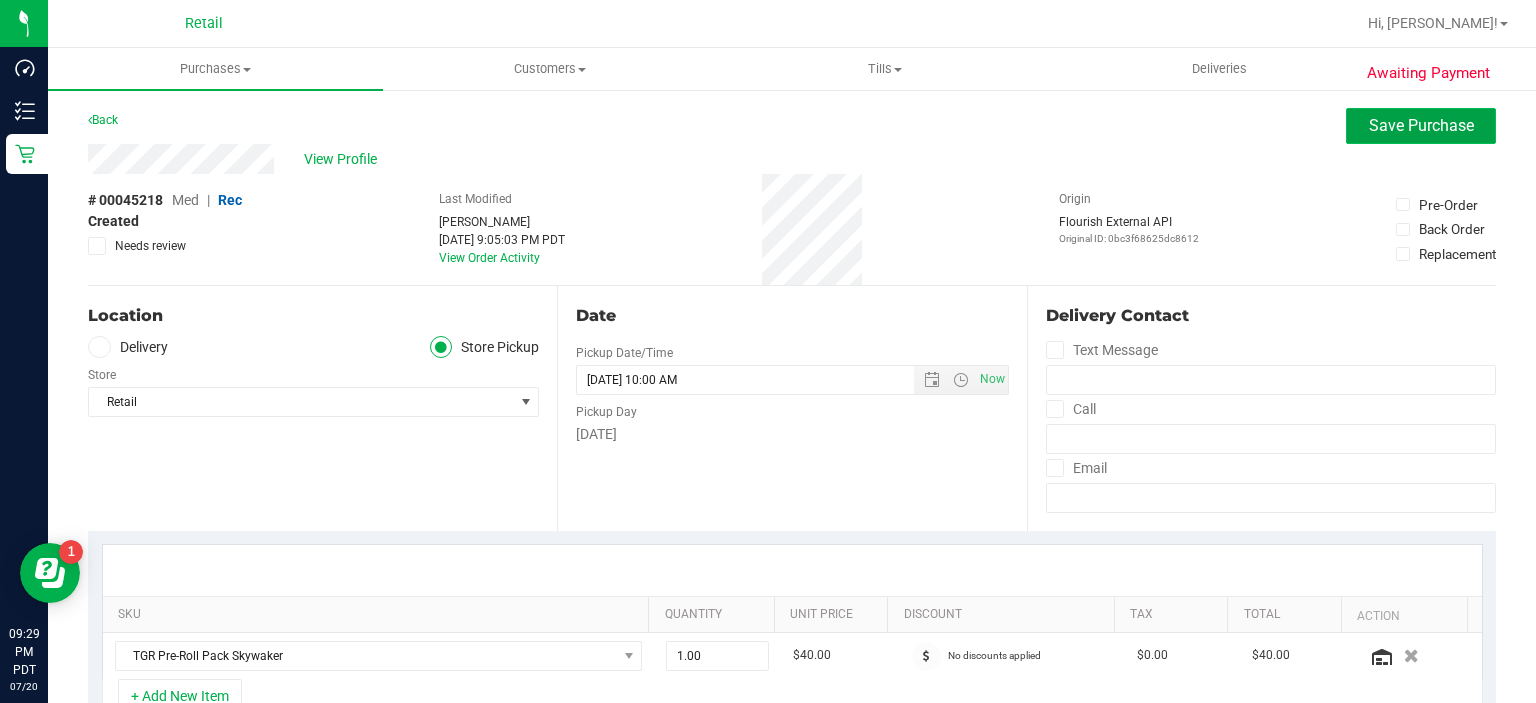 click on "Save Purchase" at bounding box center [1421, 126] 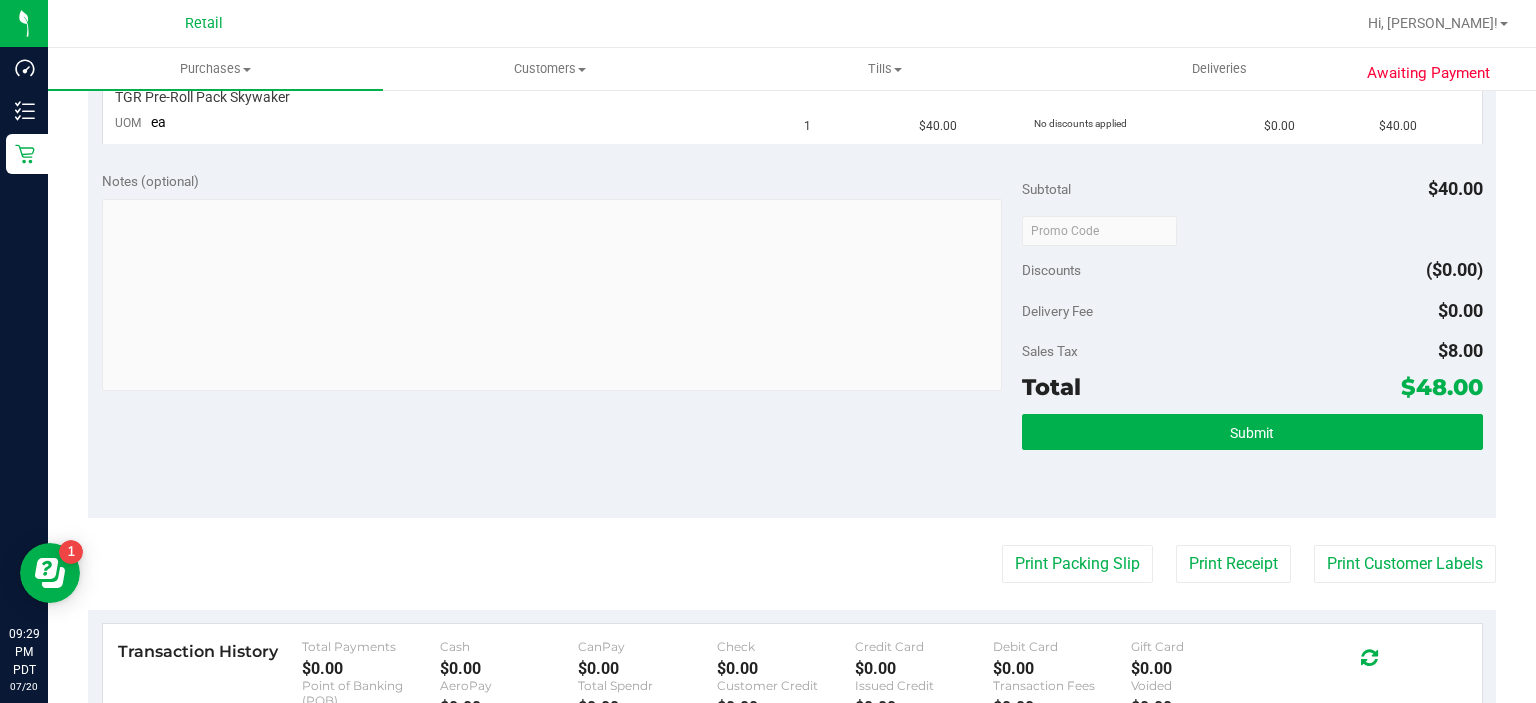 scroll, scrollTop: 567, scrollLeft: 0, axis: vertical 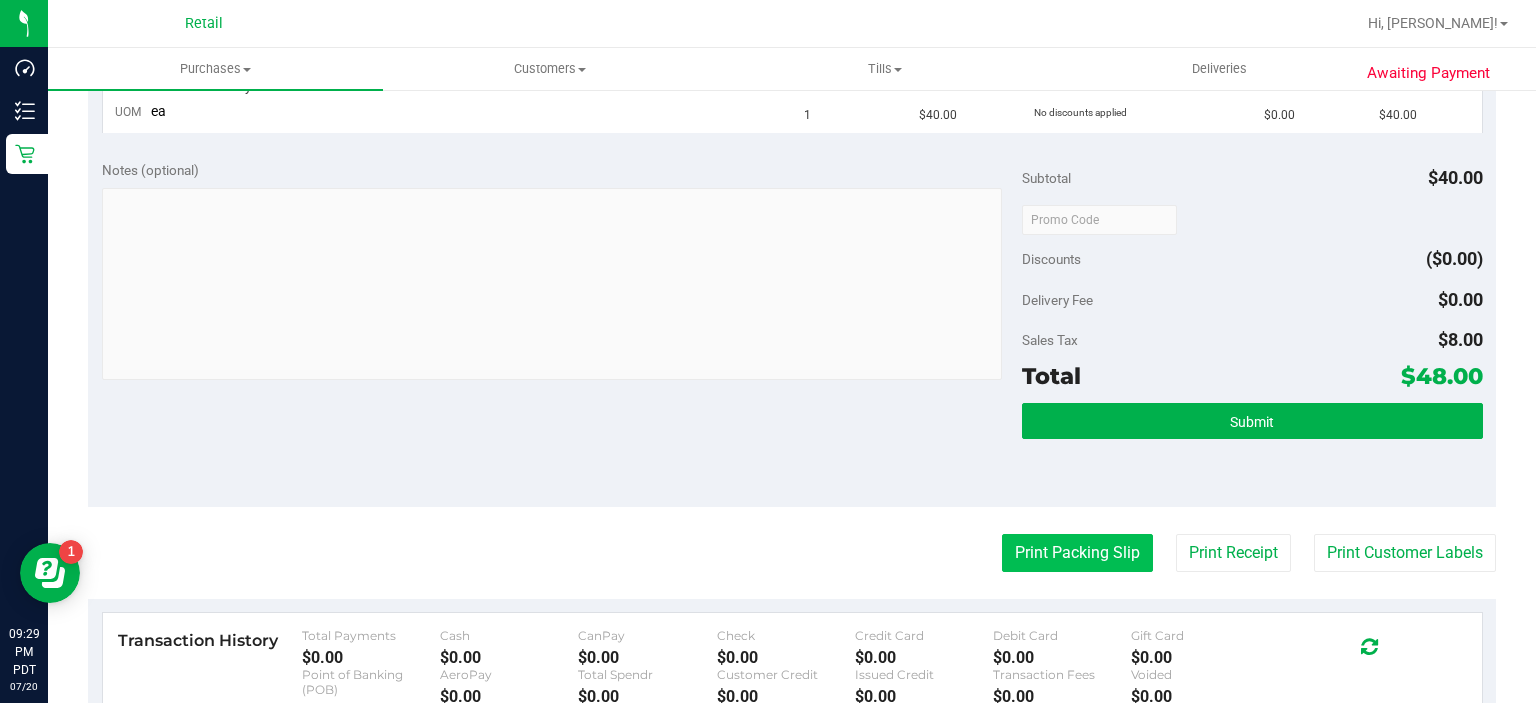 click on "Print Packing Slip" at bounding box center [1077, 553] 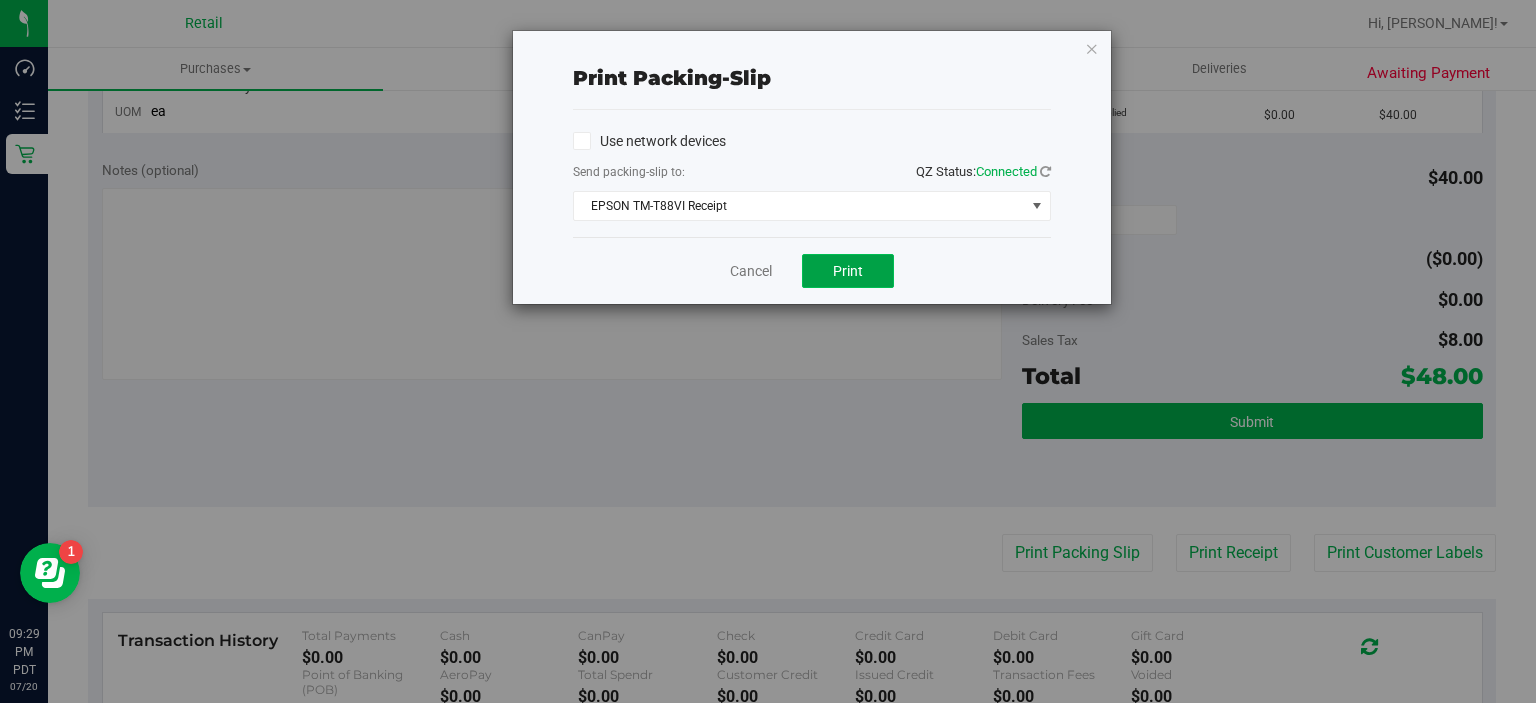 click on "Print" at bounding box center [848, 271] 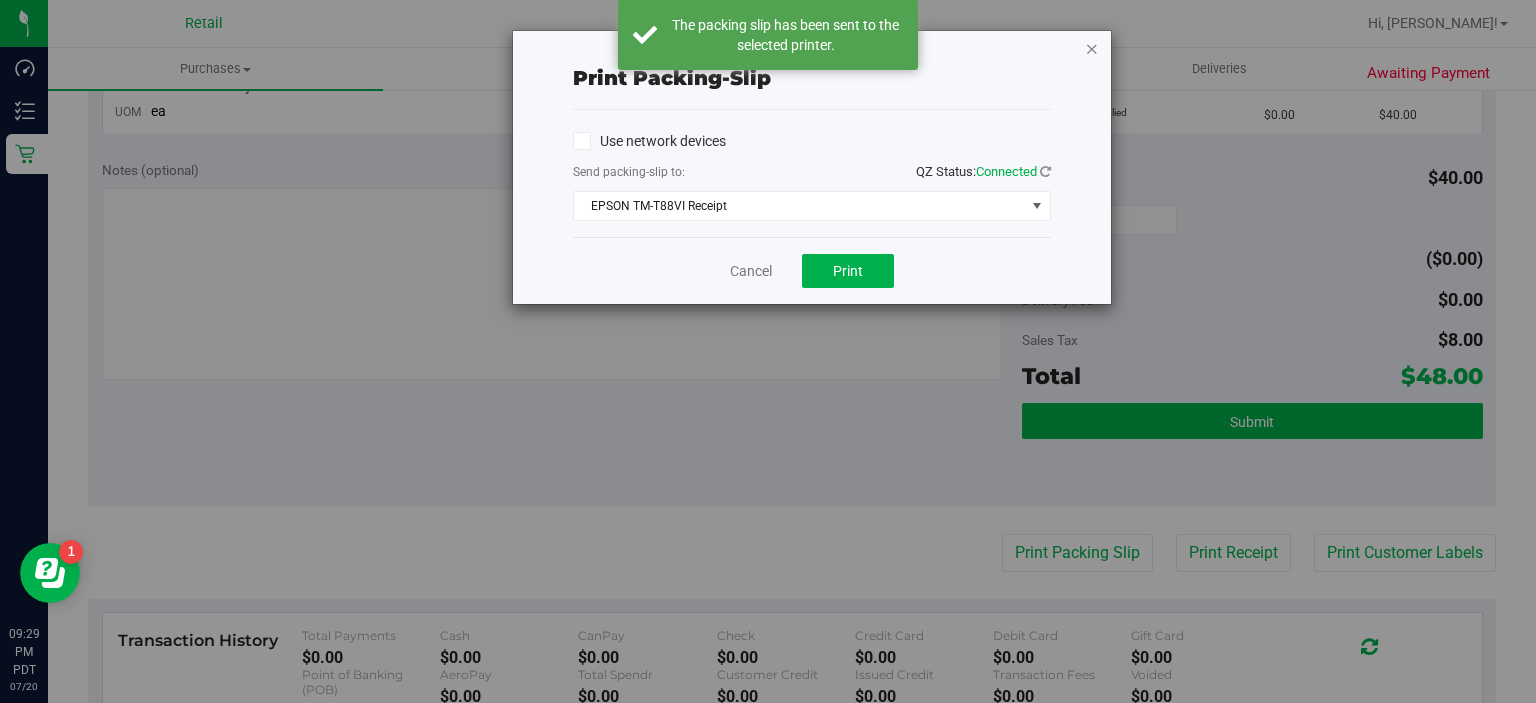 click at bounding box center (1092, 48) 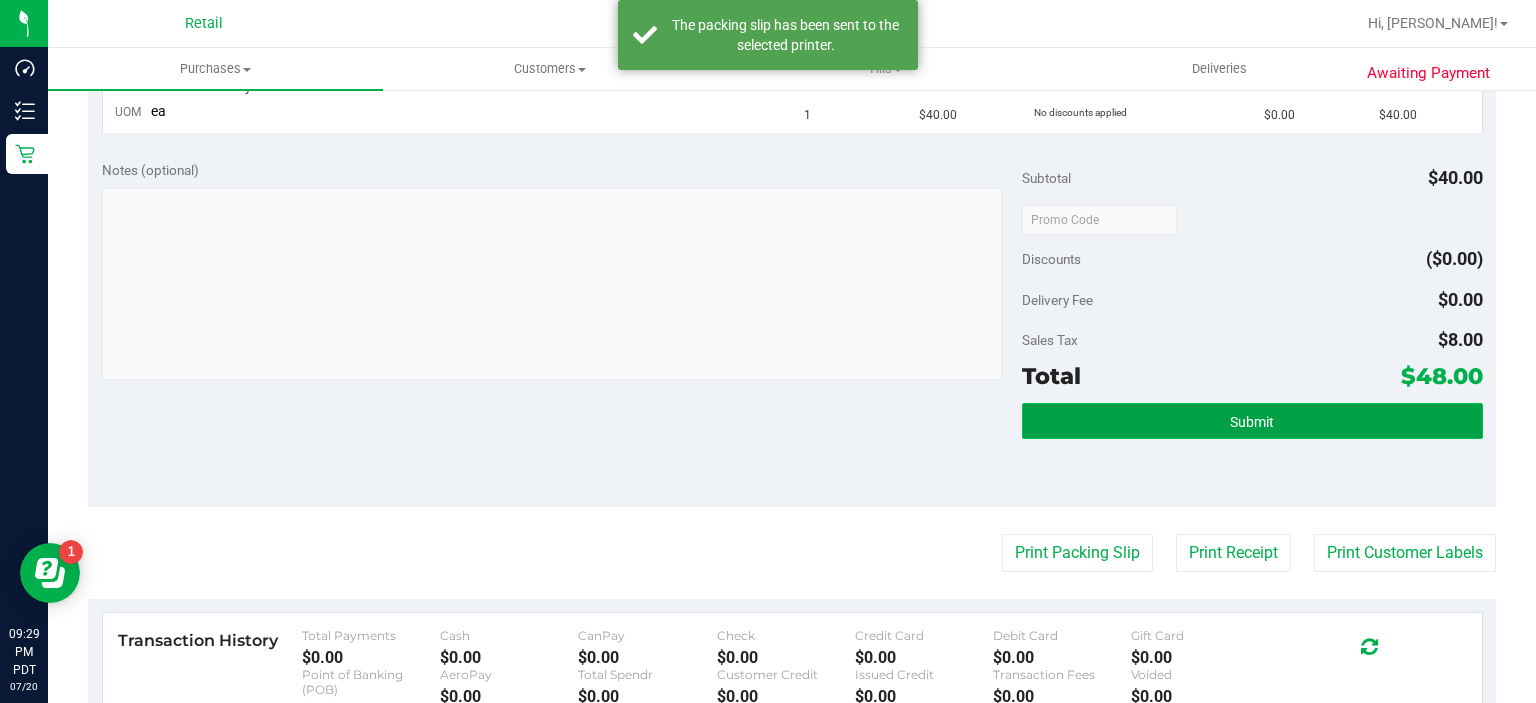 click on "Submit" at bounding box center (1252, 421) 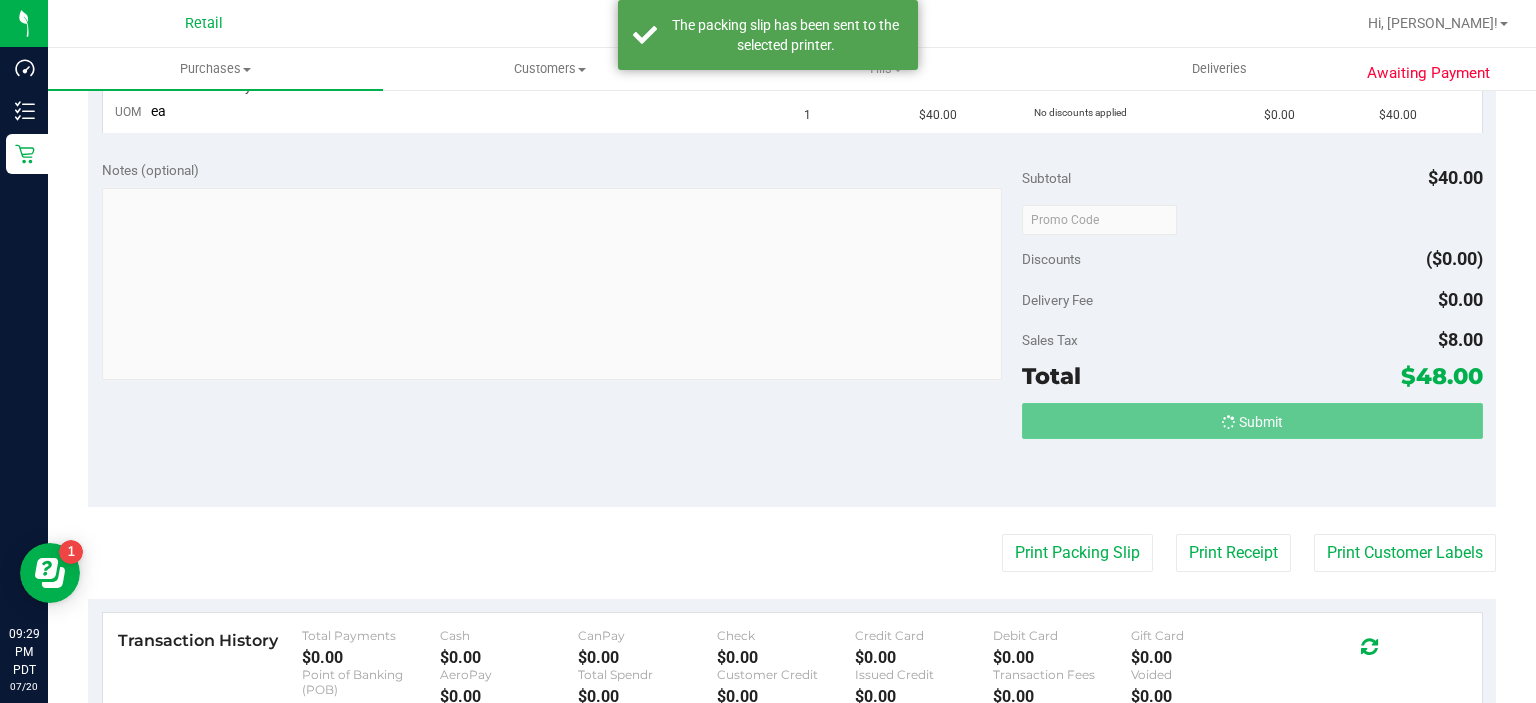 scroll, scrollTop: 570, scrollLeft: 0, axis: vertical 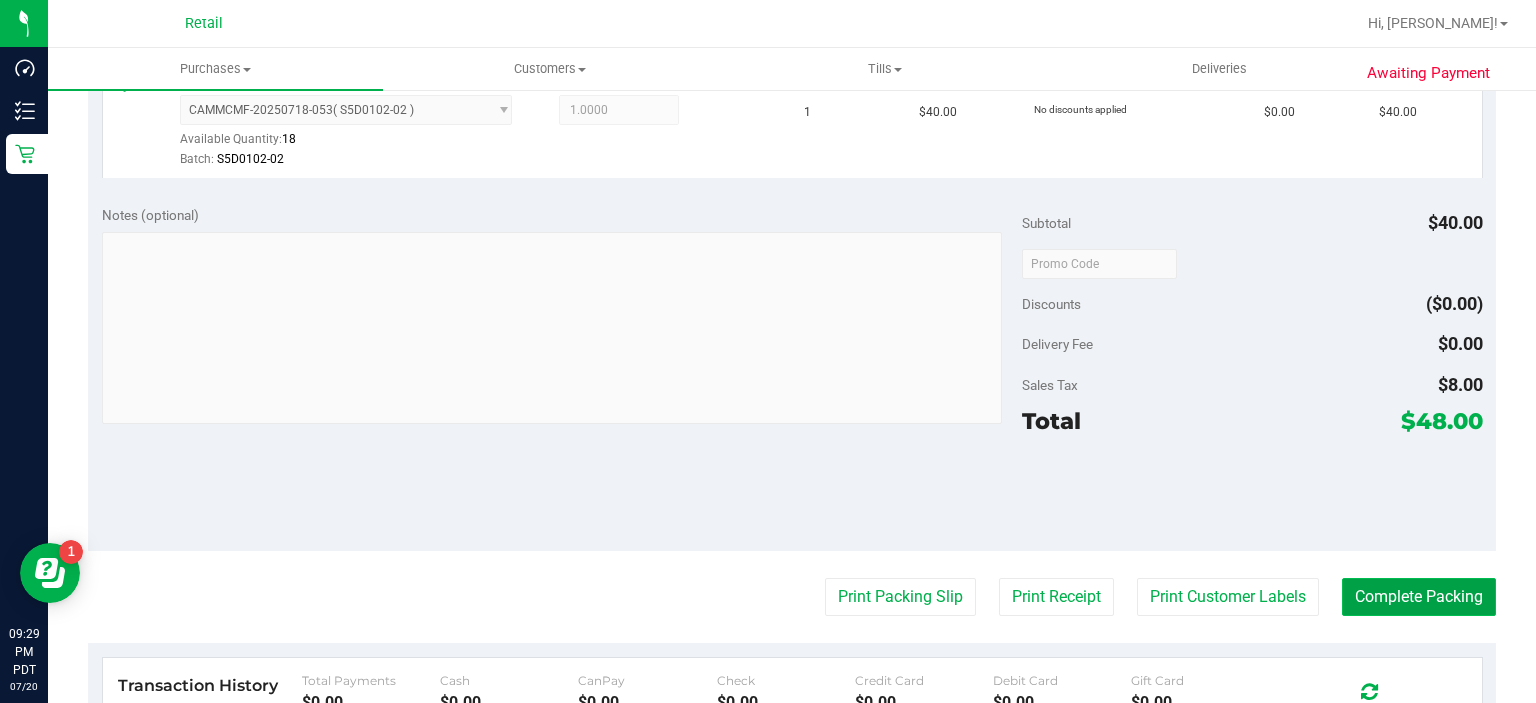 click on "Complete Packing" at bounding box center [1419, 597] 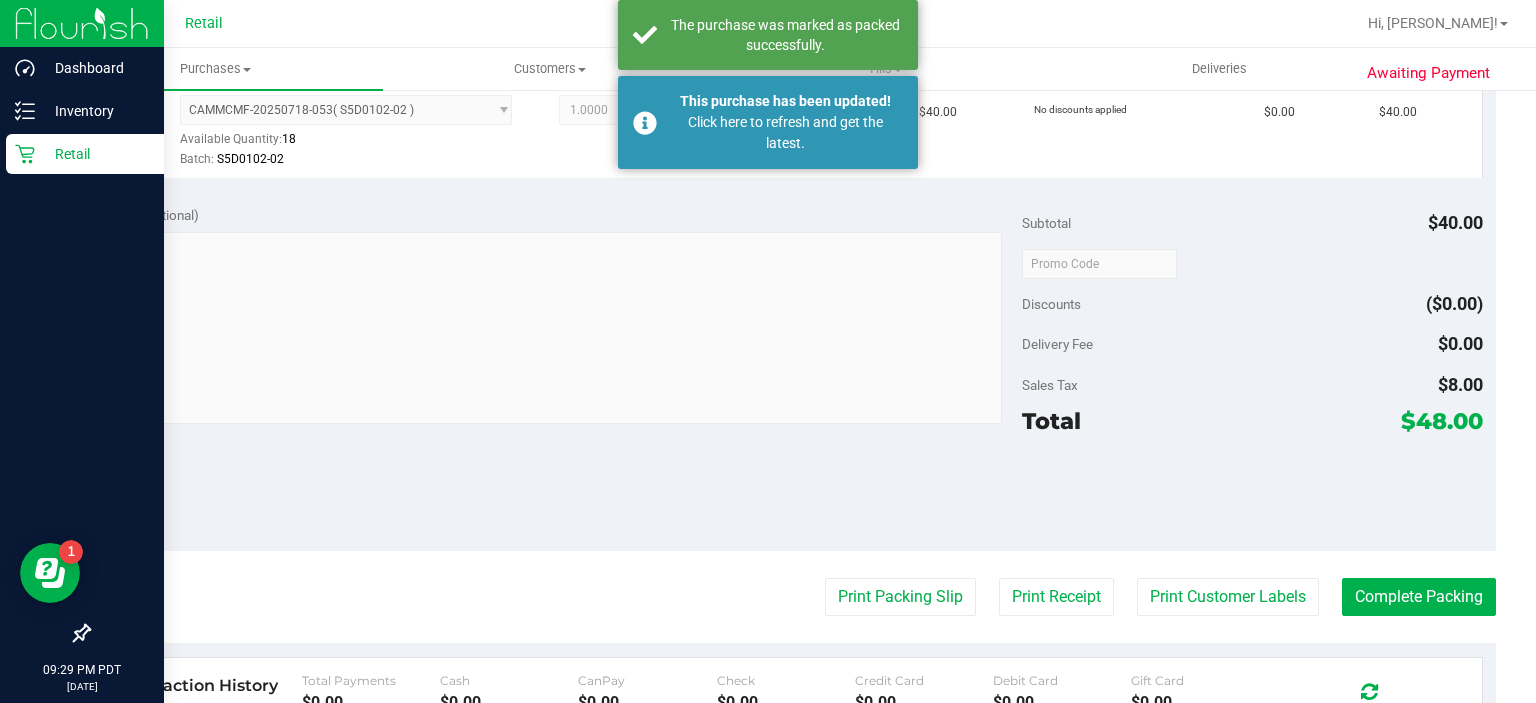 click 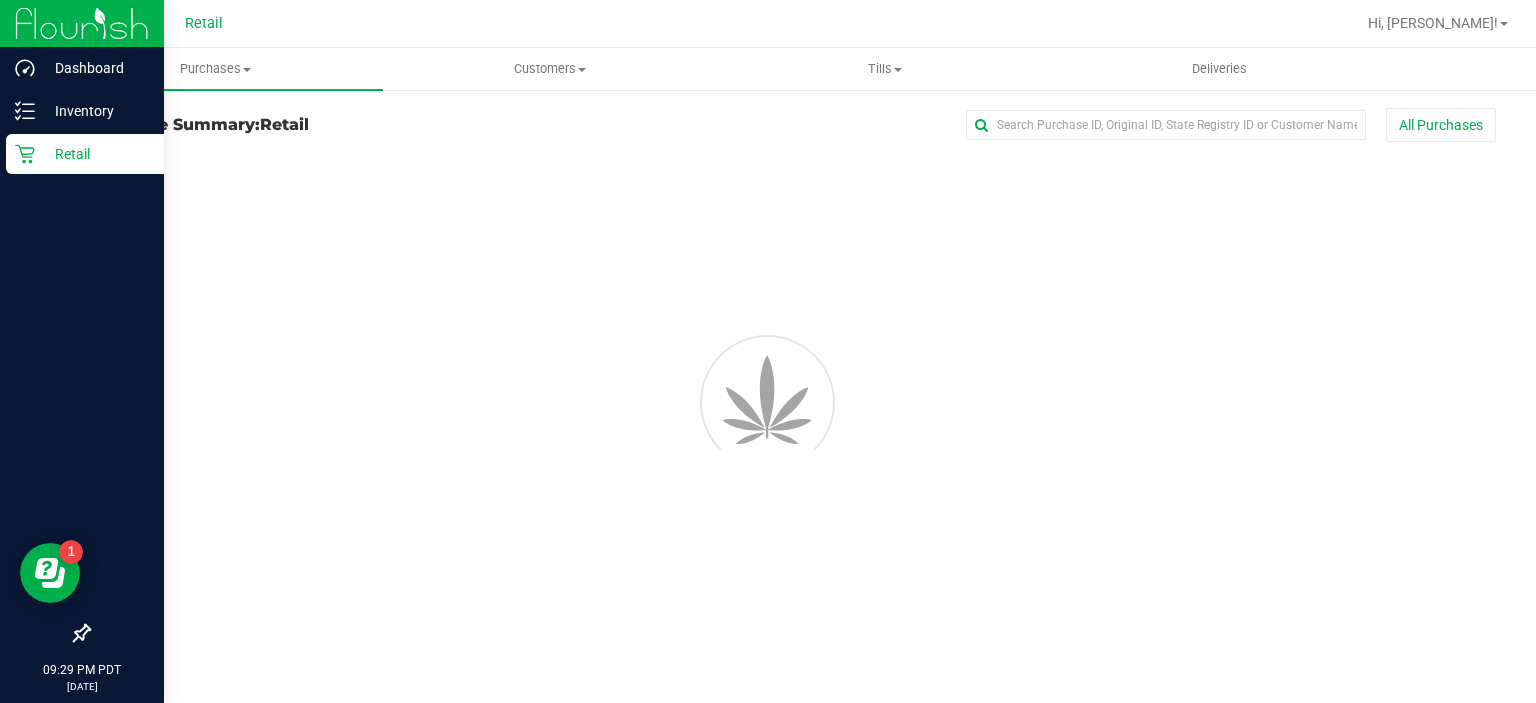 scroll, scrollTop: 0, scrollLeft: 0, axis: both 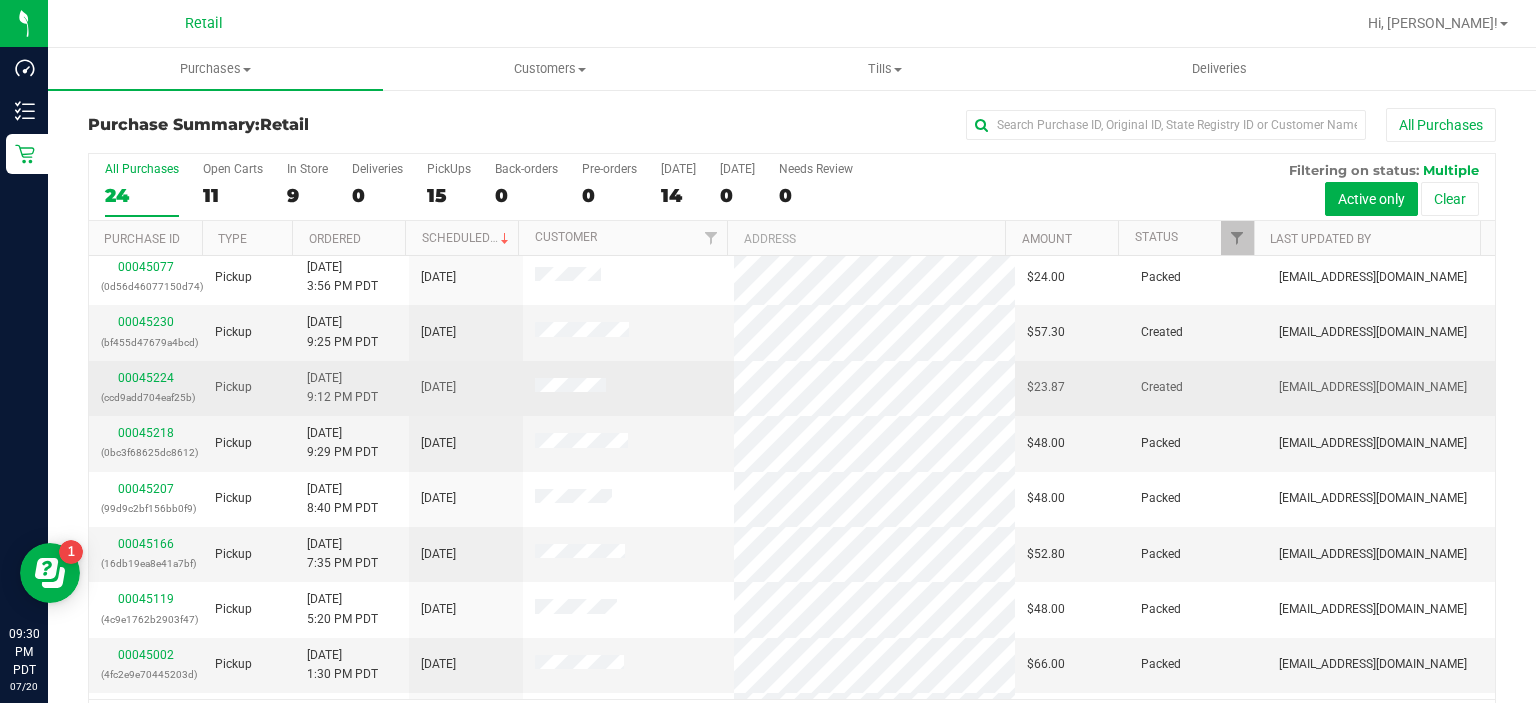 click on "00045224
(ccd9add704eaf25b)" at bounding box center [146, 388] 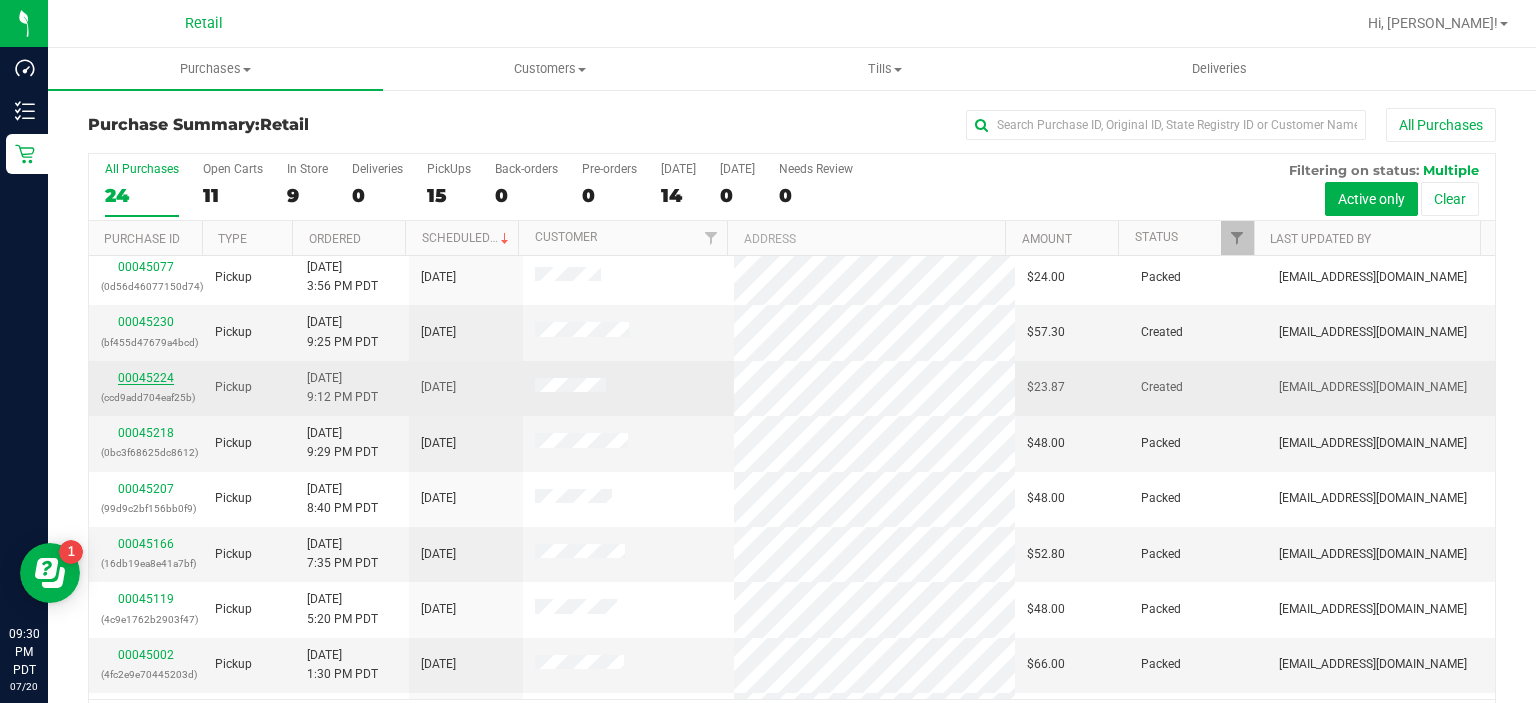 click on "00045224" at bounding box center [146, 378] 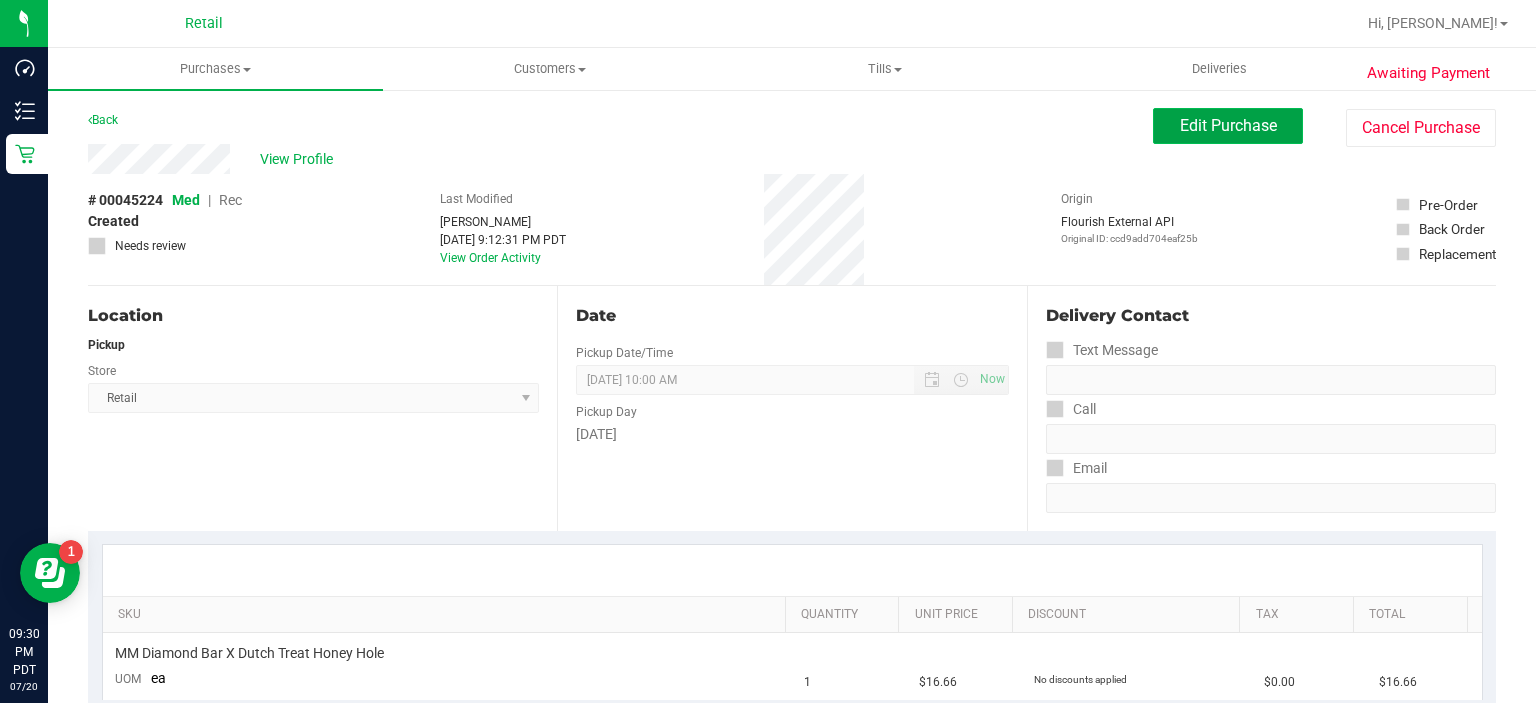 click on "Edit Purchase" at bounding box center [1228, 125] 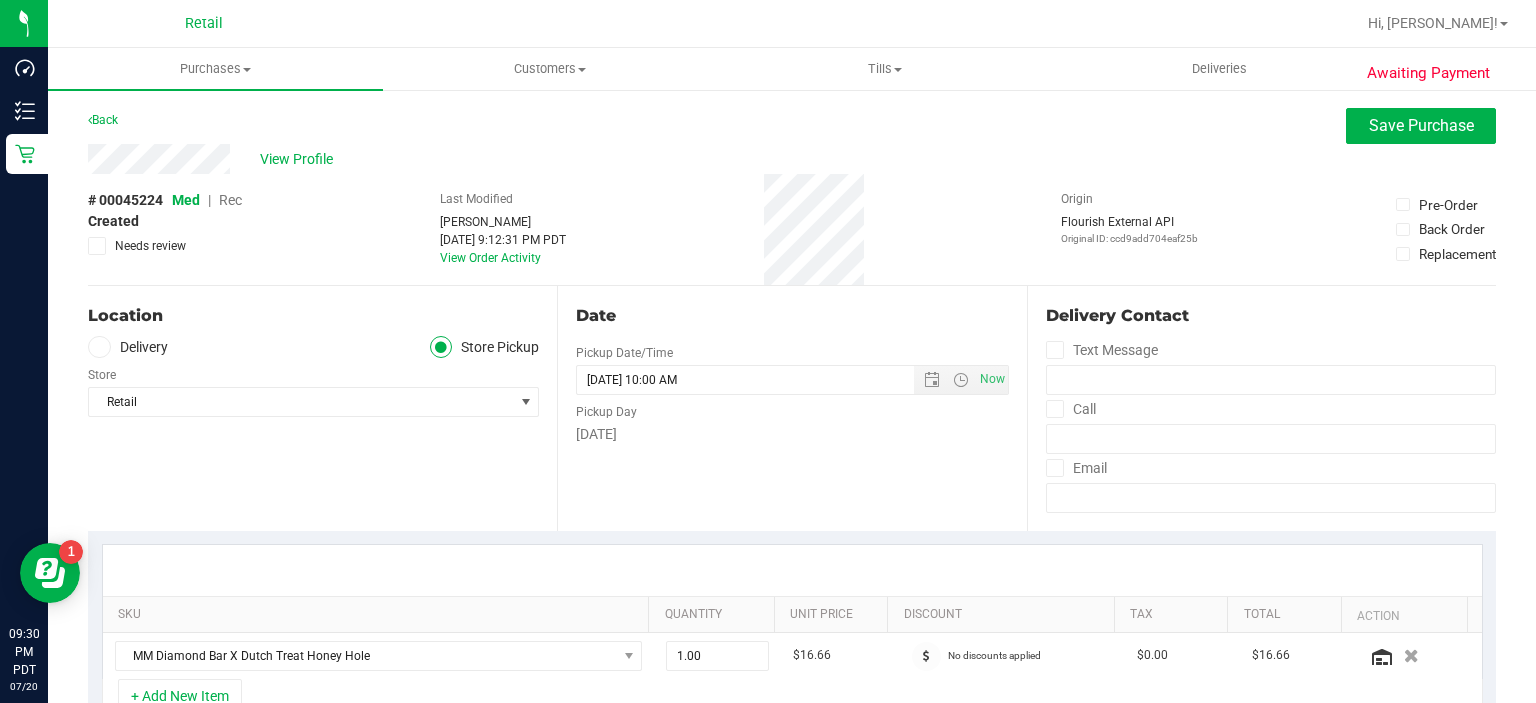 click on "Rec" at bounding box center (230, 200) 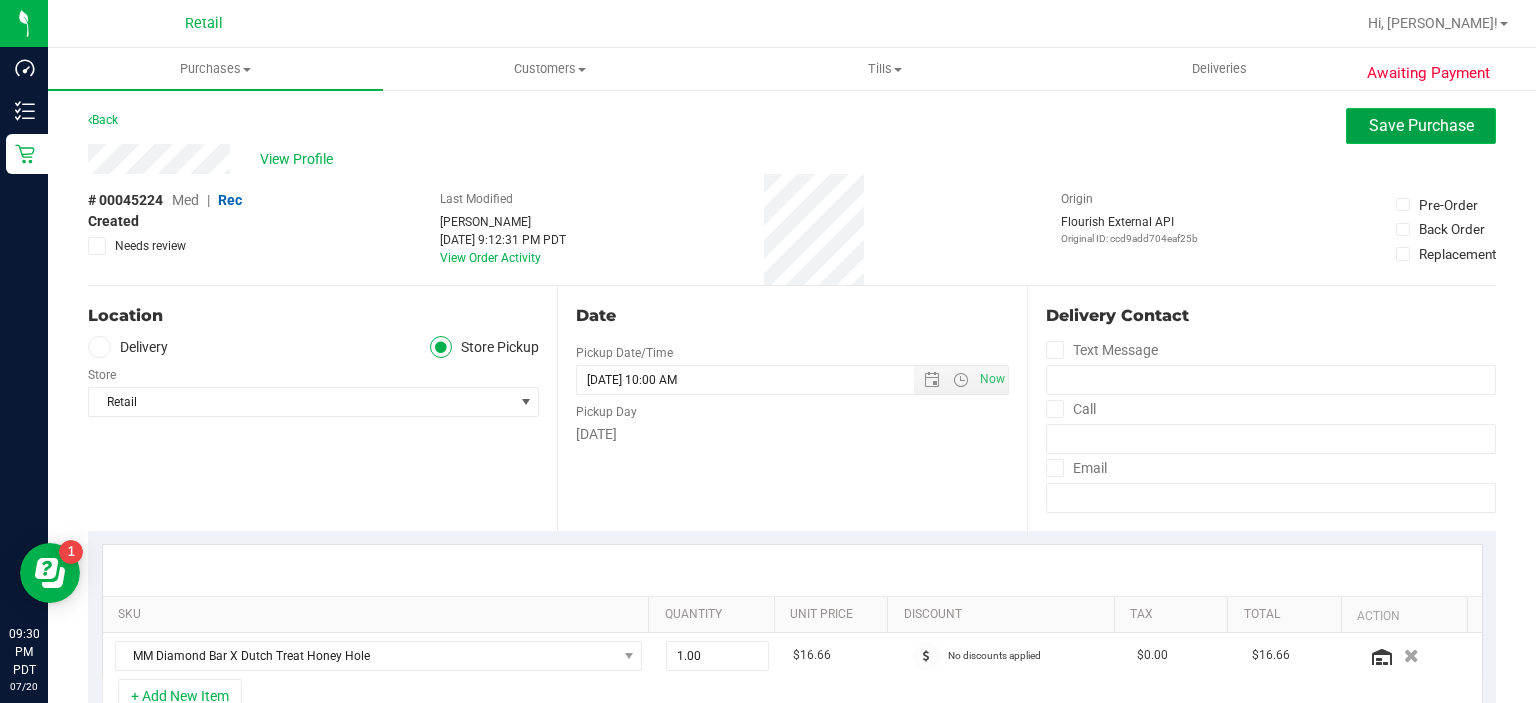 click on "Save Purchase" at bounding box center [1421, 125] 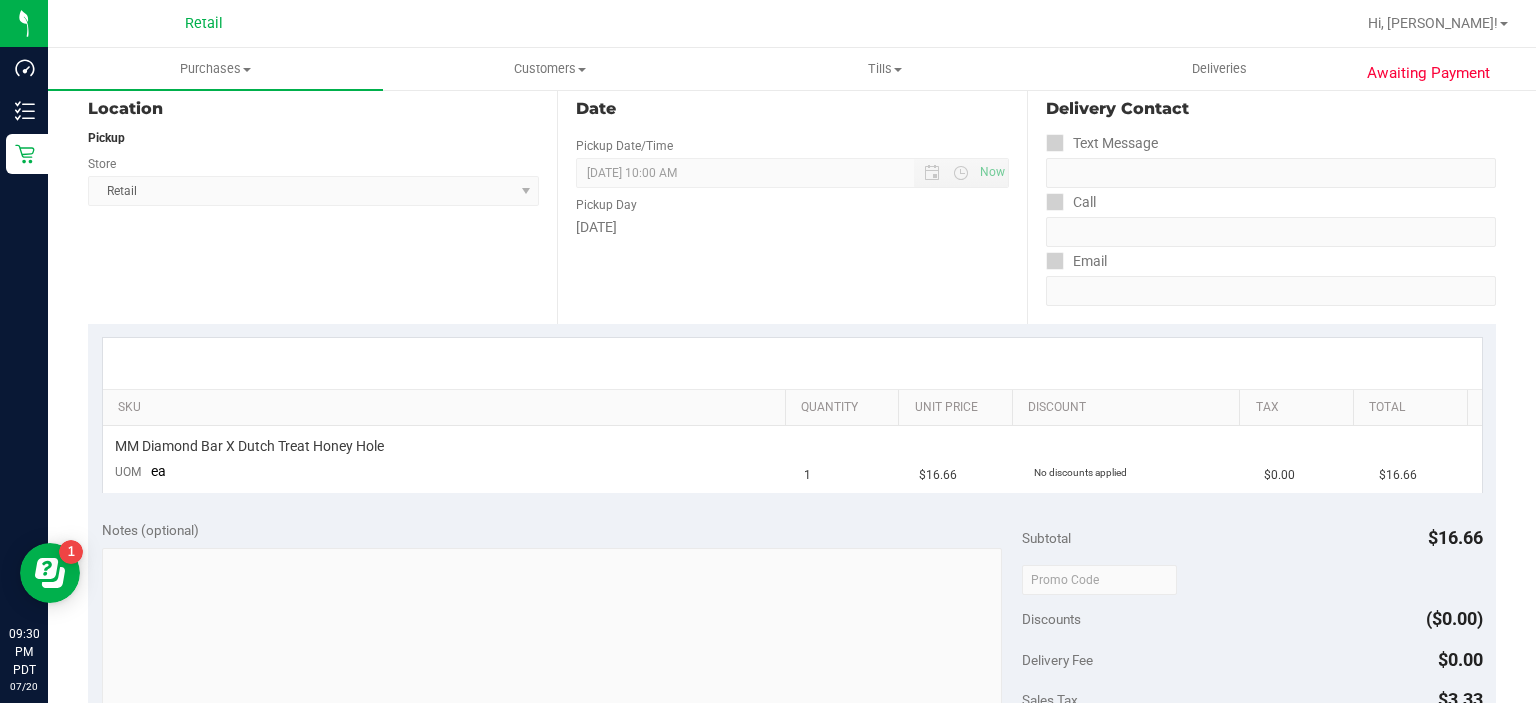 scroll, scrollTop: 352, scrollLeft: 0, axis: vertical 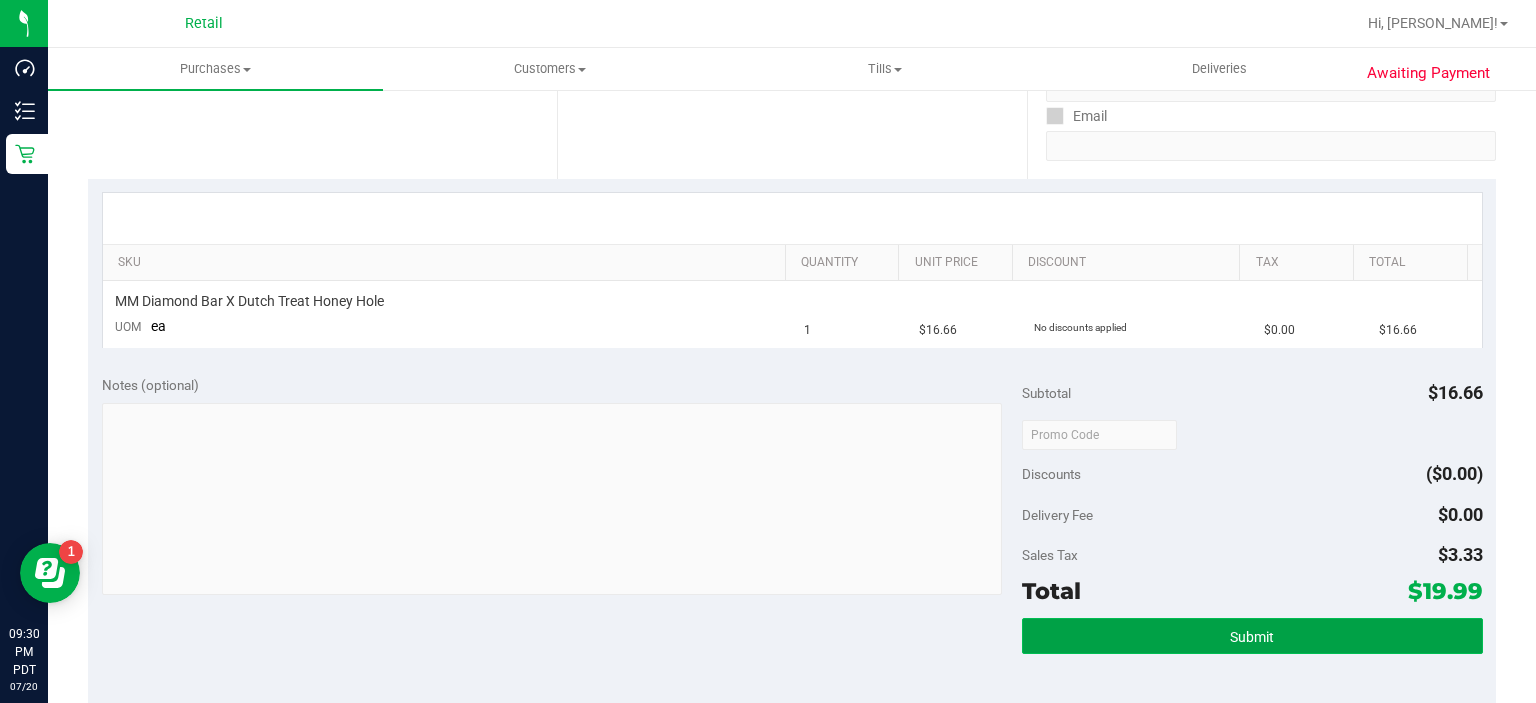 click on "Submit" at bounding box center [1252, 636] 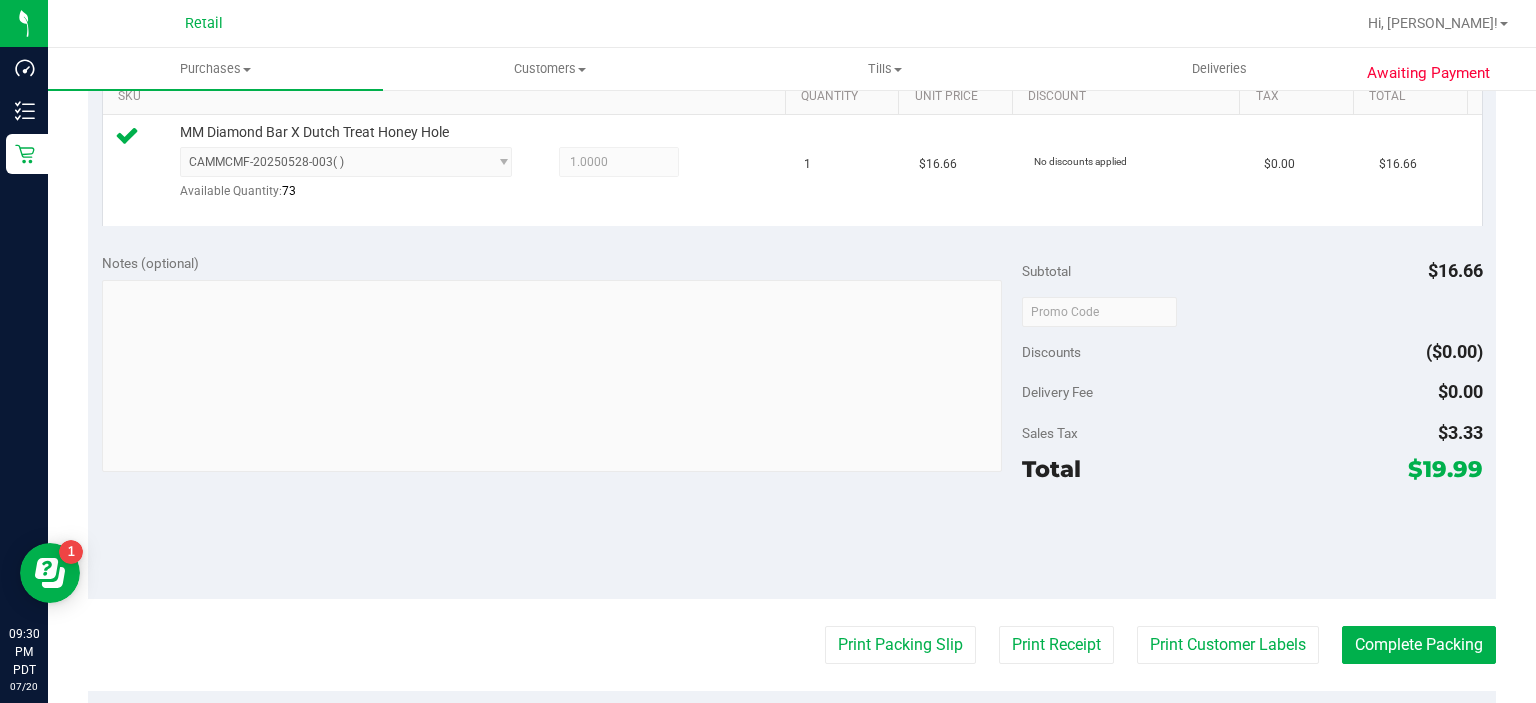 scroll, scrollTop: 551, scrollLeft: 0, axis: vertical 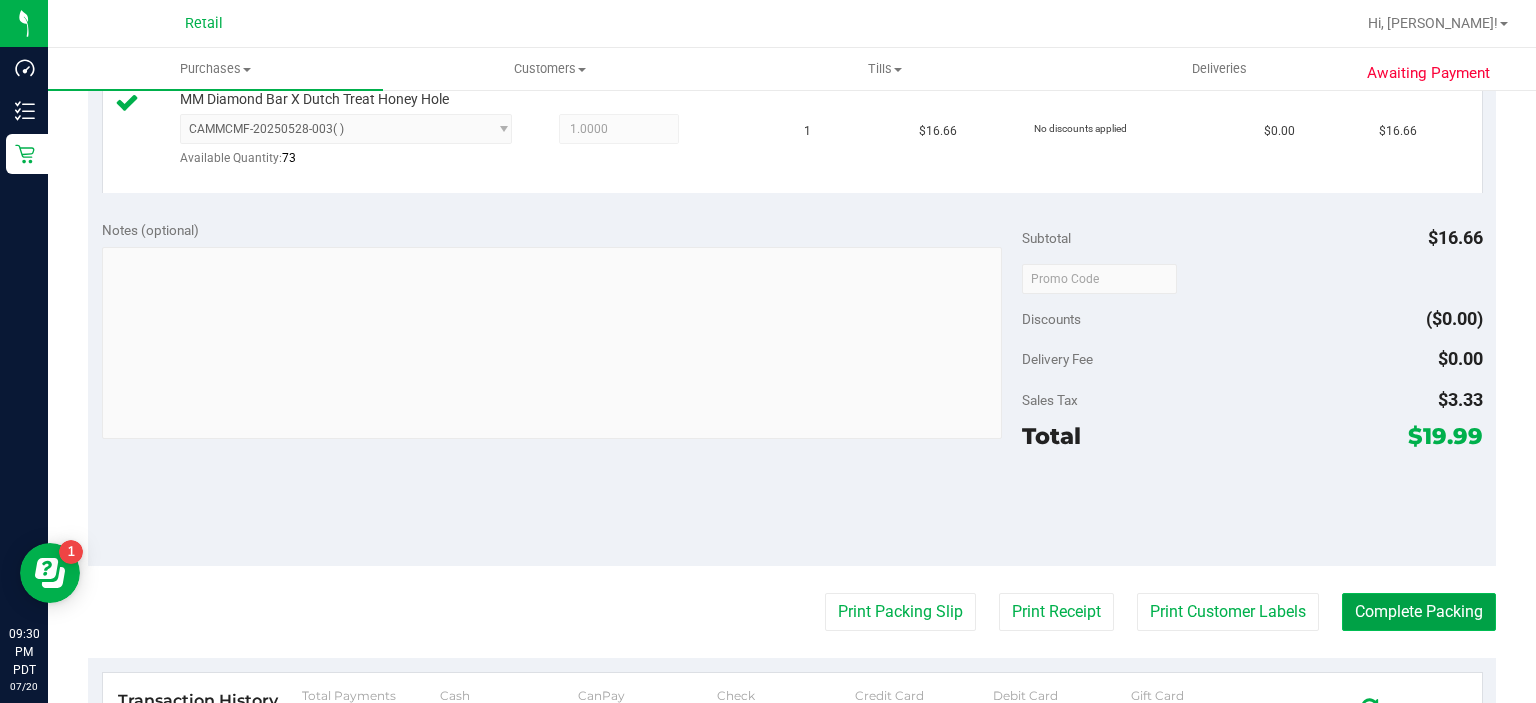 click on "Complete Packing" at bounding box center [1419, 612] 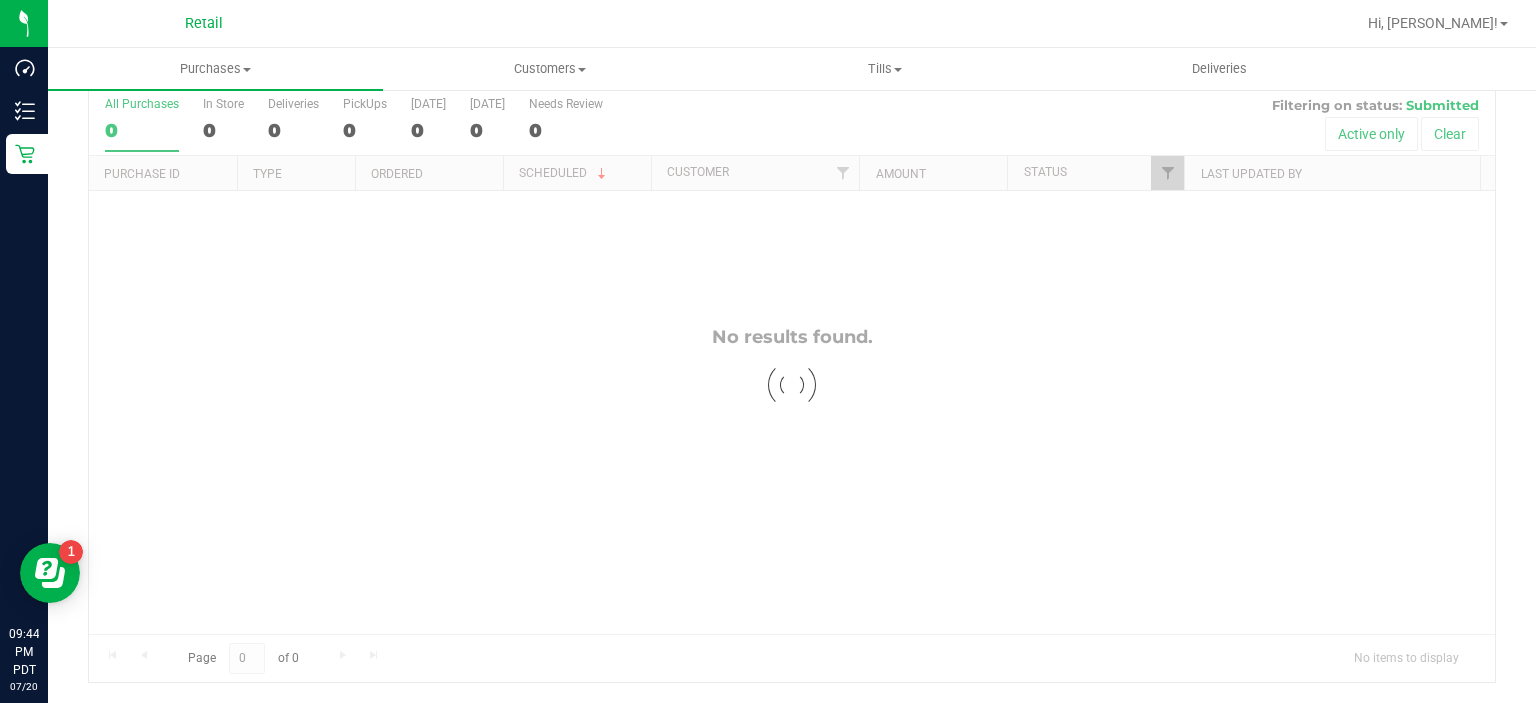 scroll, scrollTop: 0, scrollLeft: 0, axis: both 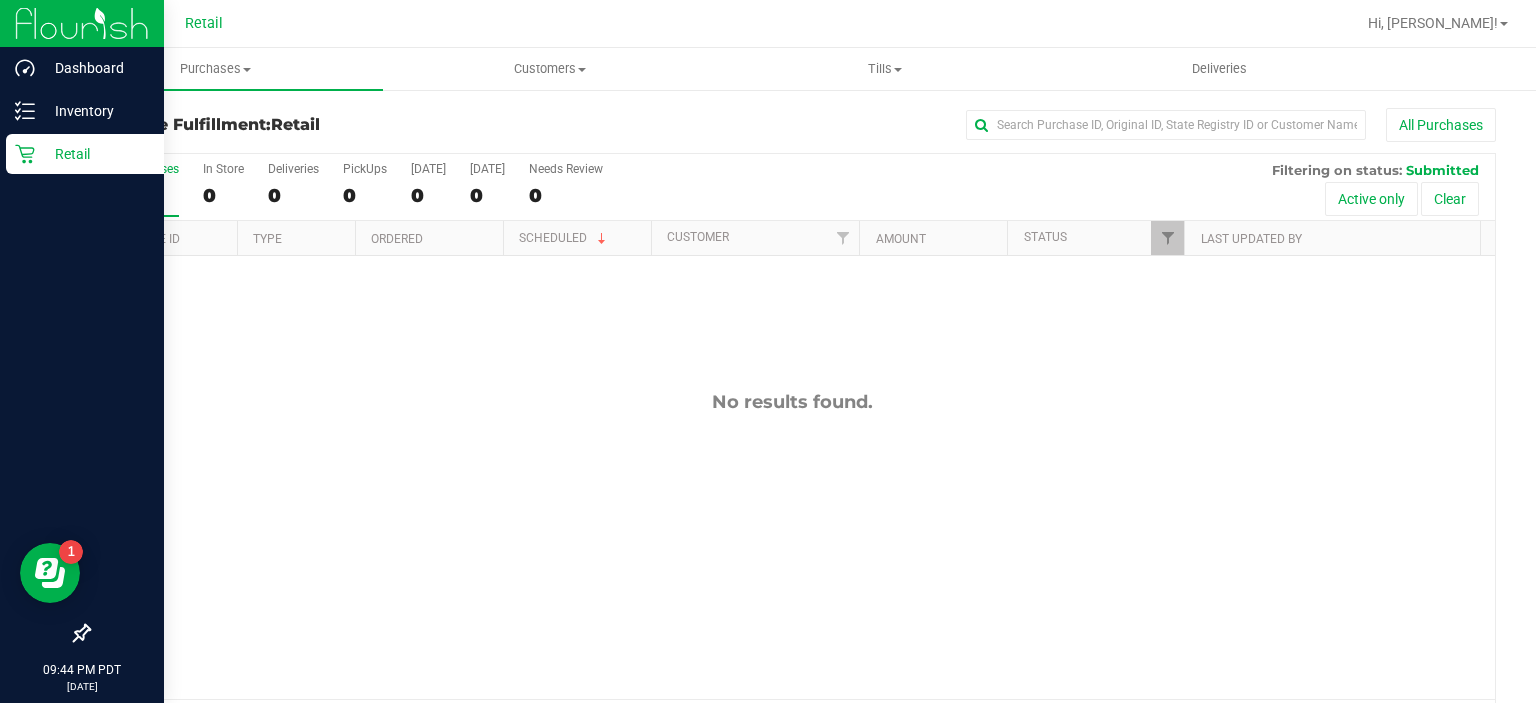click on "Retail" at bounding box center (82, 155) 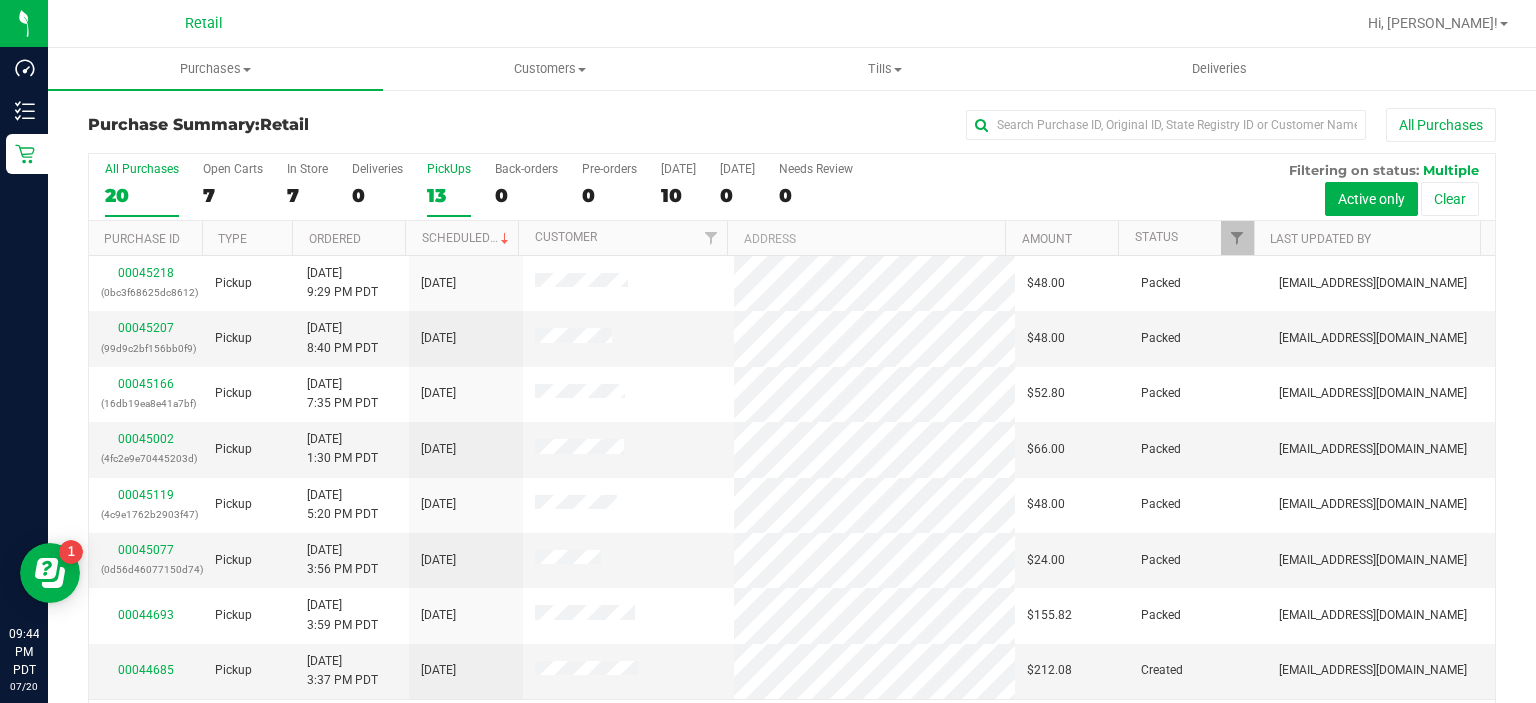 click on "PickUps" at bounding box center (449, 169) 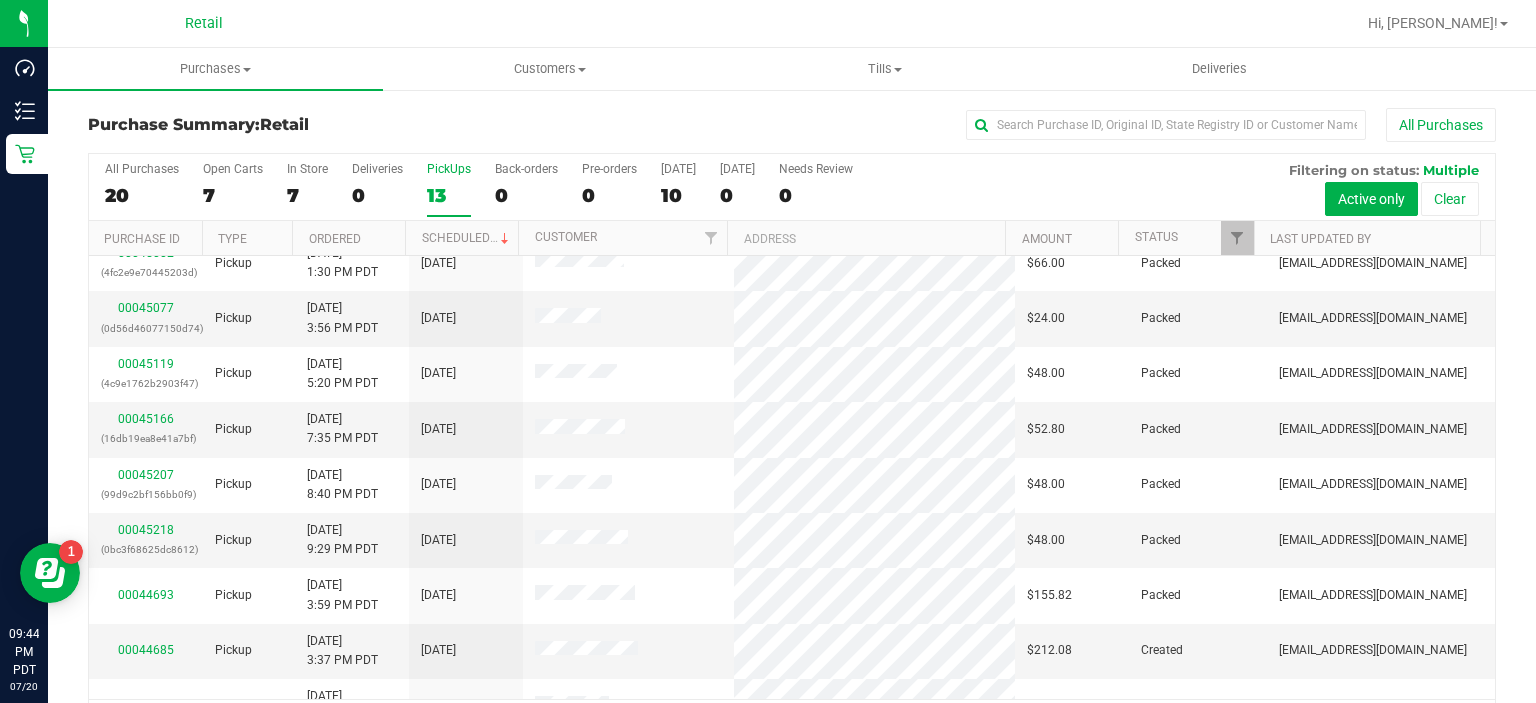 scroll, scrollTop: 0, scrollLeft: 0, axis: both 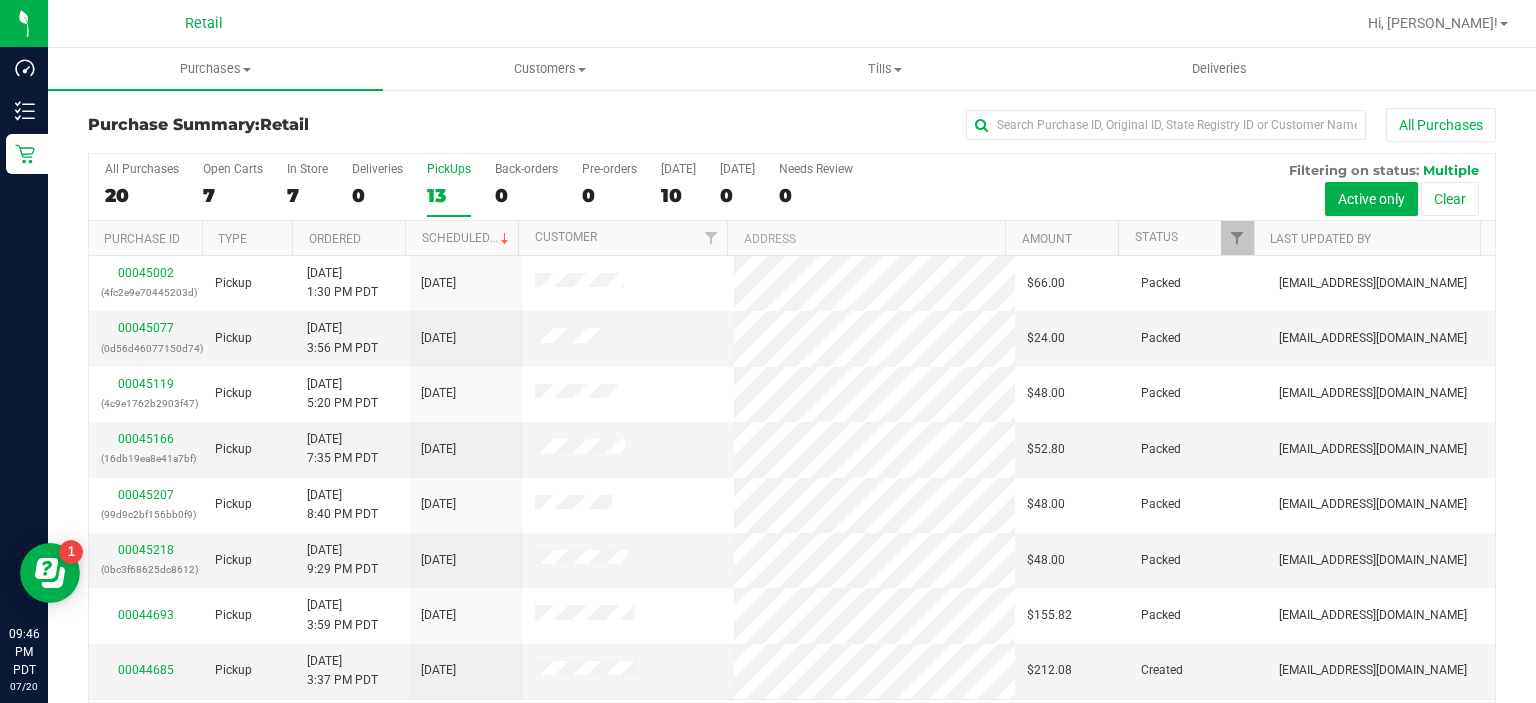 click on "PickUps" at bounding box center [449, 169] 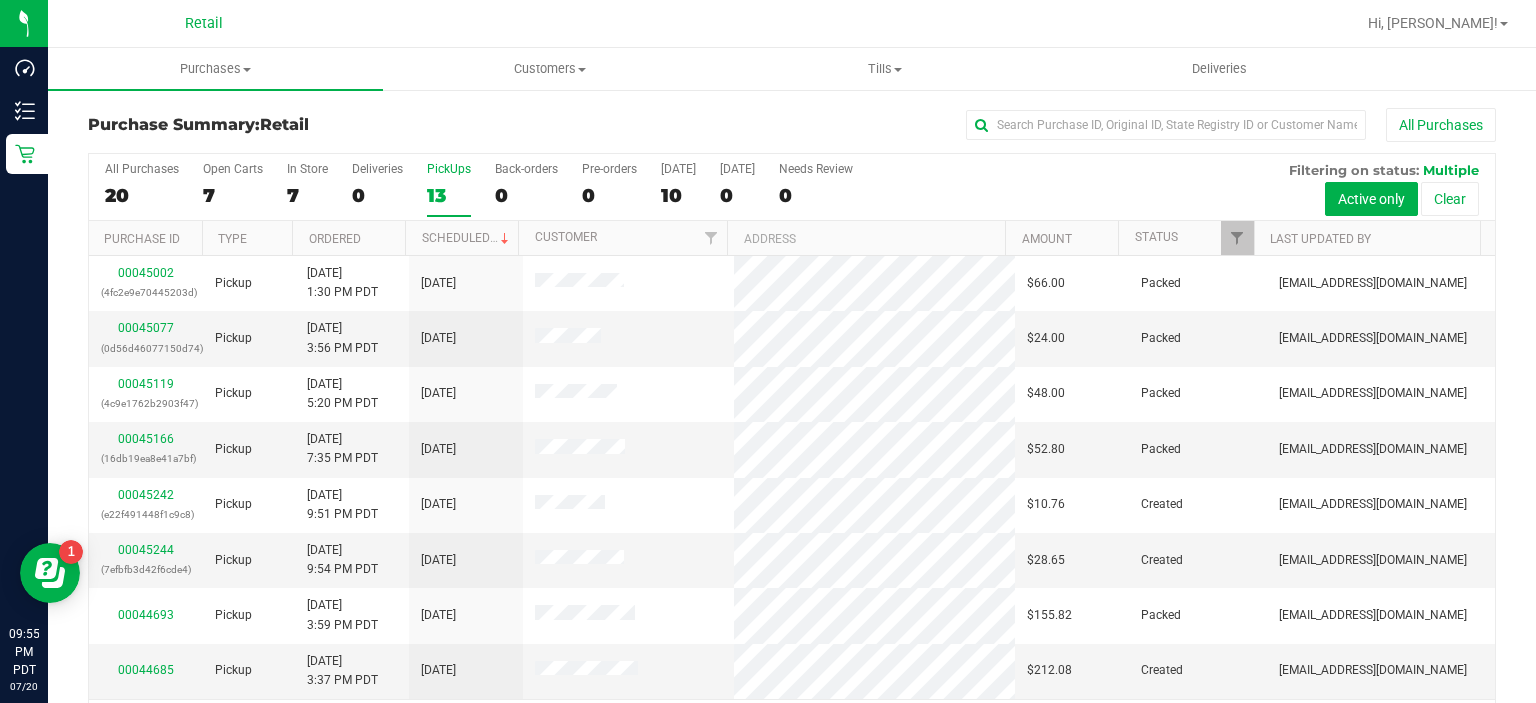 click on "PickUps
13" at bounding box center (449, 189) 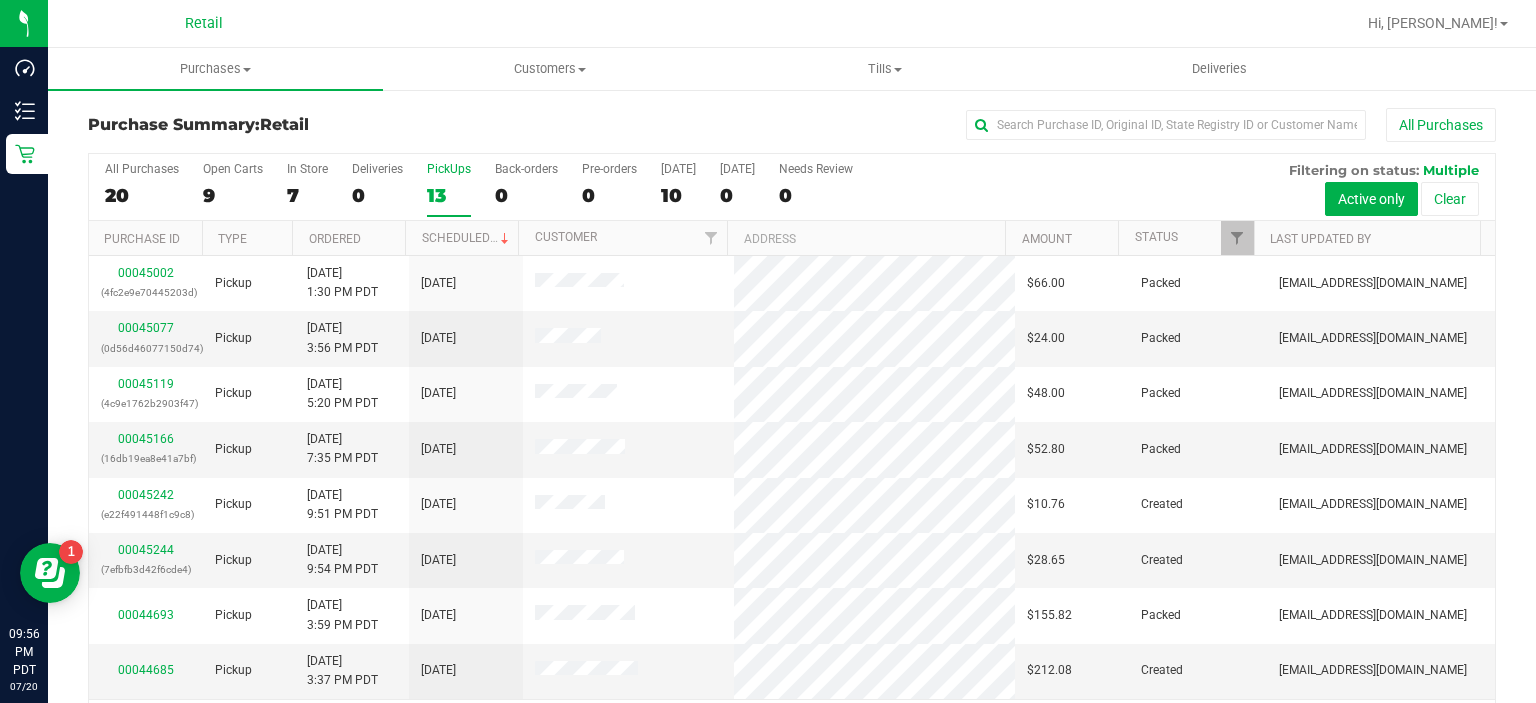 click on "PickUps
13" at bounding box center (449, 189) 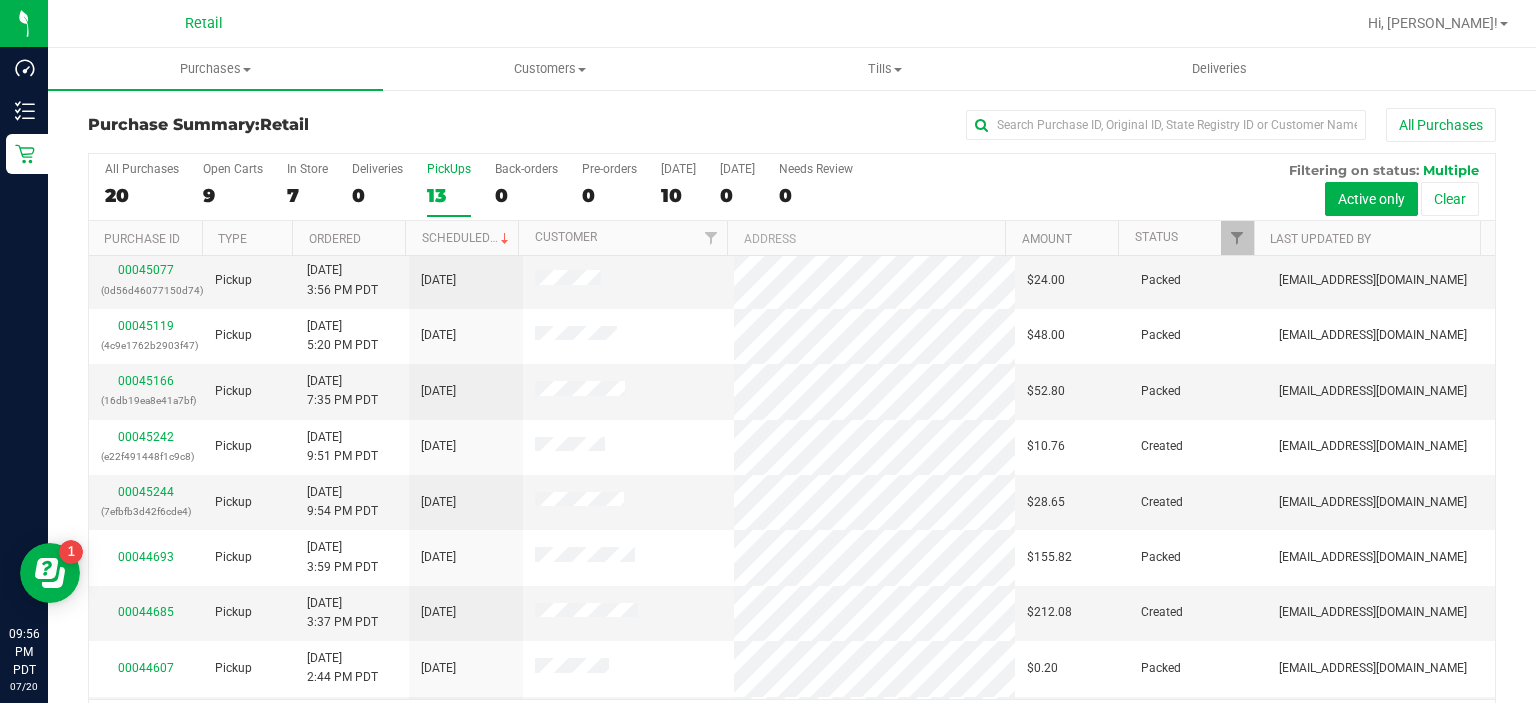 scroll, scrollTop: 57, scrollLeft: 0, axis: vertical 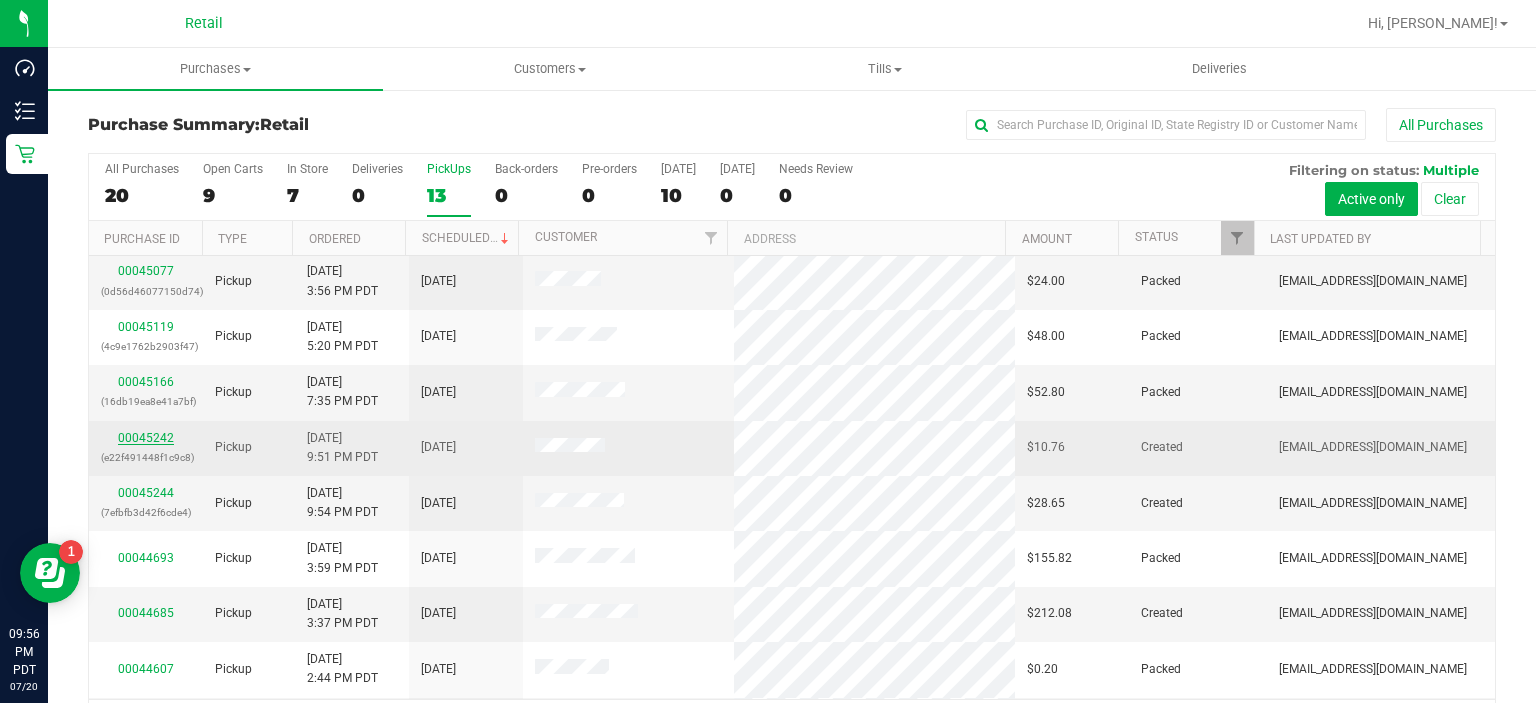 click on "00045242" at bounding box center (146, 438) 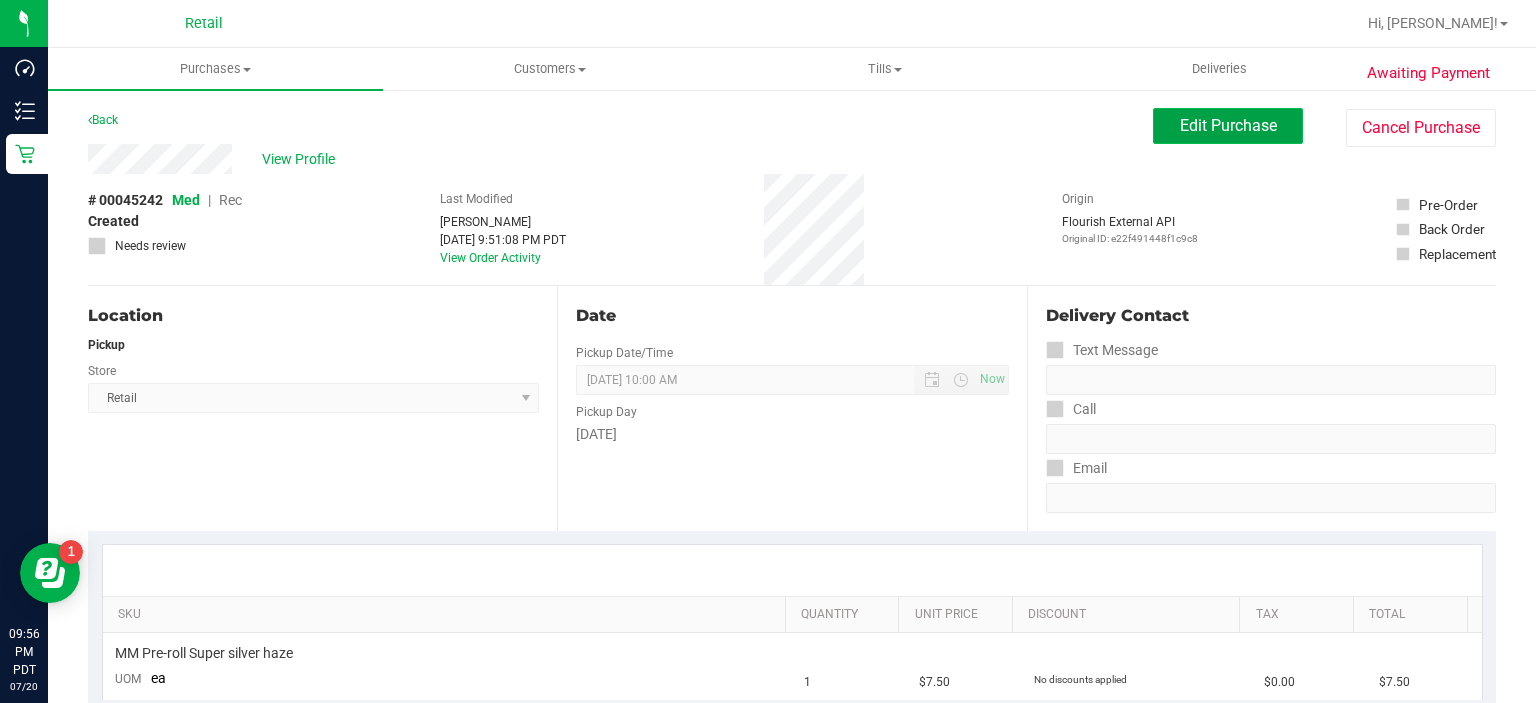 click on "Edit Purchase" at bounding box center (1228, 125) 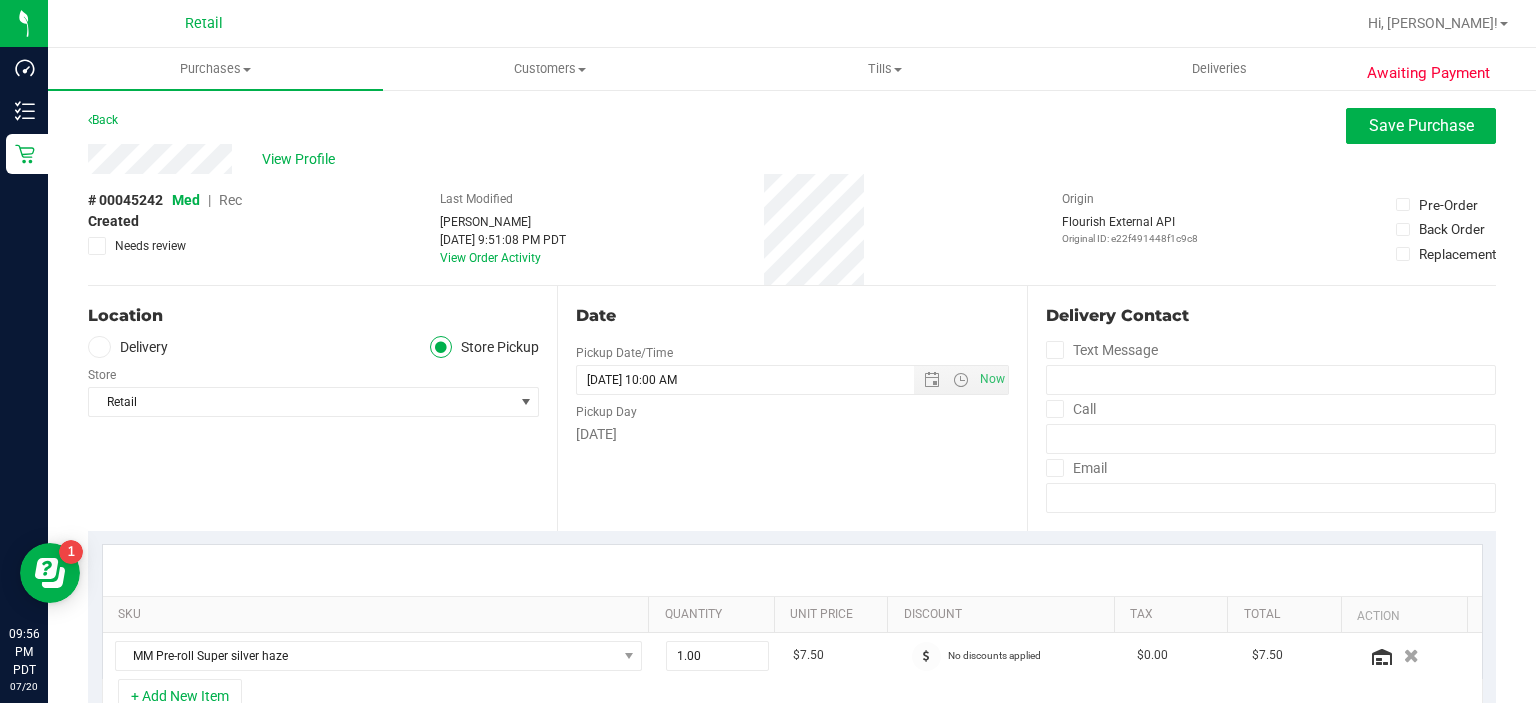 click on "Rec" at bounding box center (230, 200) 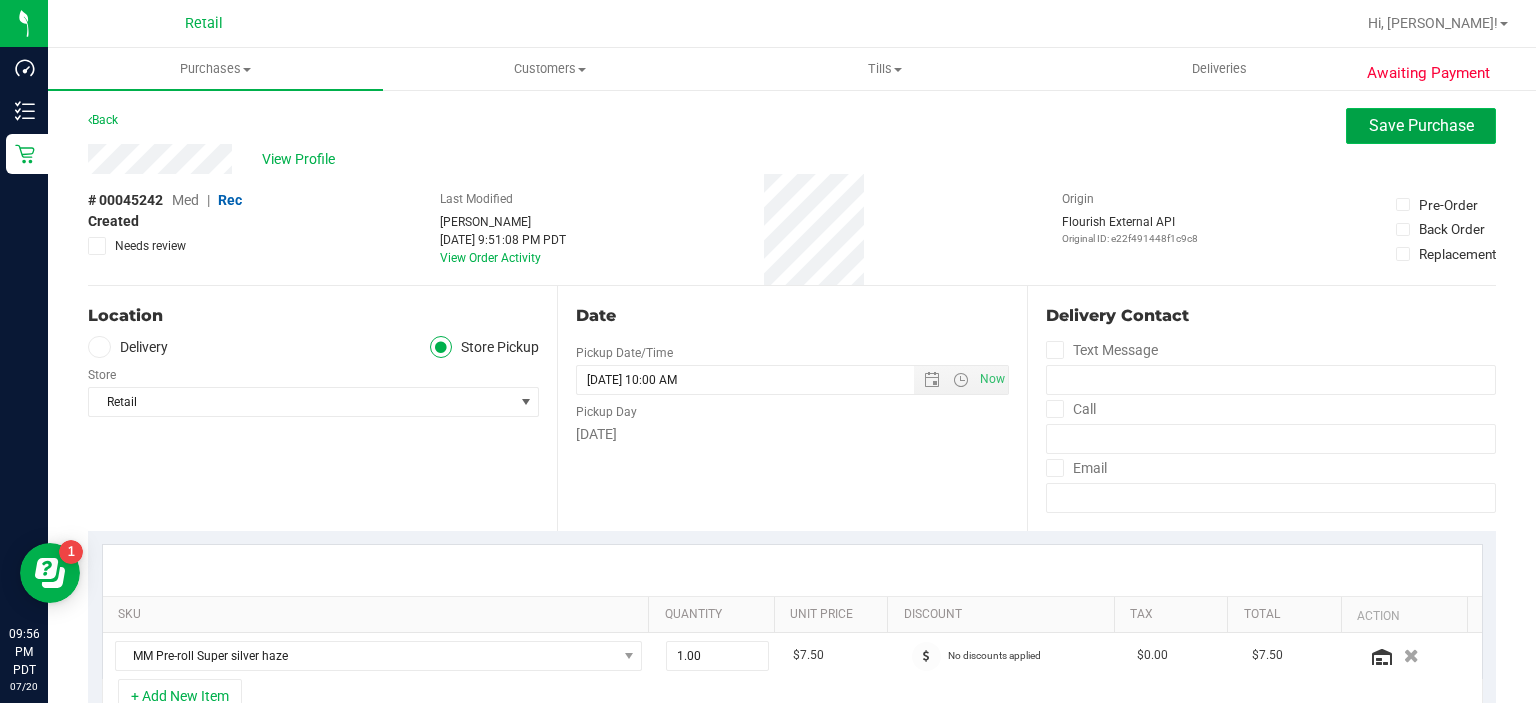 click on "Save Purchase" at bounding box center (1421, 126) 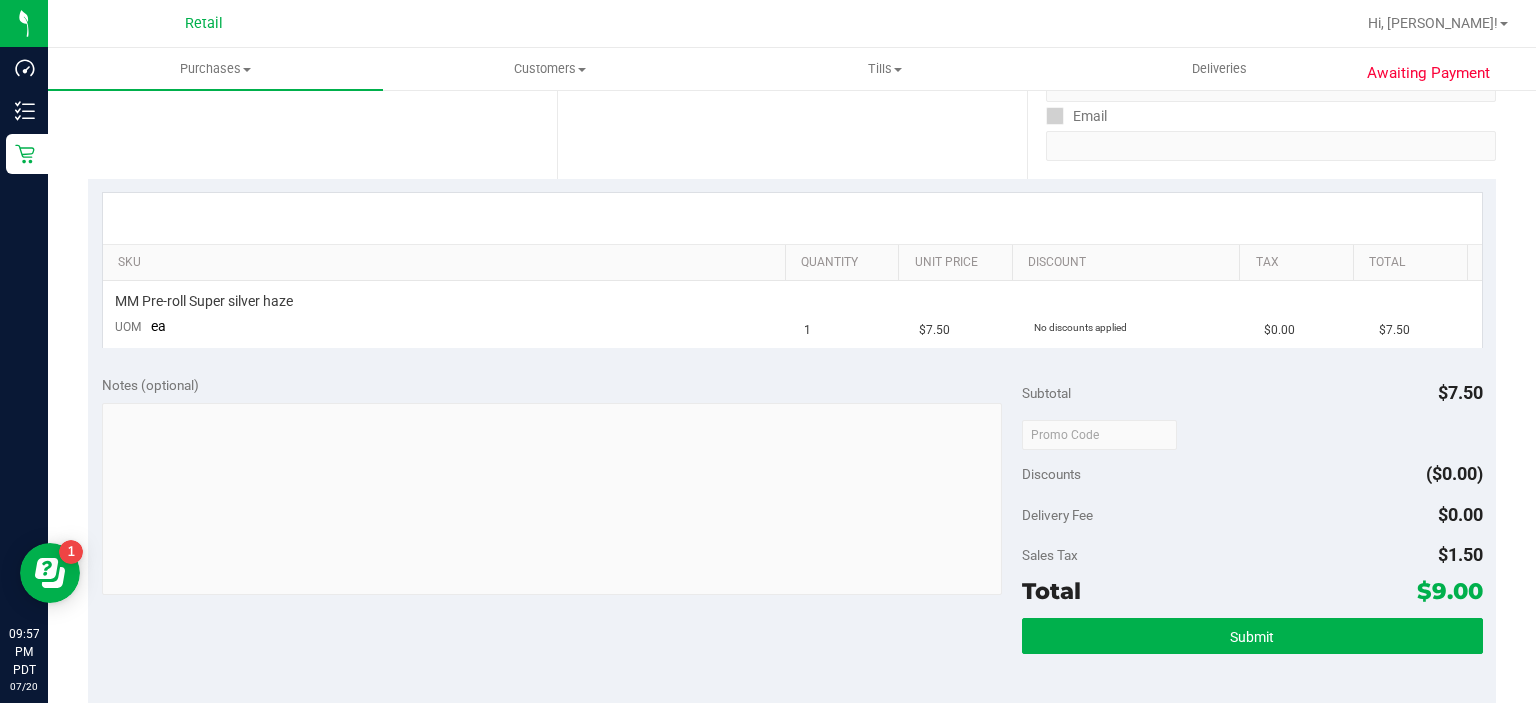 scroll, scrollTop: 377, scrollLeft: 0, axis: vertical 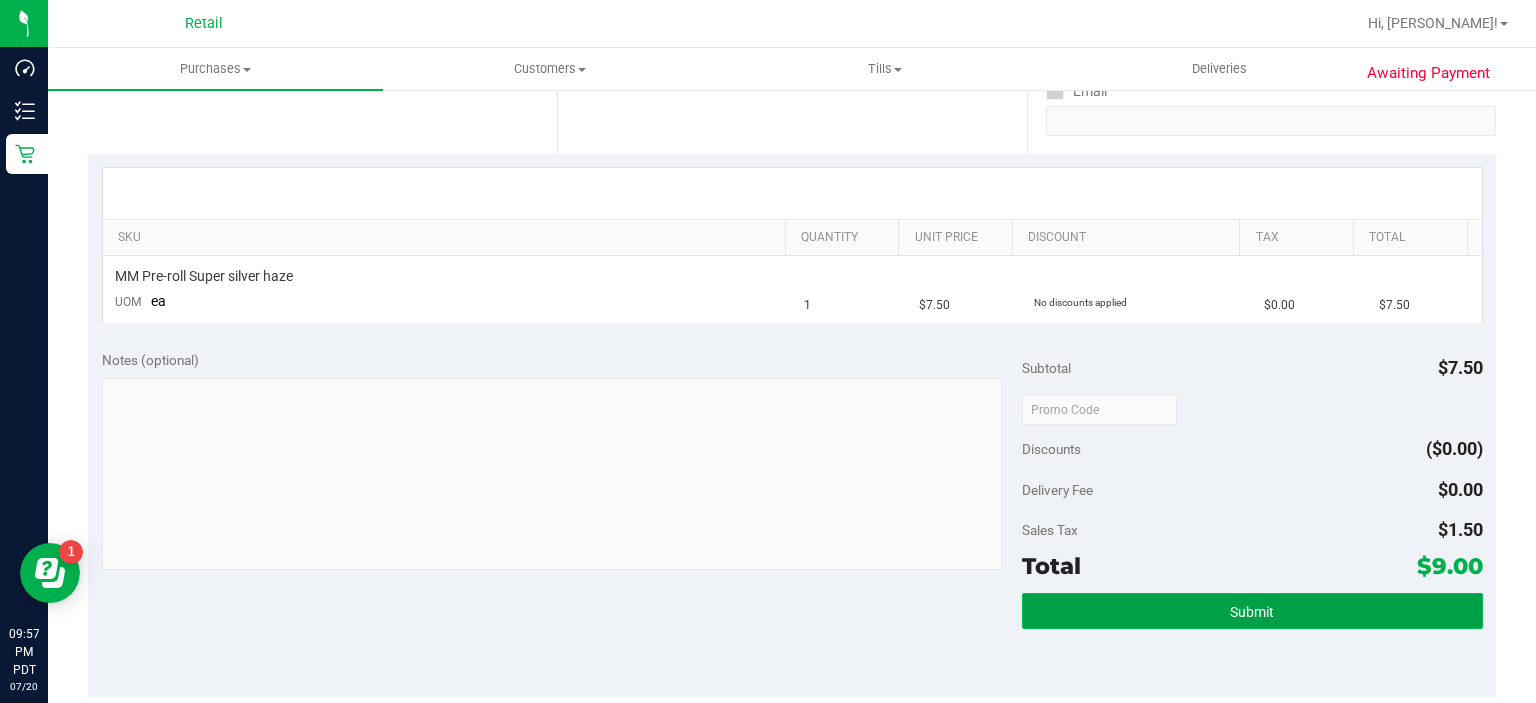 click on "Submit" at bounding box center (1252, 611) 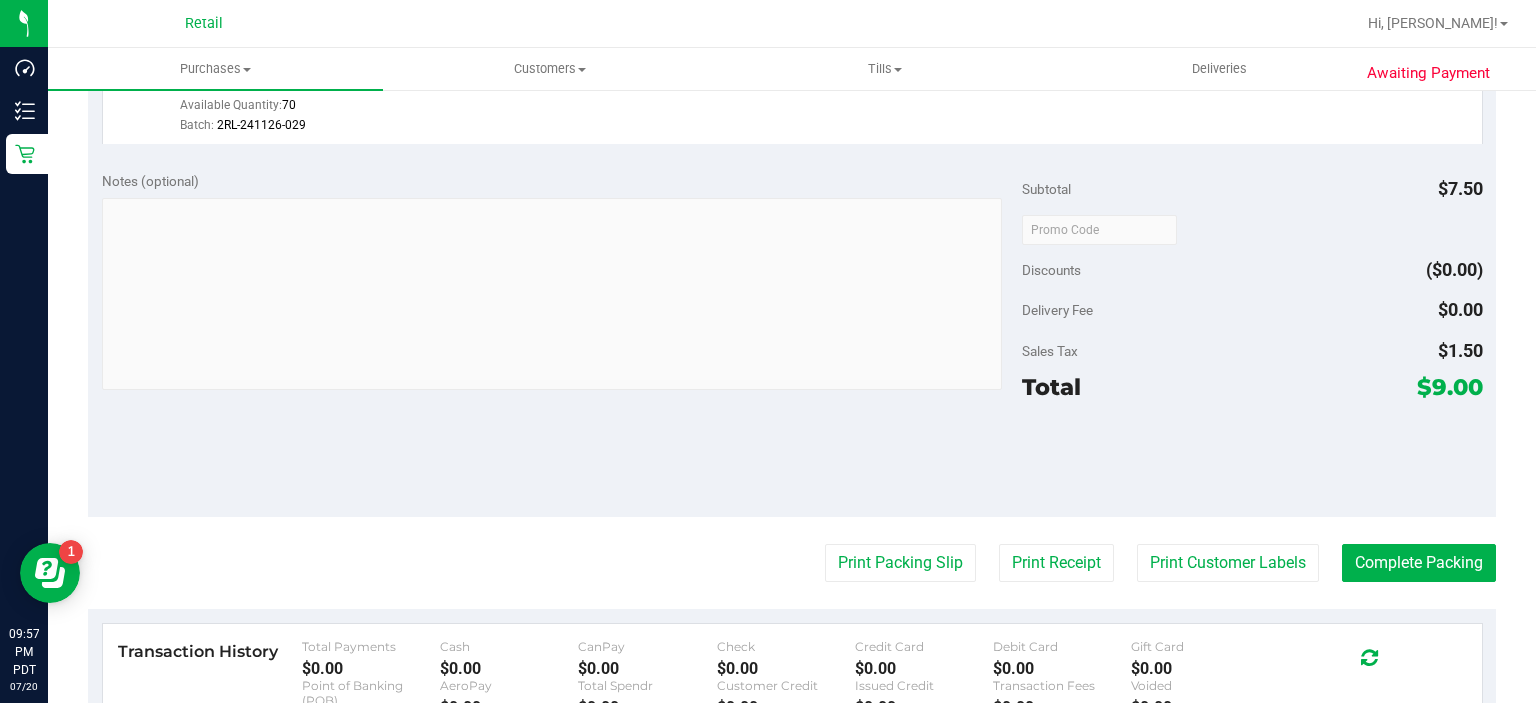 scroll, scrollTop: 700, scrollLeft: 0, axis: vertical 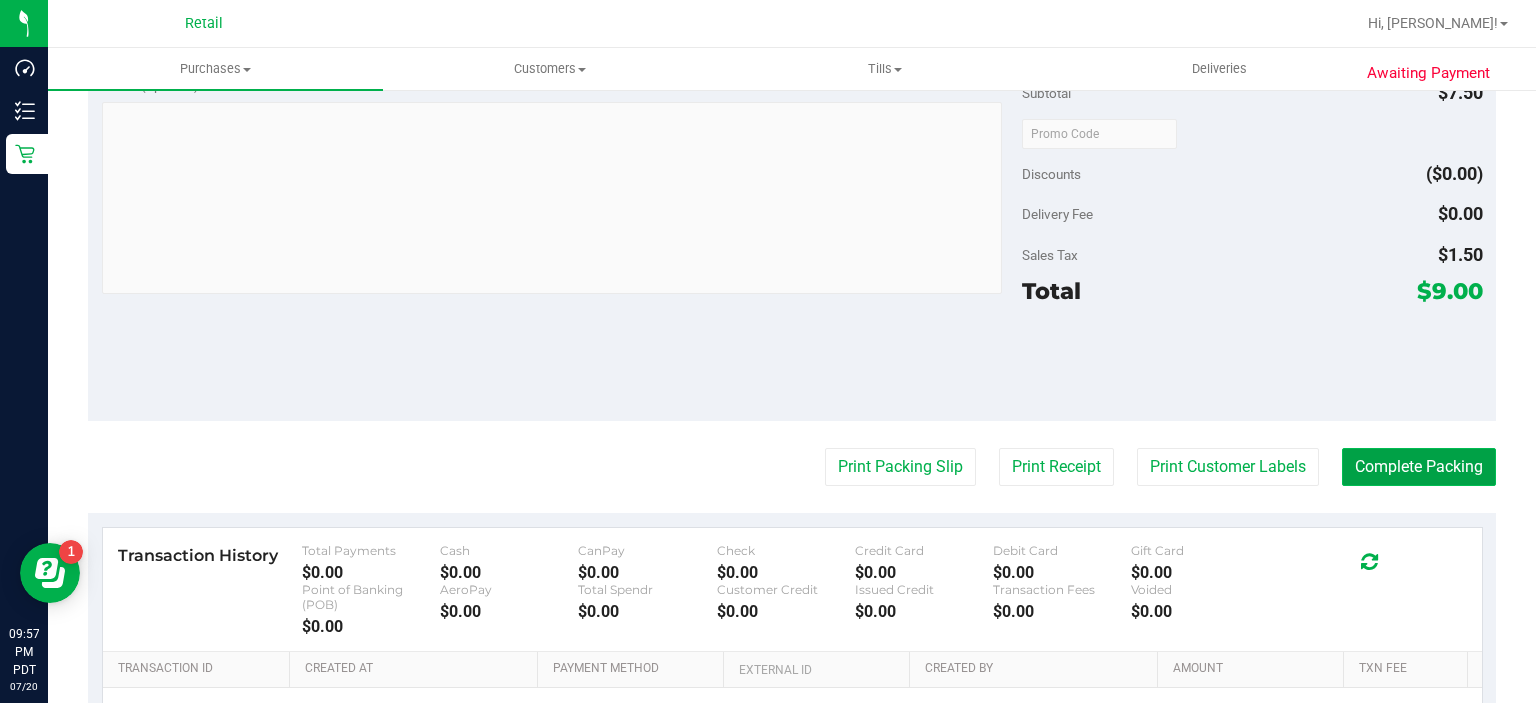 click on "Complete Packing" at bounding box center (1419, 467) 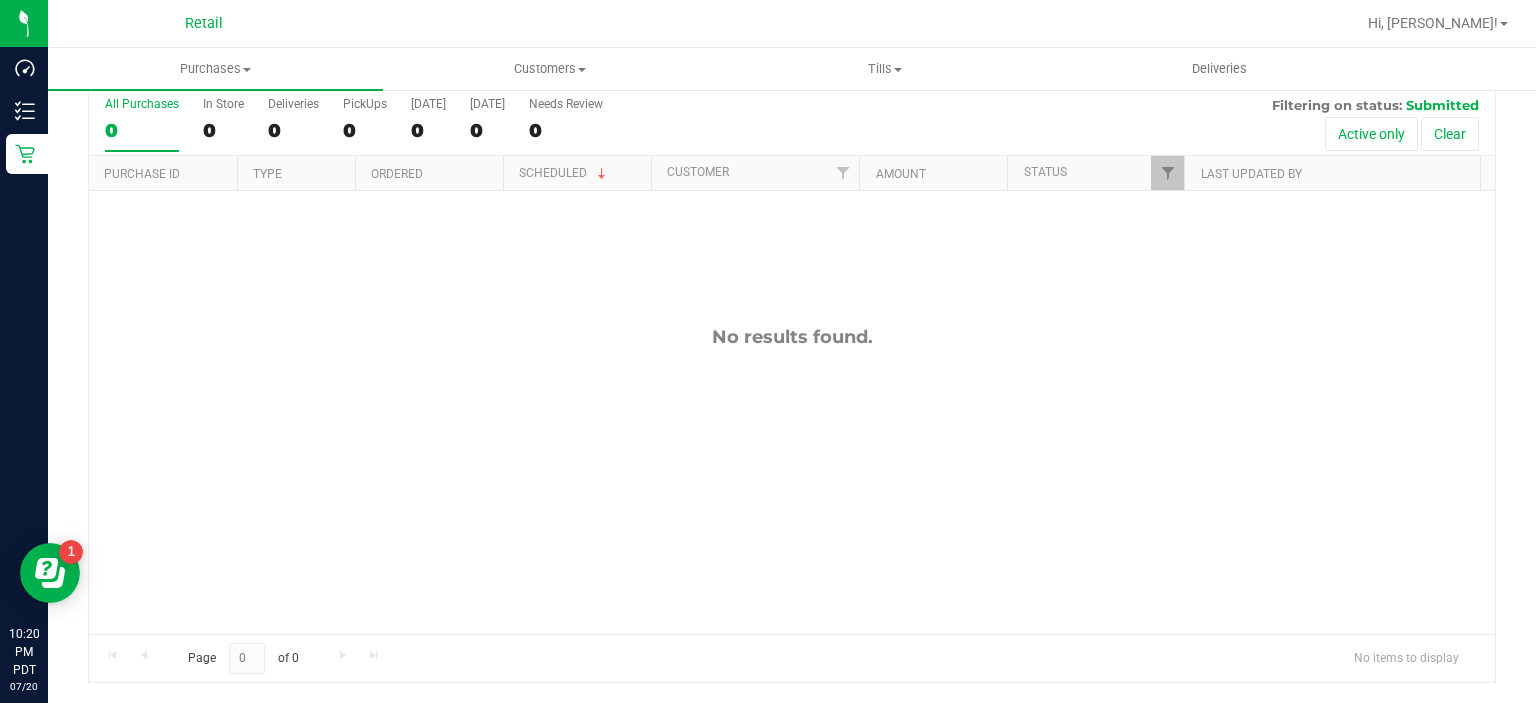 scroll, scrollTop: 0, scrollLeft: 0, axis: both 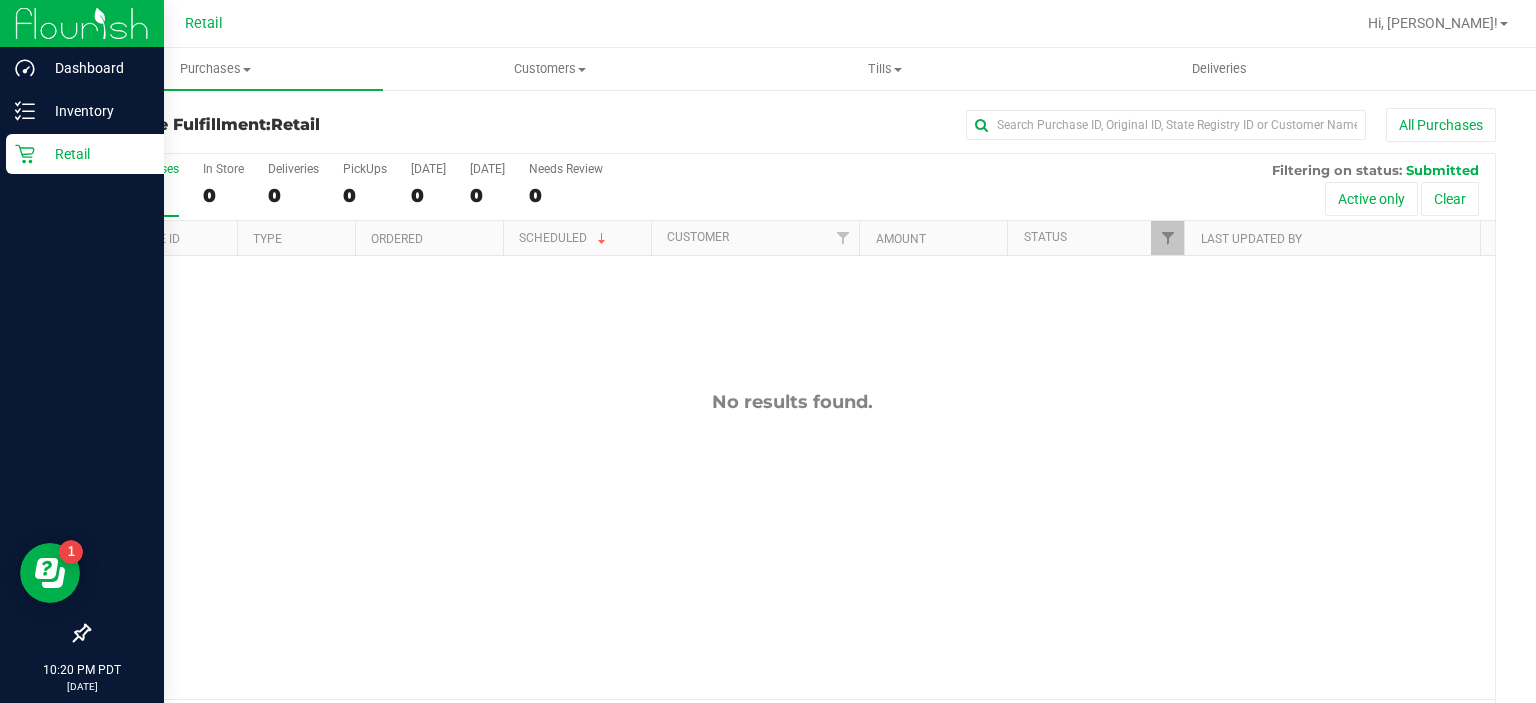 click on "Retail" at bounding box center (95, 154) 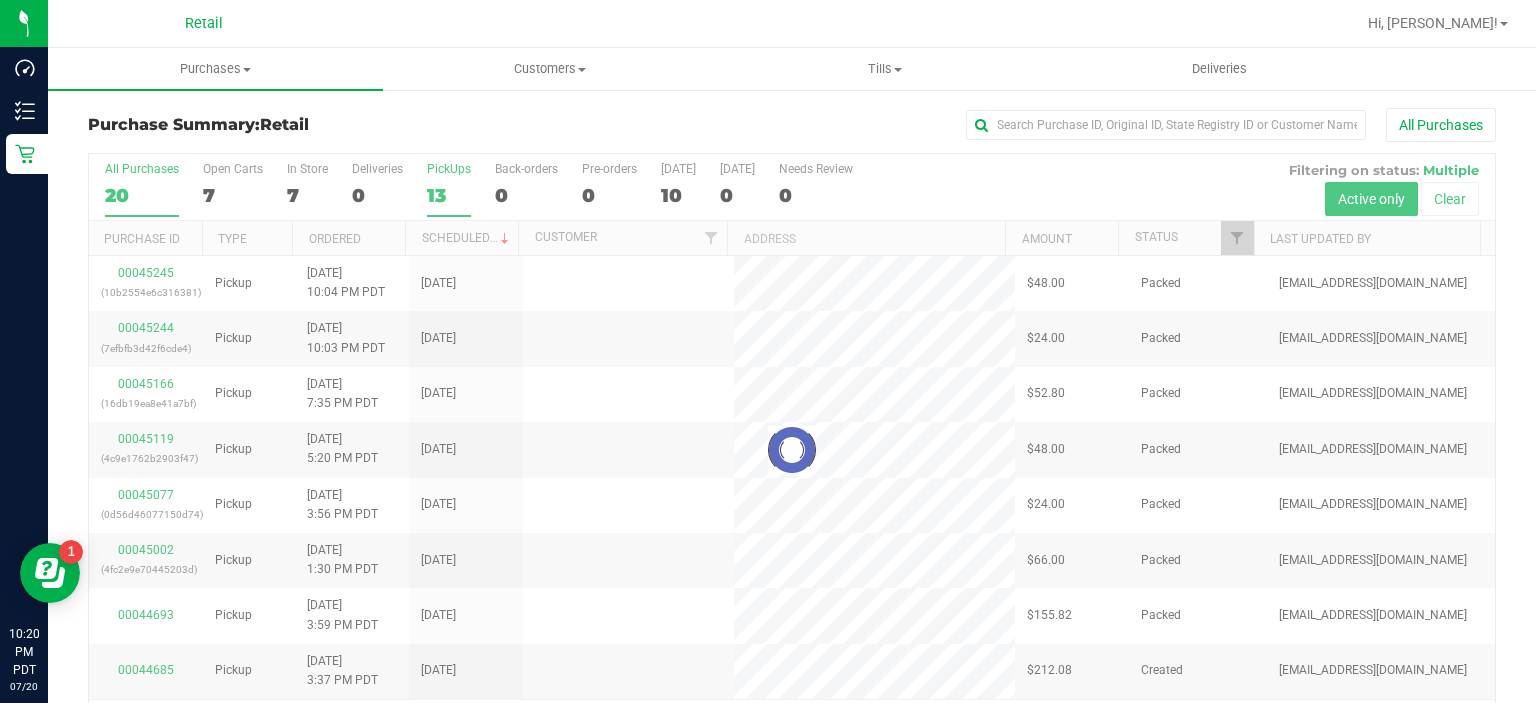 click on "13" at bounding box center [449, 195] 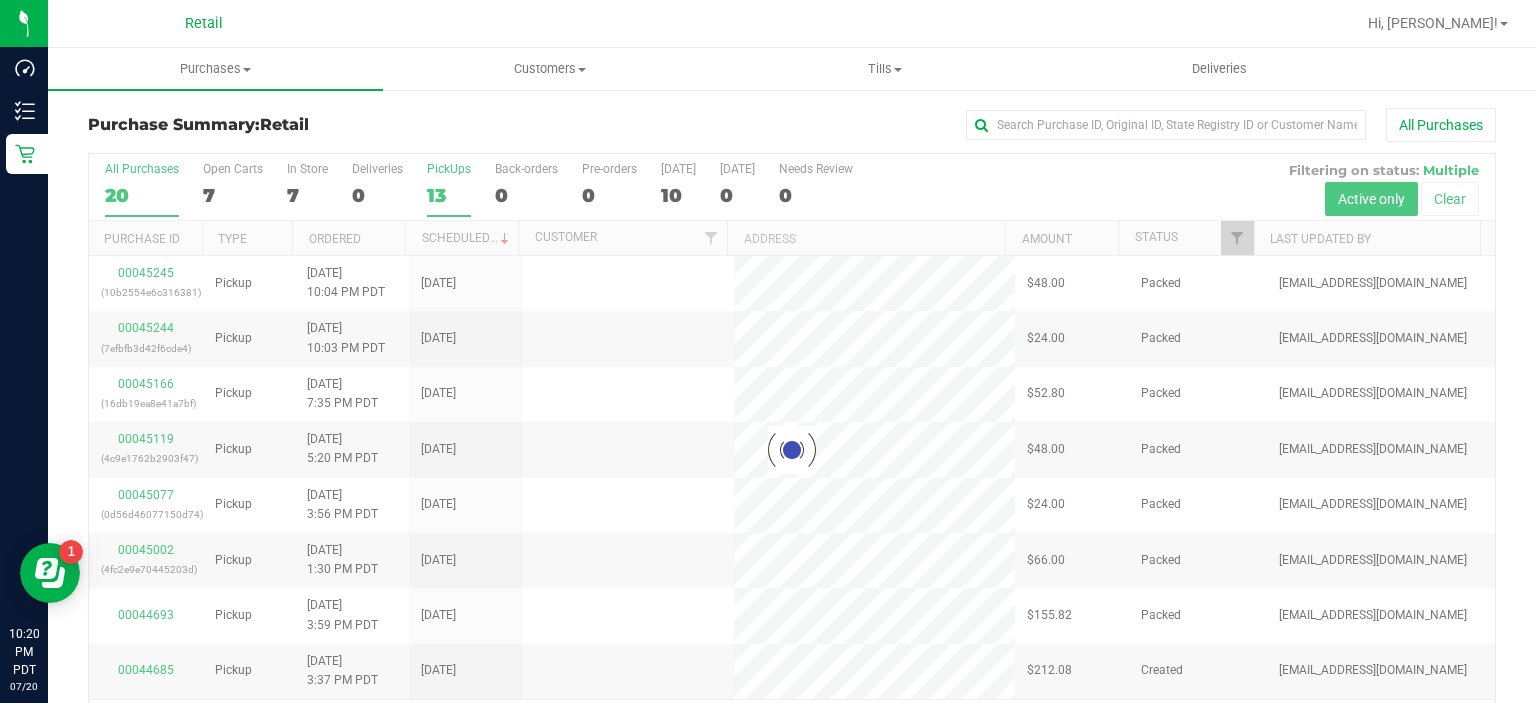 click on "PickUps
13" at bounding box center [0, 0] 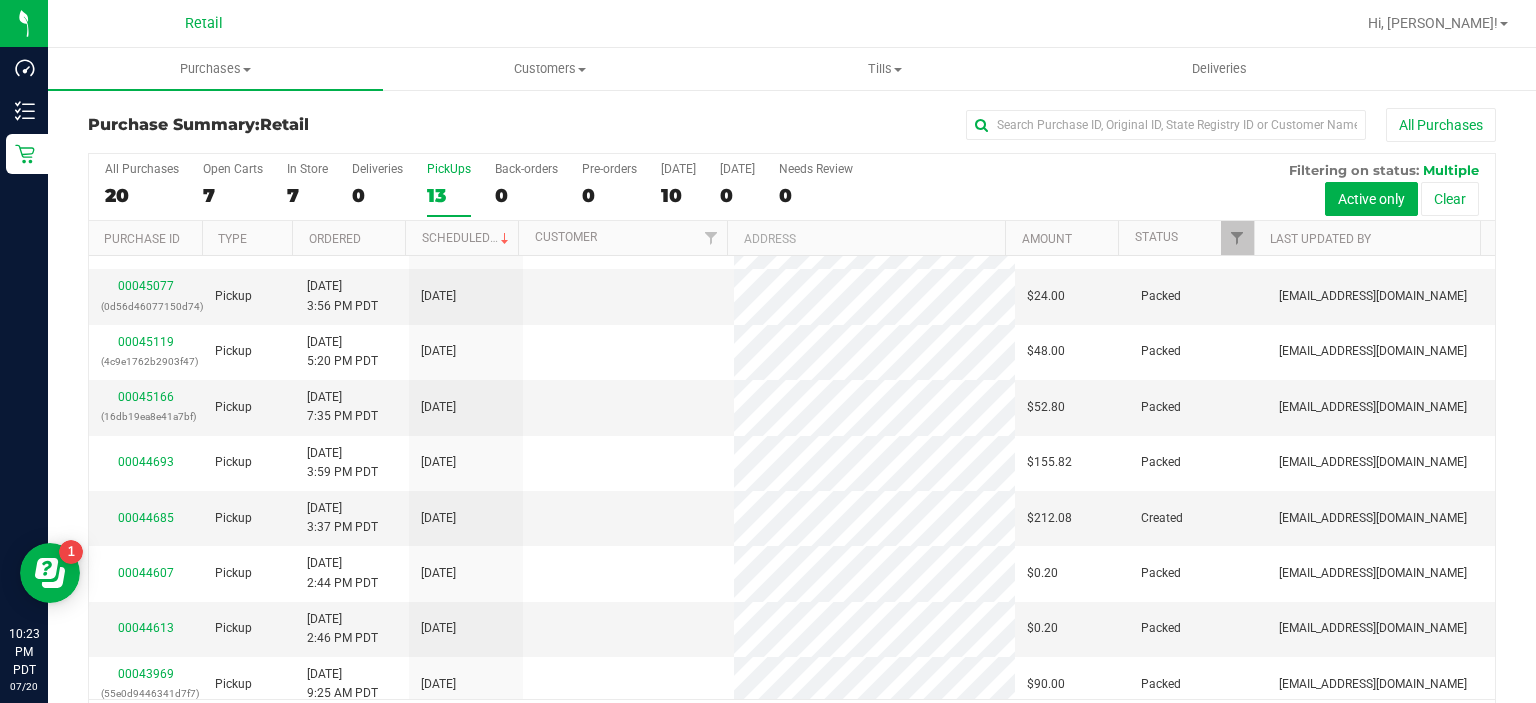 scroll, scrollTop: 0, scrollLeft: 0, axis: both 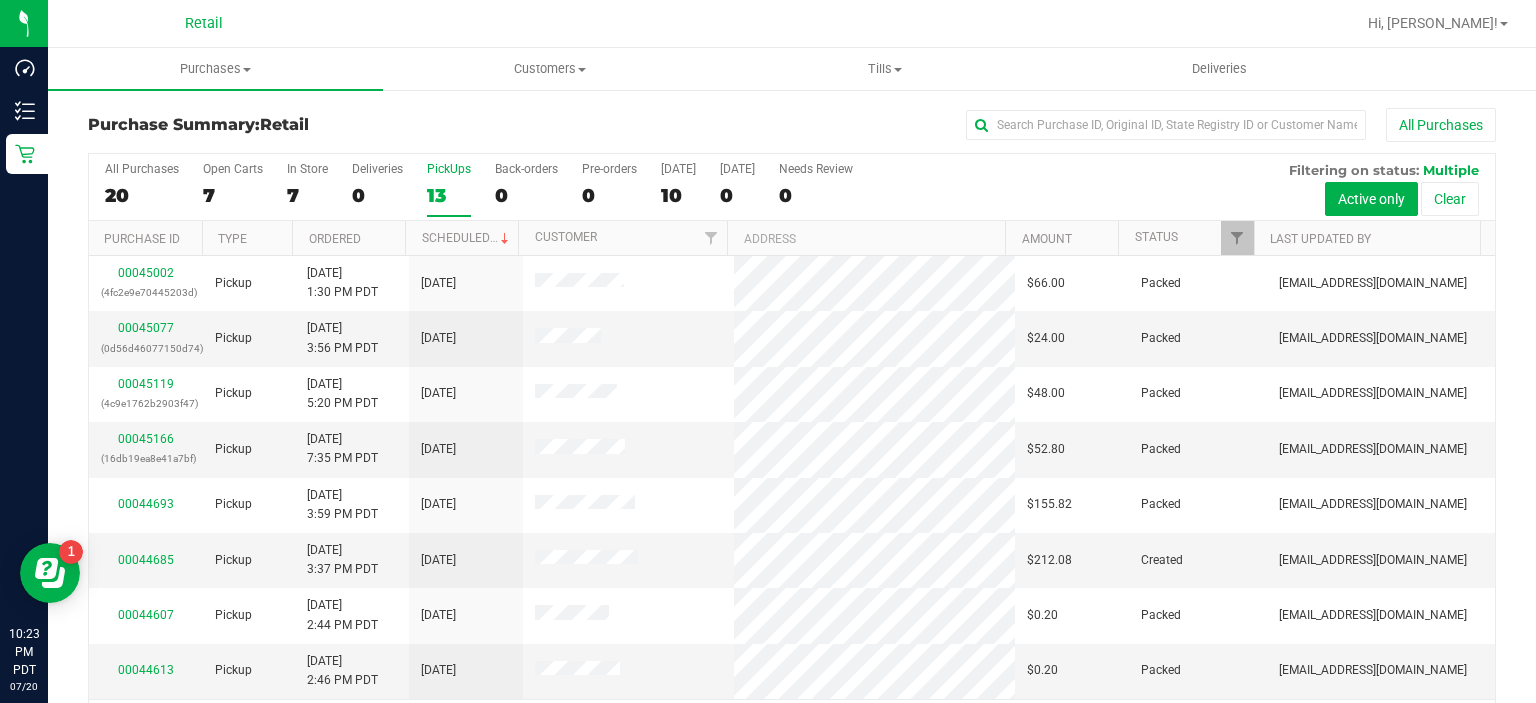 click on "13" at bounding box center [449, 195] 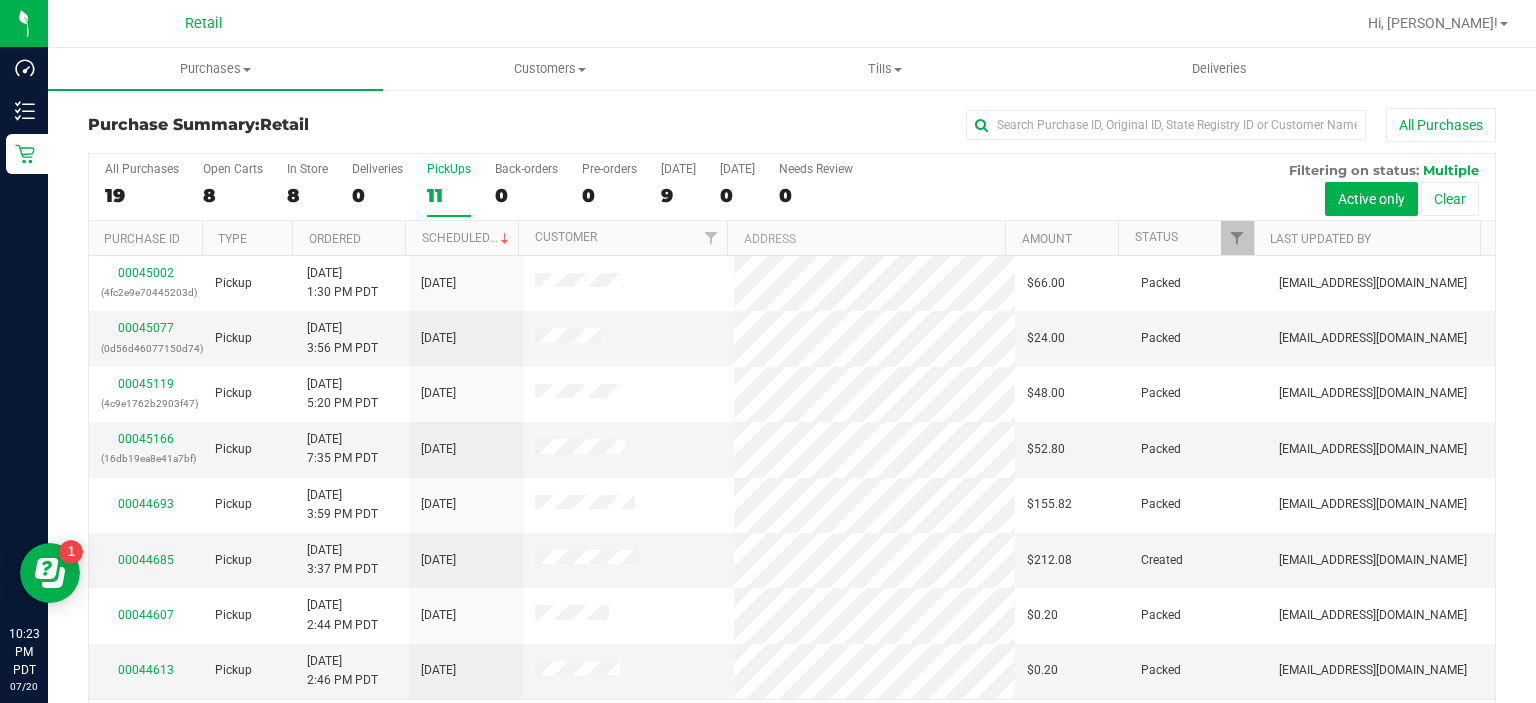 scroll, scrollTop: 0, scrollLeft: 0, axis: both 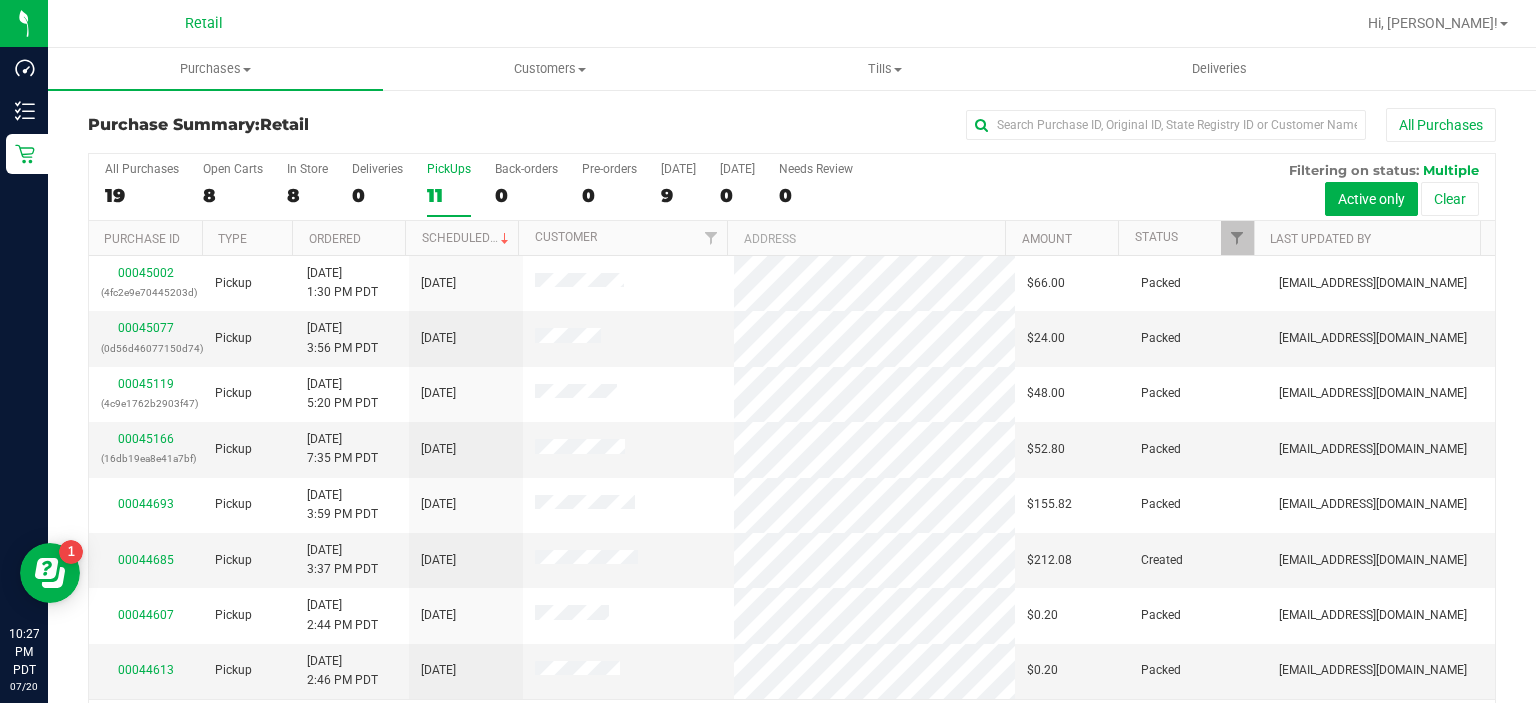 click on "PickUps
11" at bounding box center [449, 189] 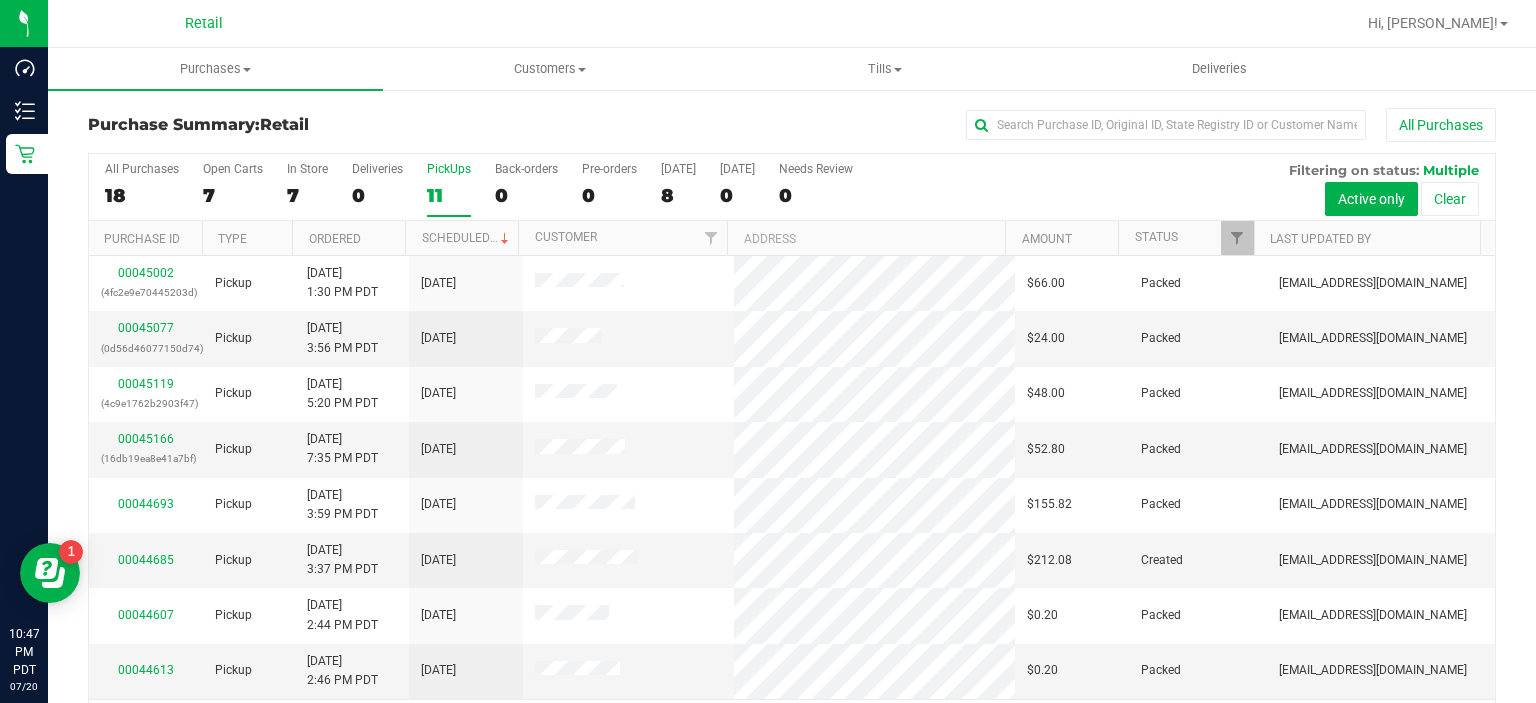 click on "PickUps
11" at bounding box center (449, 189) 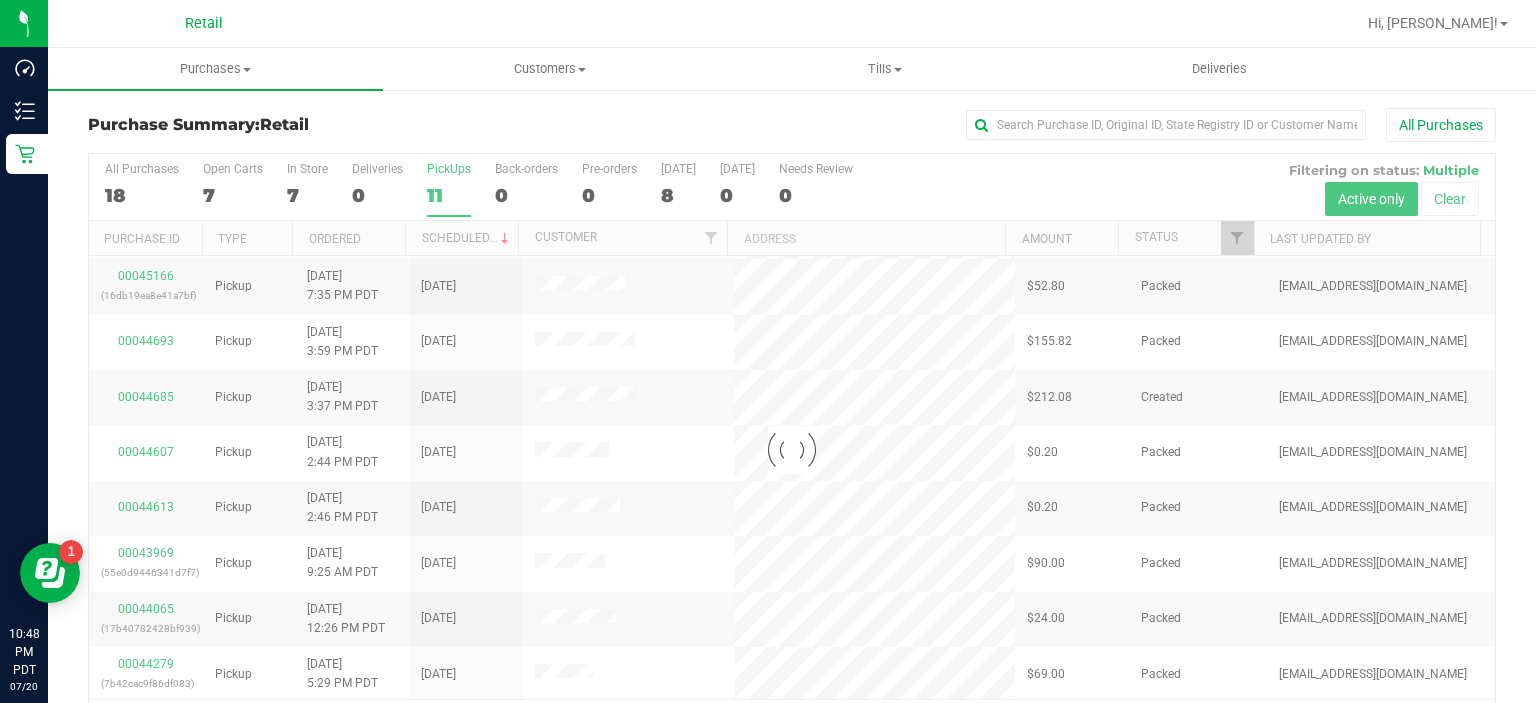 scroll, scrollTop: 0, scrollLeft: 0, axis: both 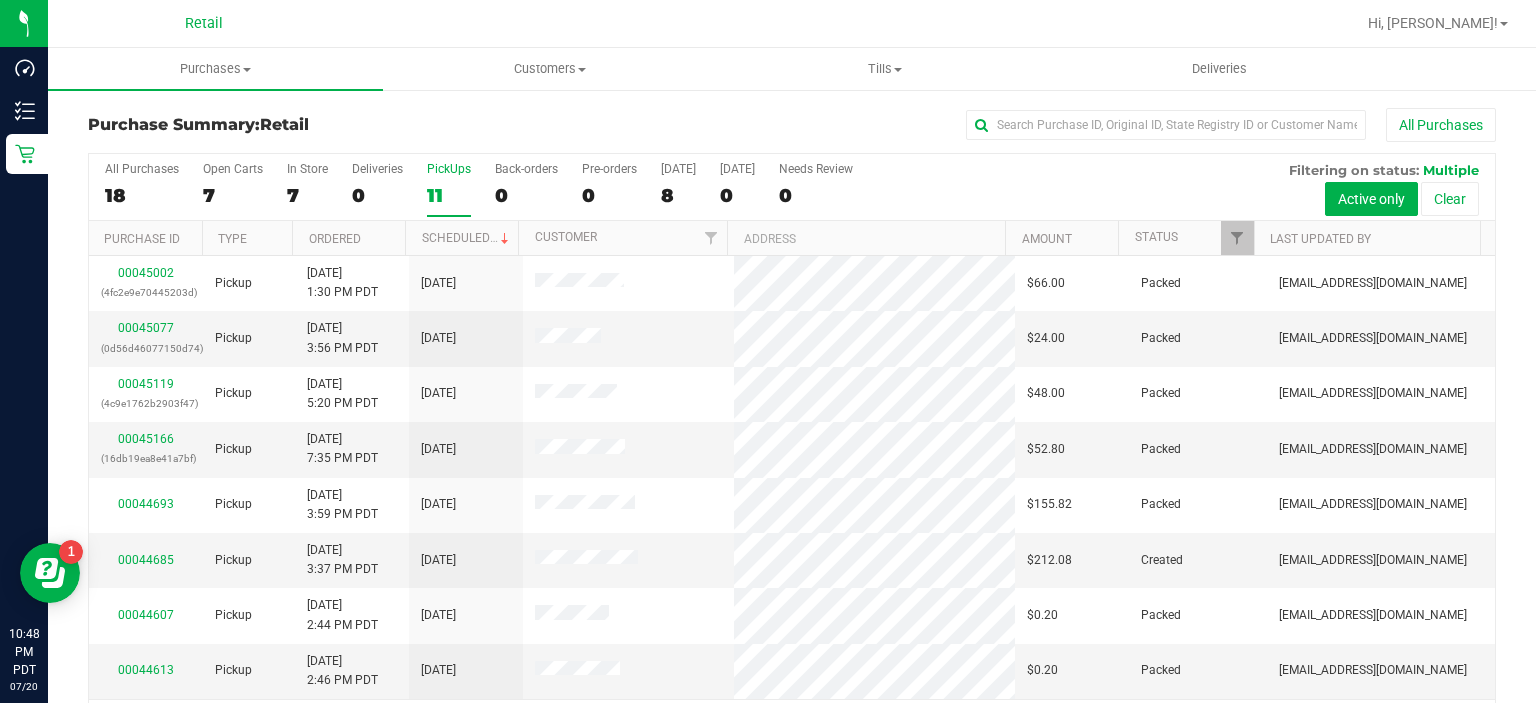 click on "11" at bounding box center [449, 195] 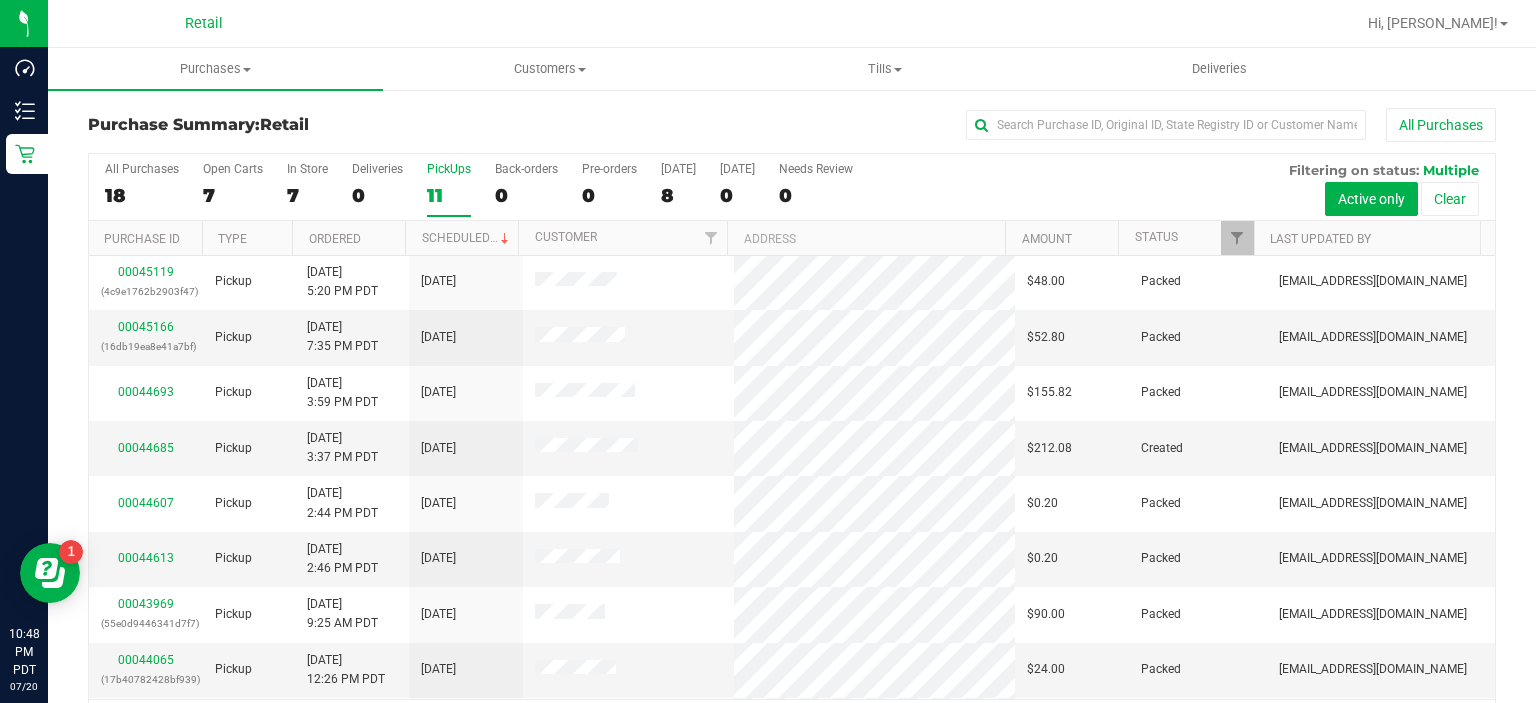 scroll, scrollTop: 163, scrollLeft: 0, axis: vertical 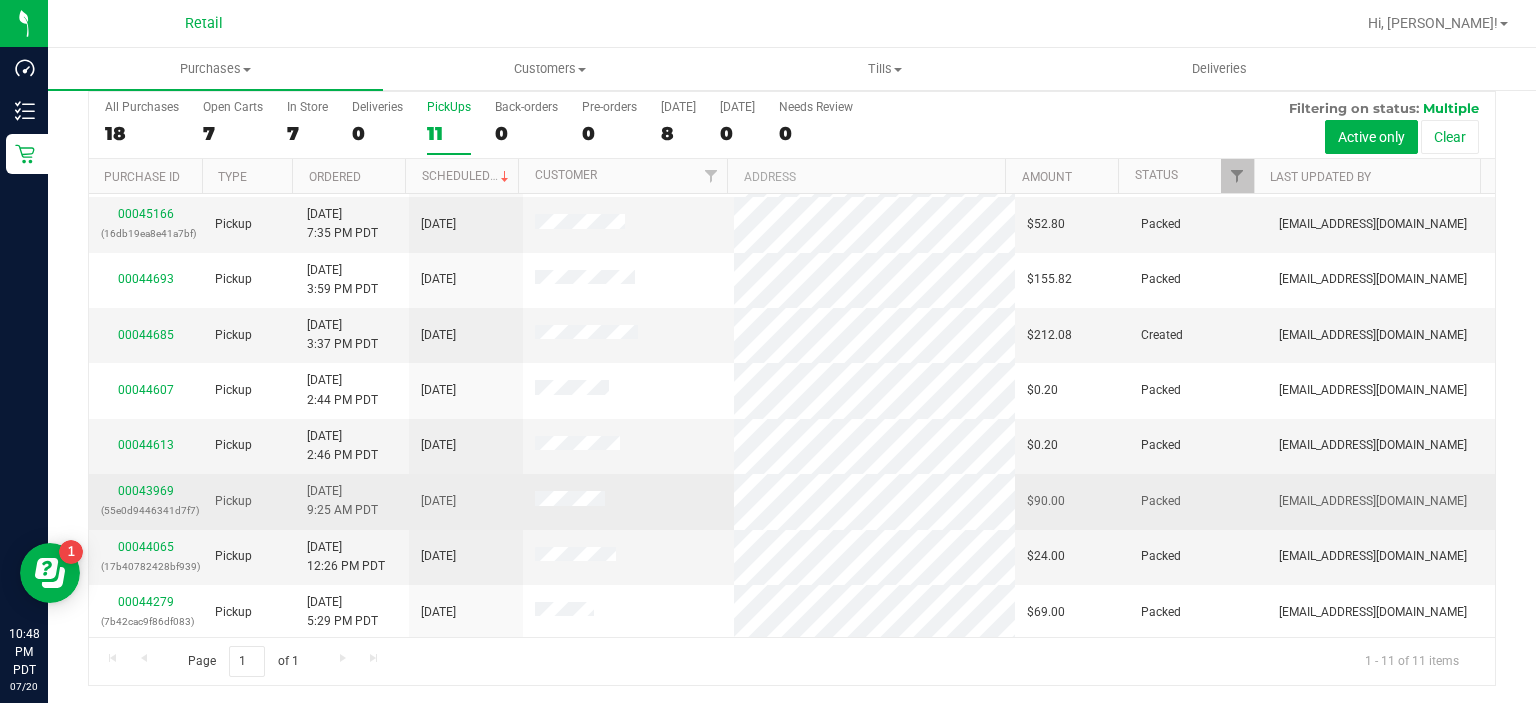 click on "00043969
(55e0d9446341d7f7)" at bounding box center (146, 501) 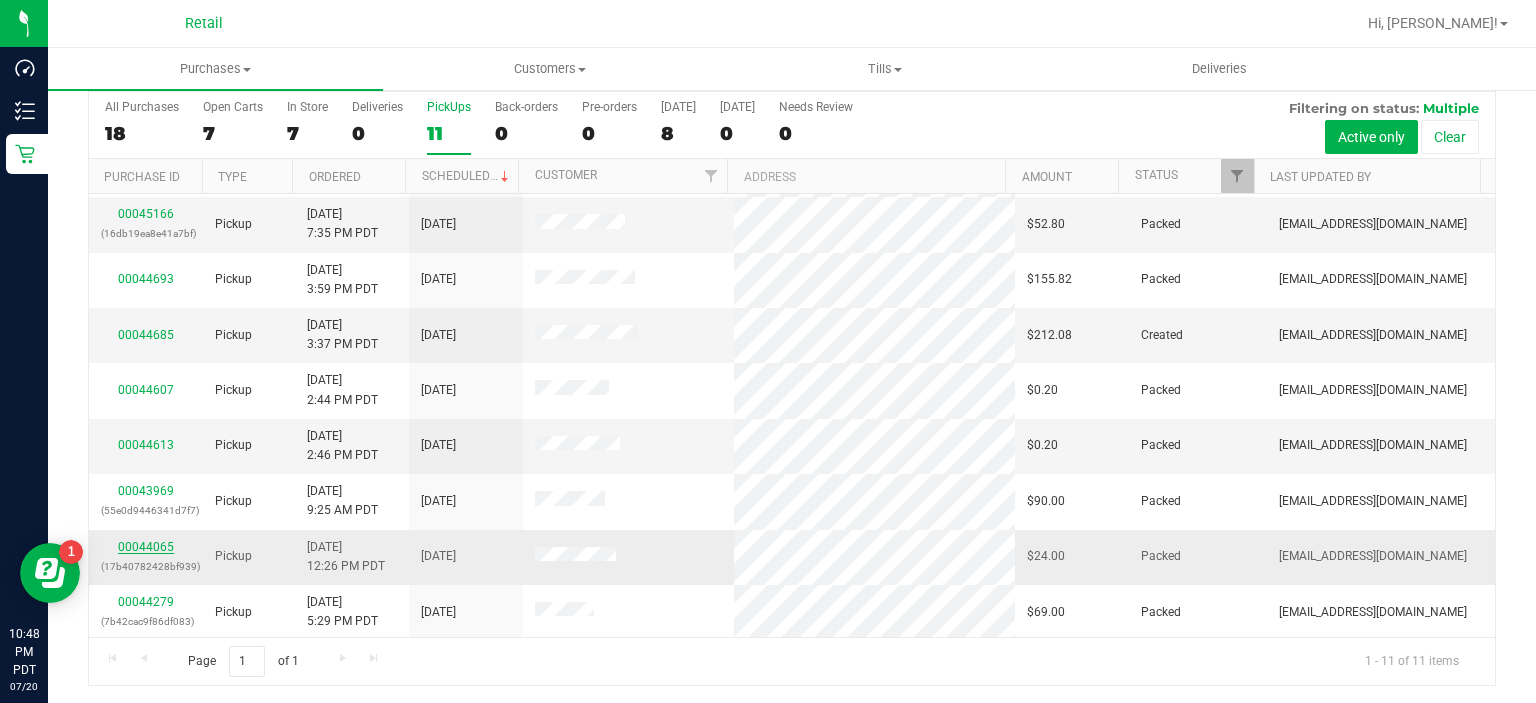 click on "00044065" at bounding box center (146, 547) 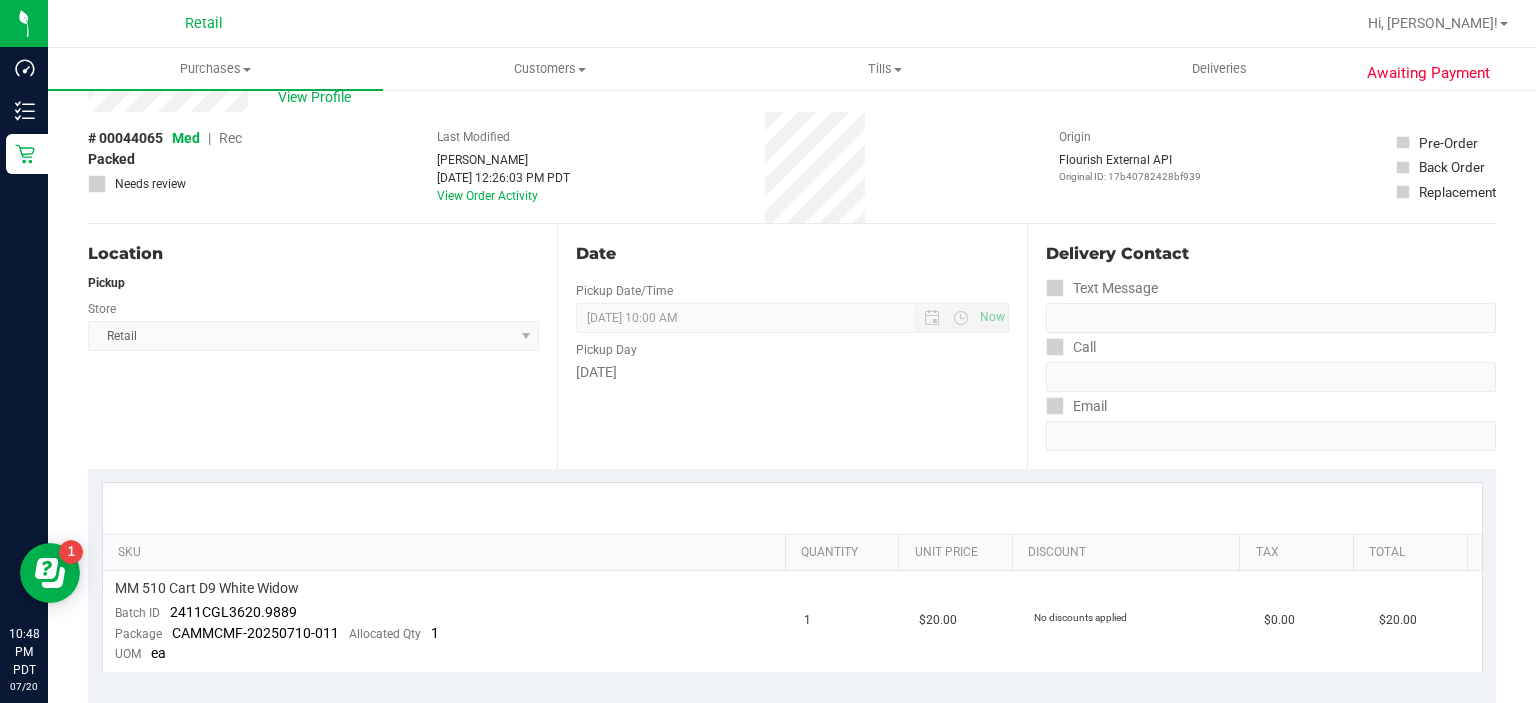 scroll, scrollTop: 0, scrollLeft: 0, axis: both 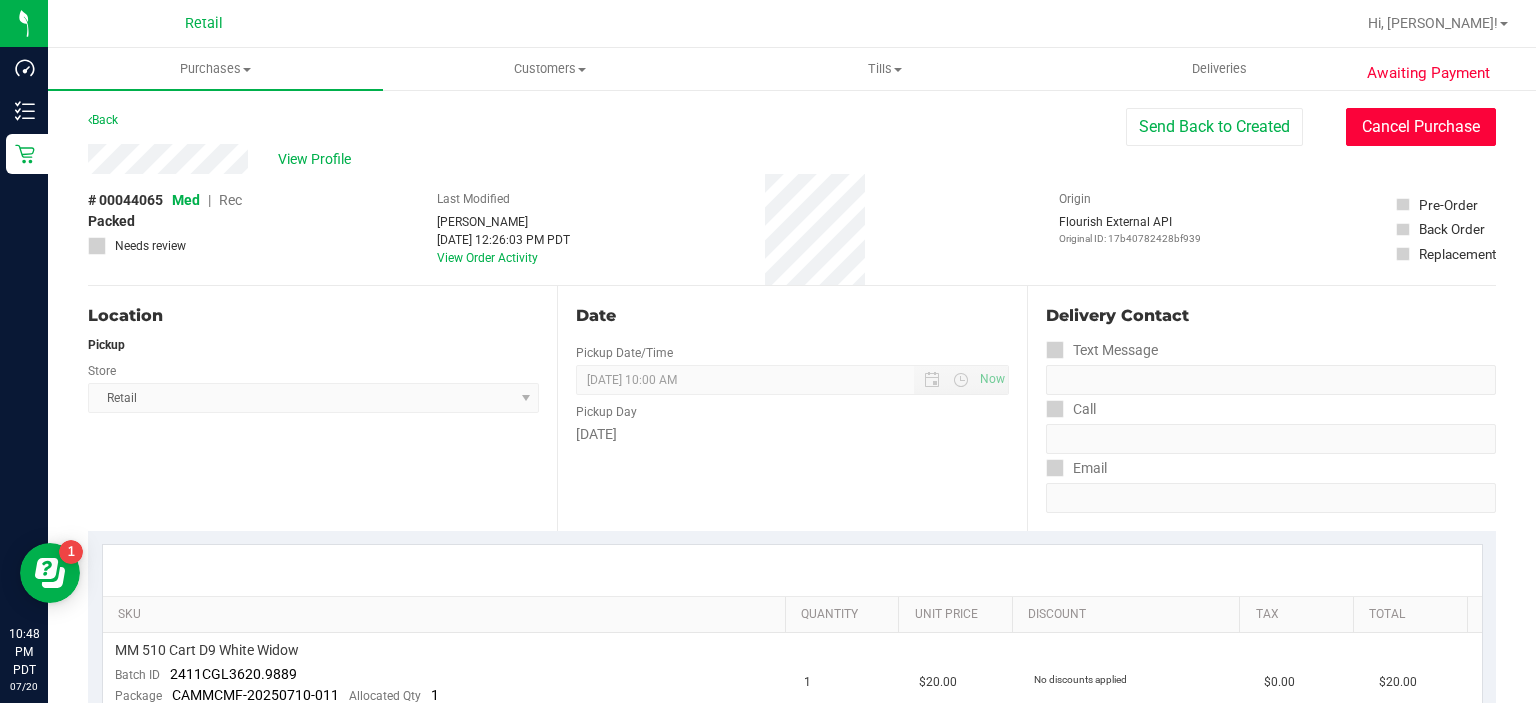 click on "Cancel Purchase" at bounding box center (1421, 127) 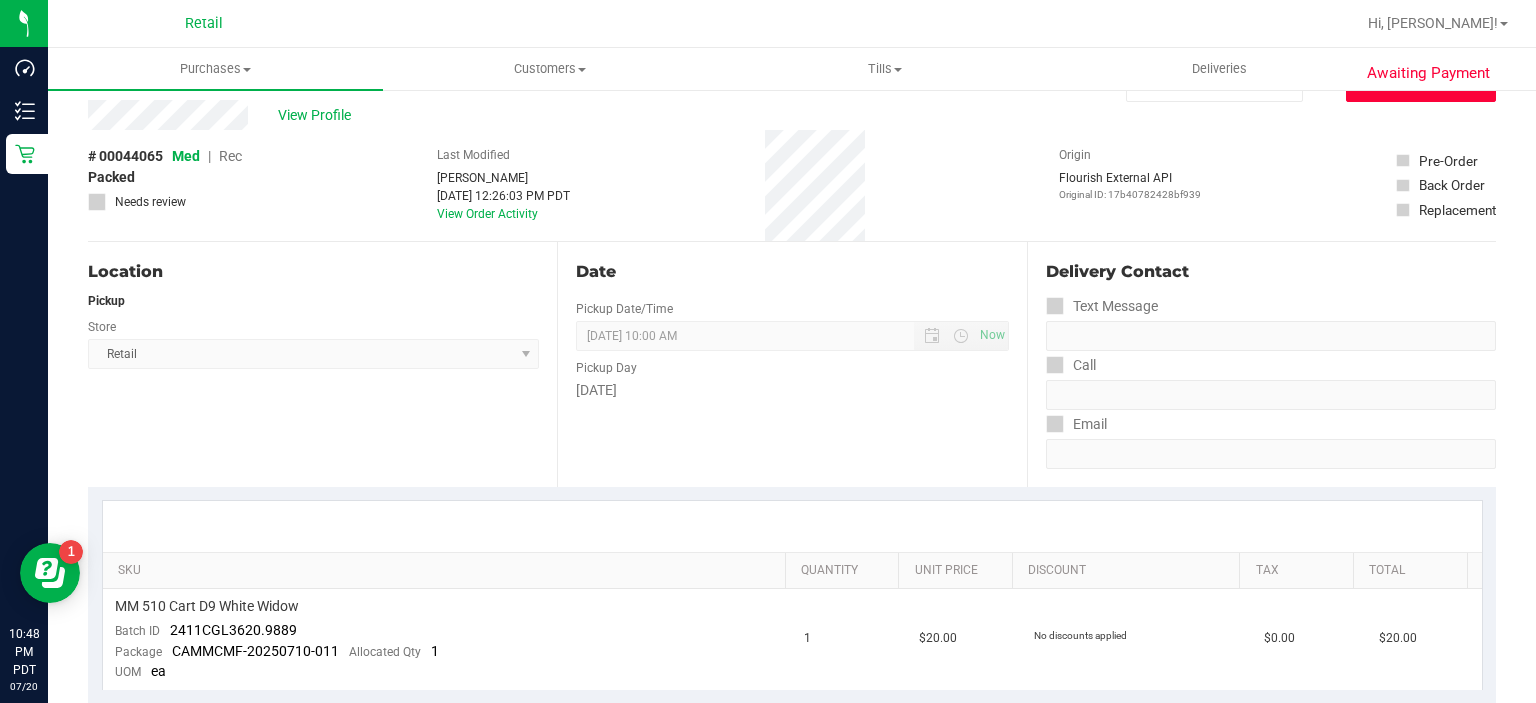 scroll, scrollTop: 0, scrollLeft: 0, axis: both 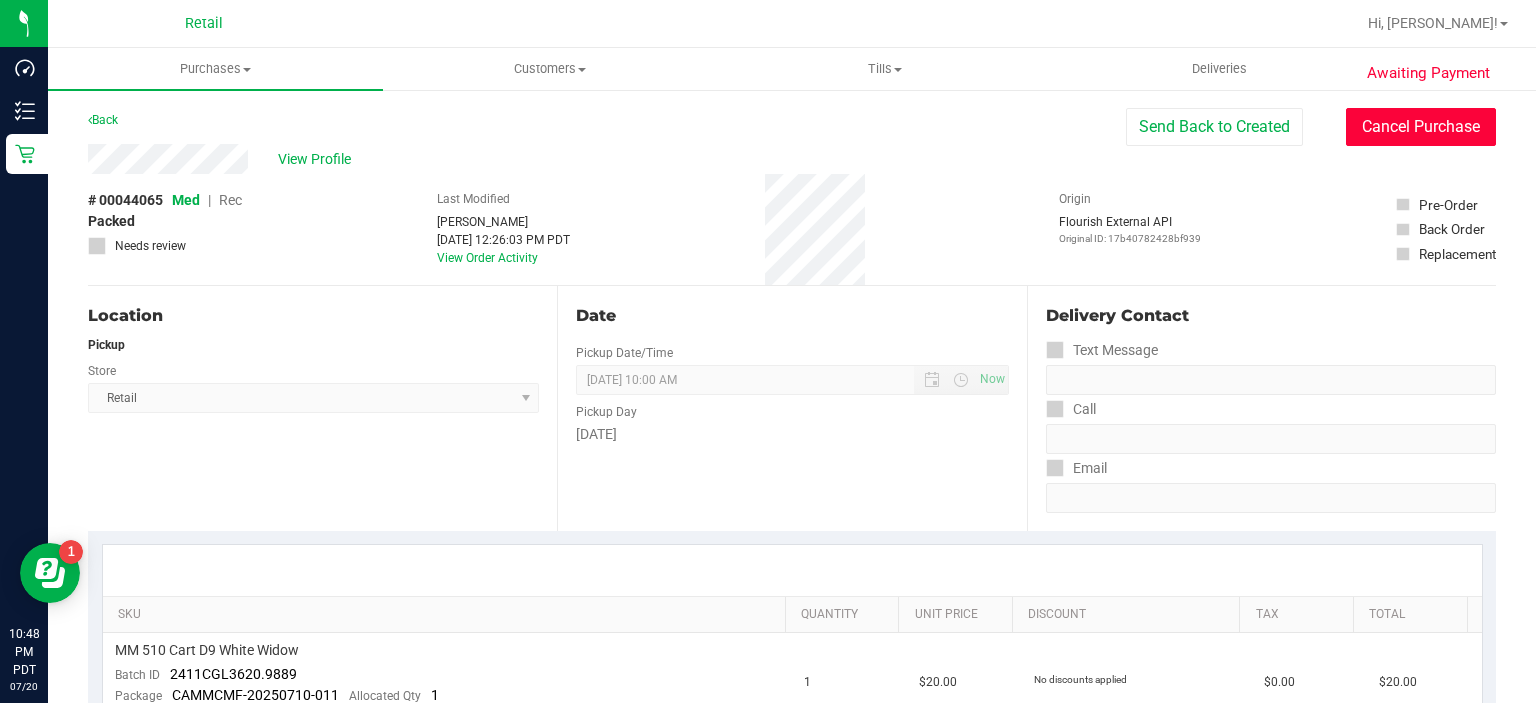 click on "Cancel Purchase" at bounding box center [1421, 127] 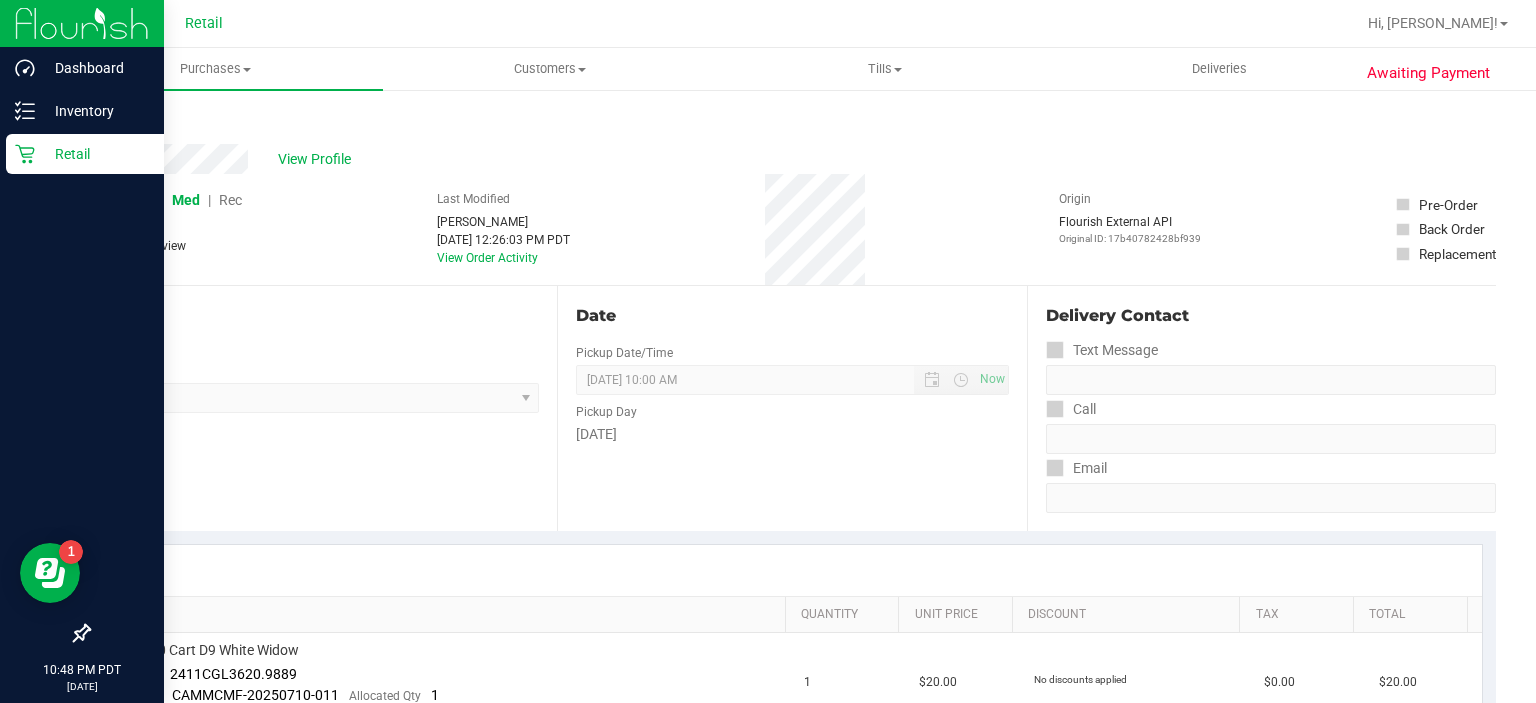 click 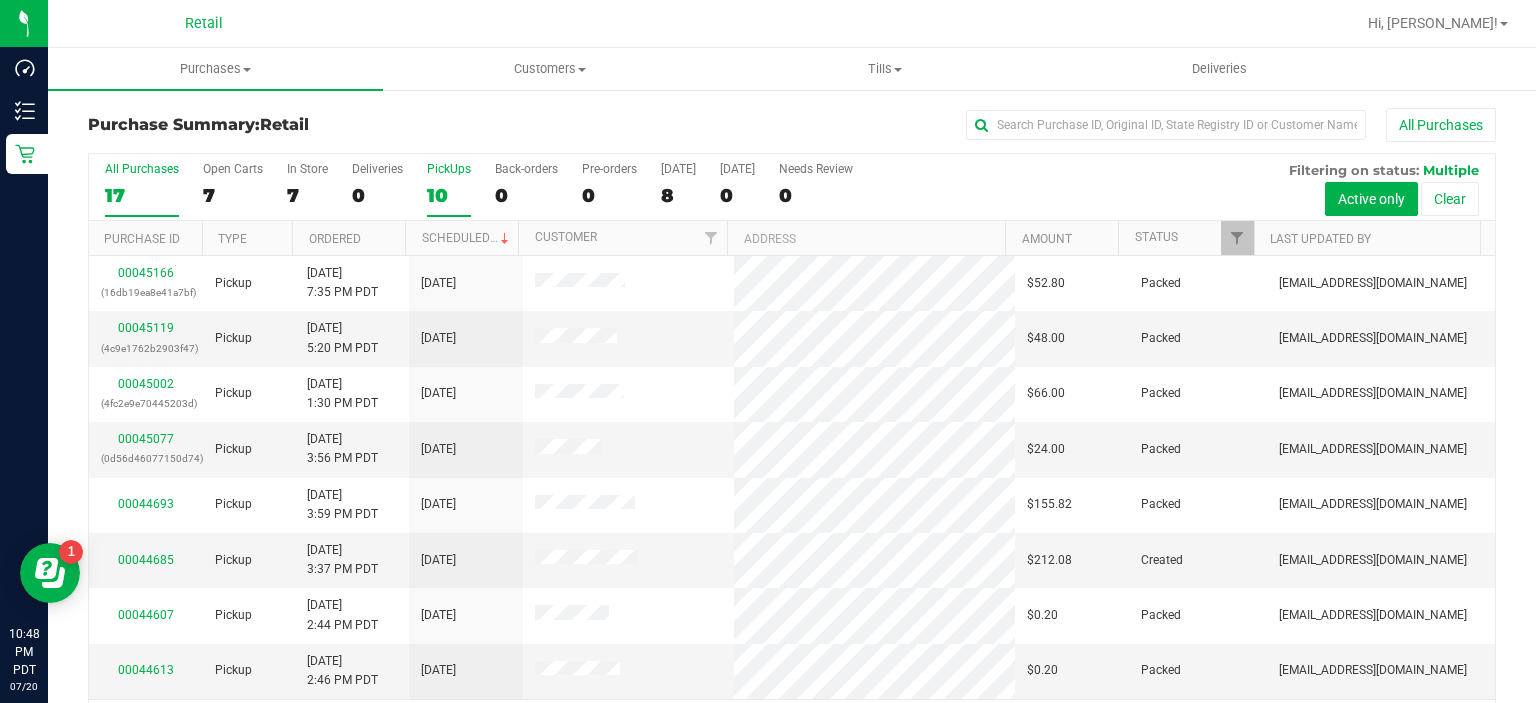 click on "10" at bounding box center [449, 195] 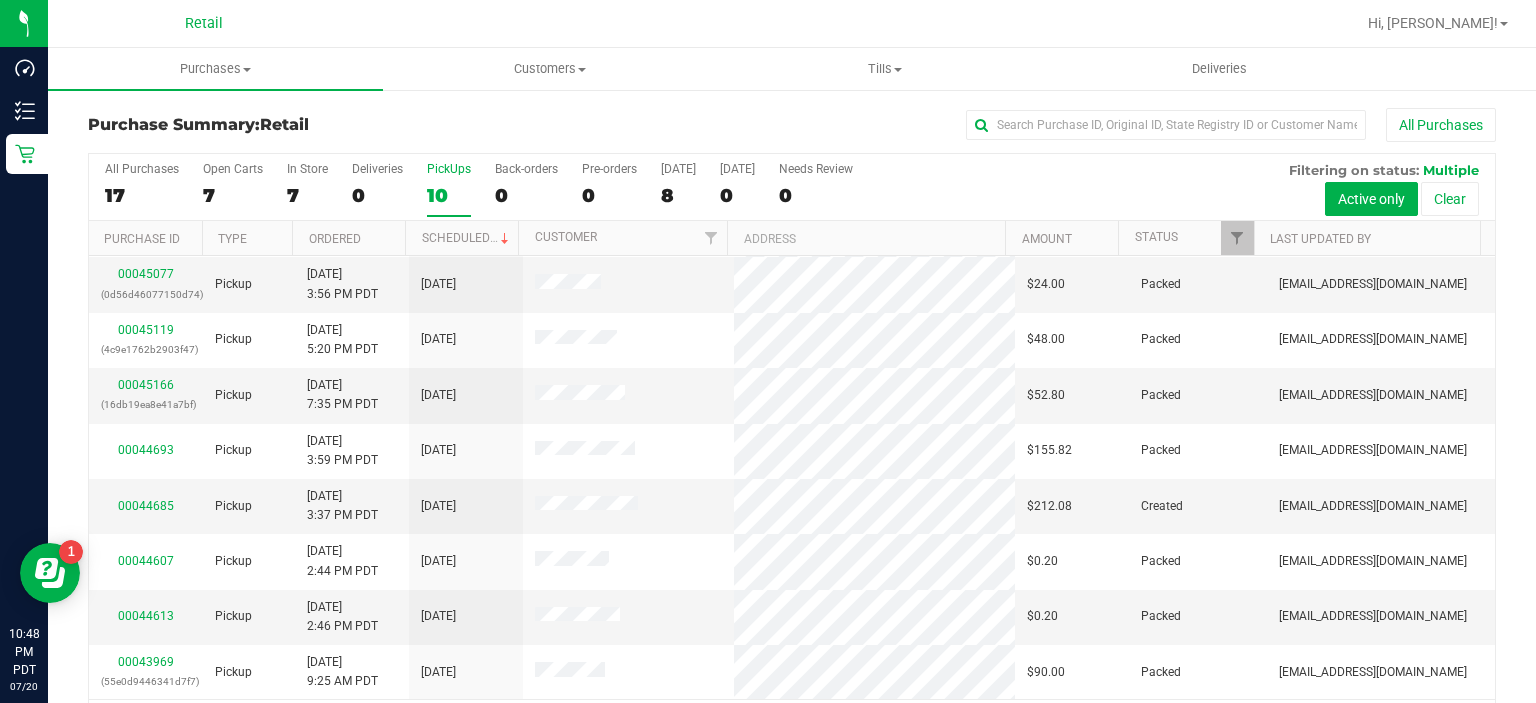 scroll, scrollTop: 108, scrollLeft: 0, axis: vertical 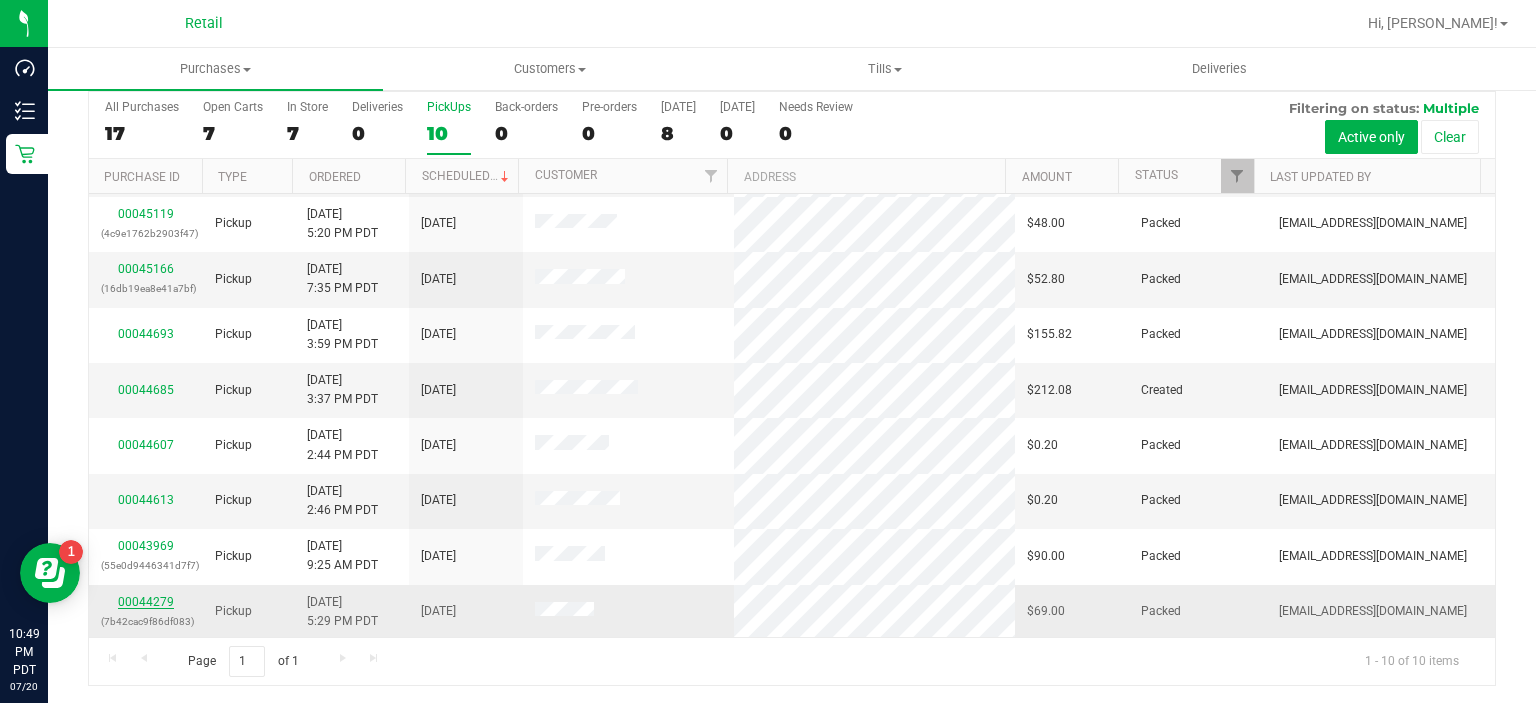 click on "00044279" at bounding box center [146, 602] 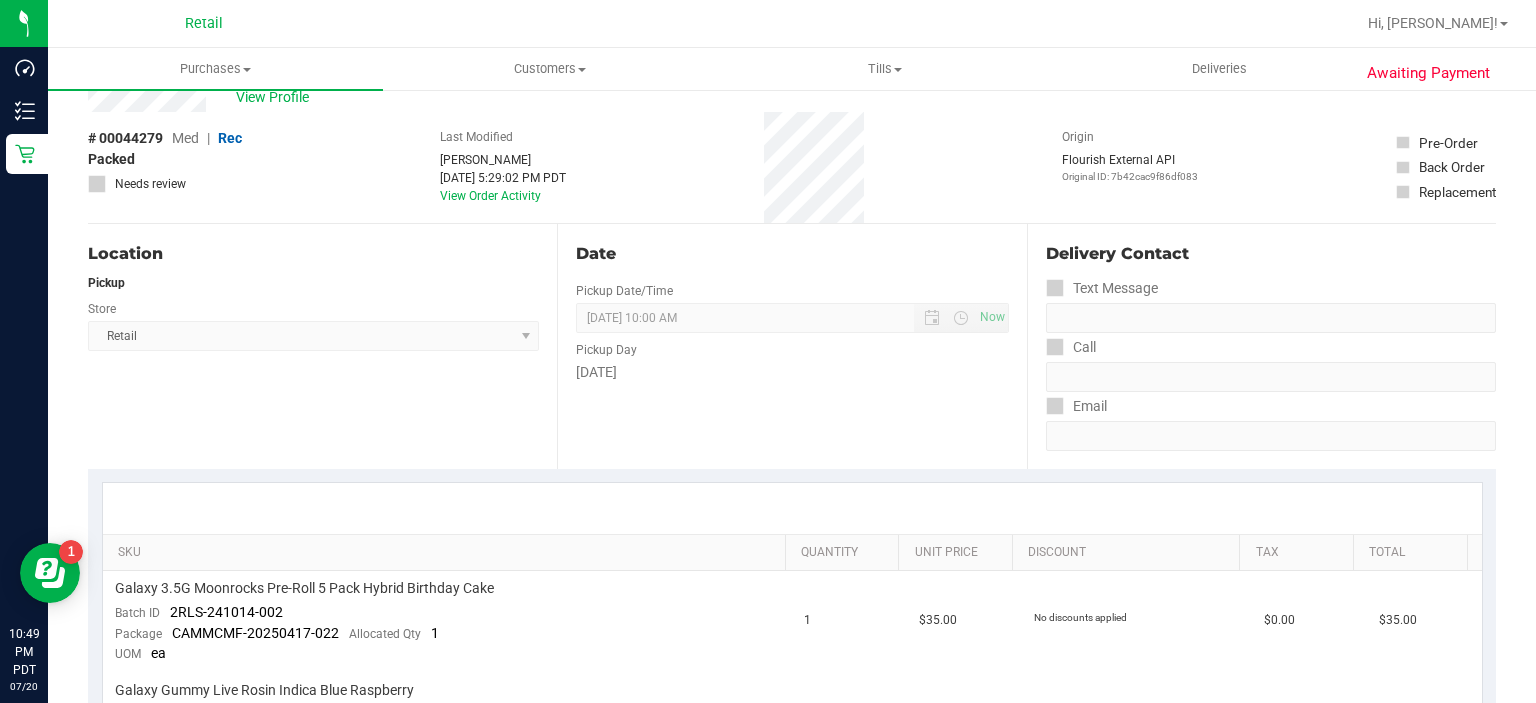 scroll, scrollTop: 0, scrollLeft: 0, axis: both 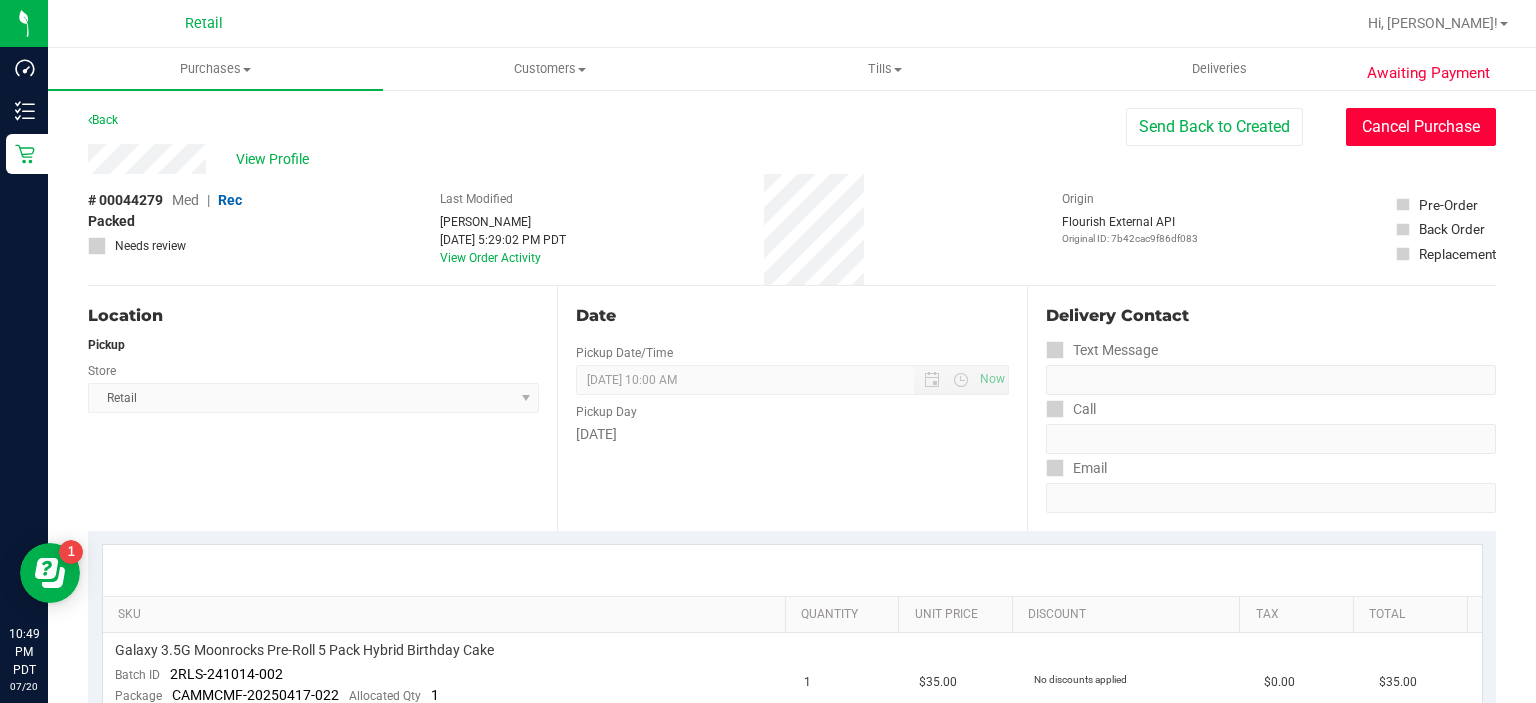 click on "Cancel Purchase" at bounding box center [1421, 127] 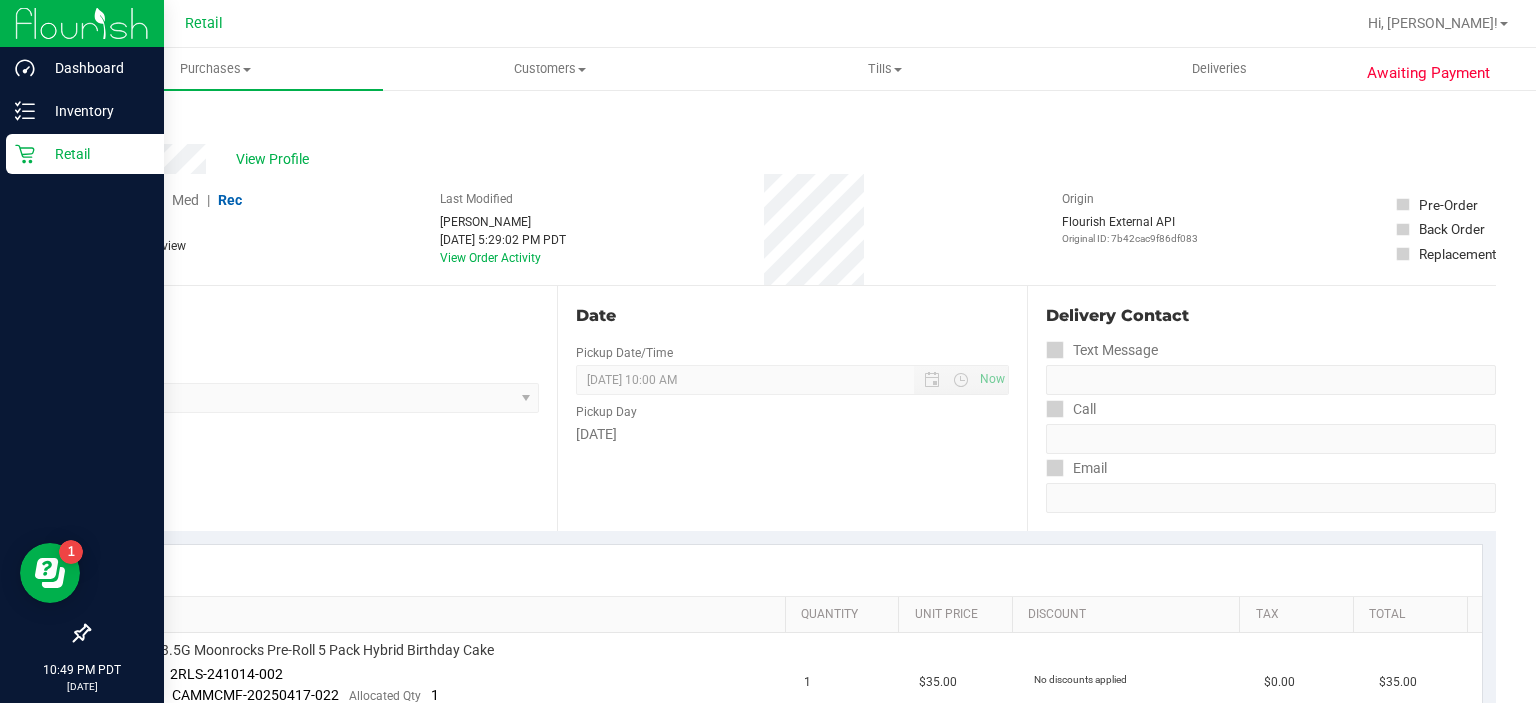 click 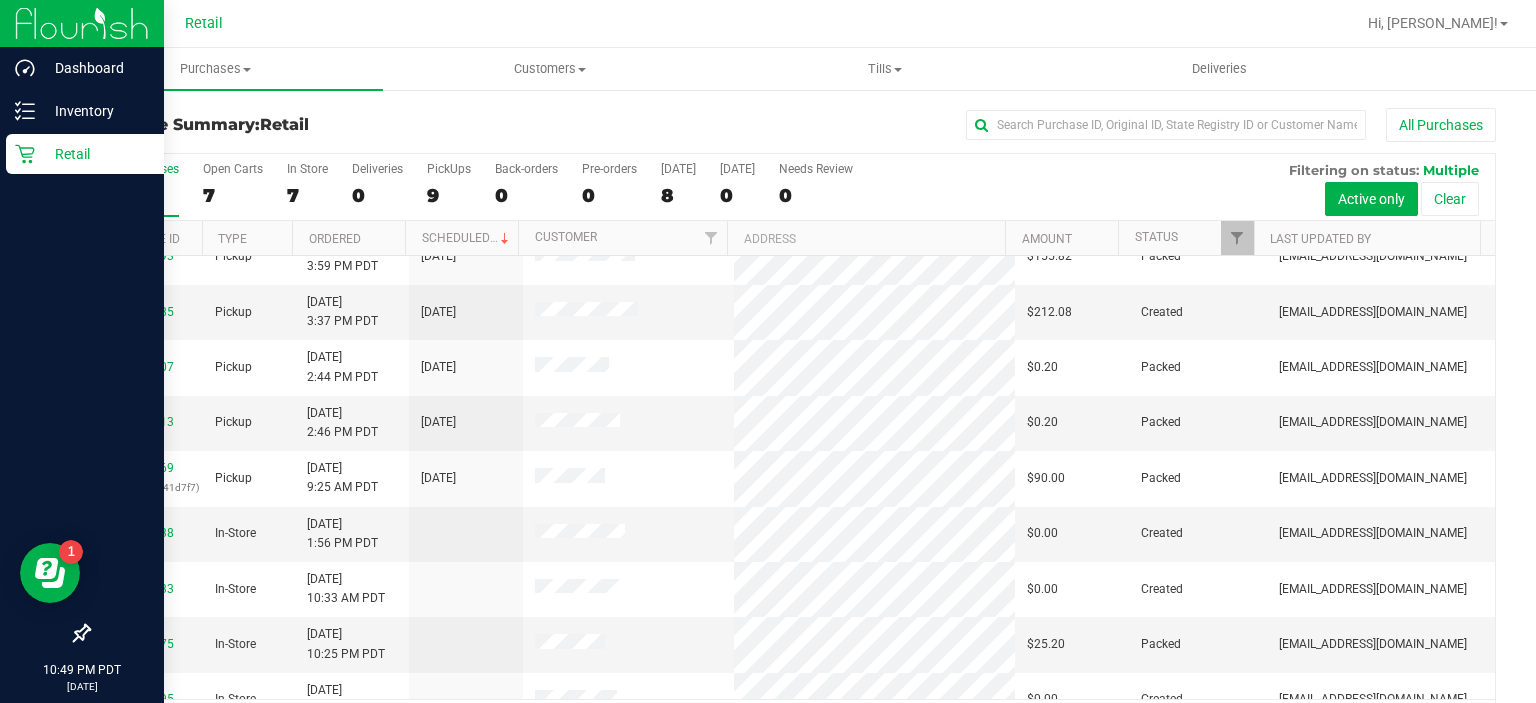 scroll, scrollTop: 249, scrollLeft: 0, axis: vertical 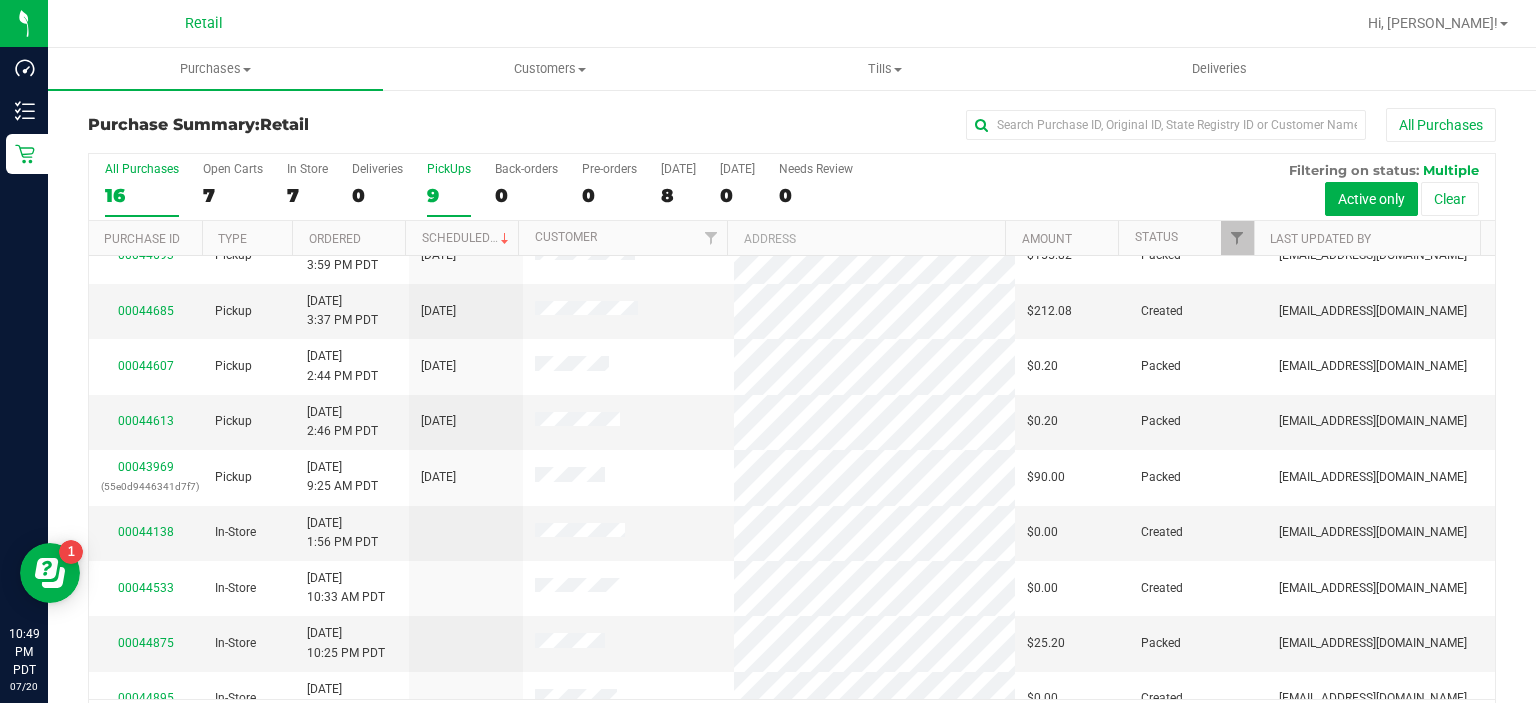 click on "9" at bounding box center (449, 195) 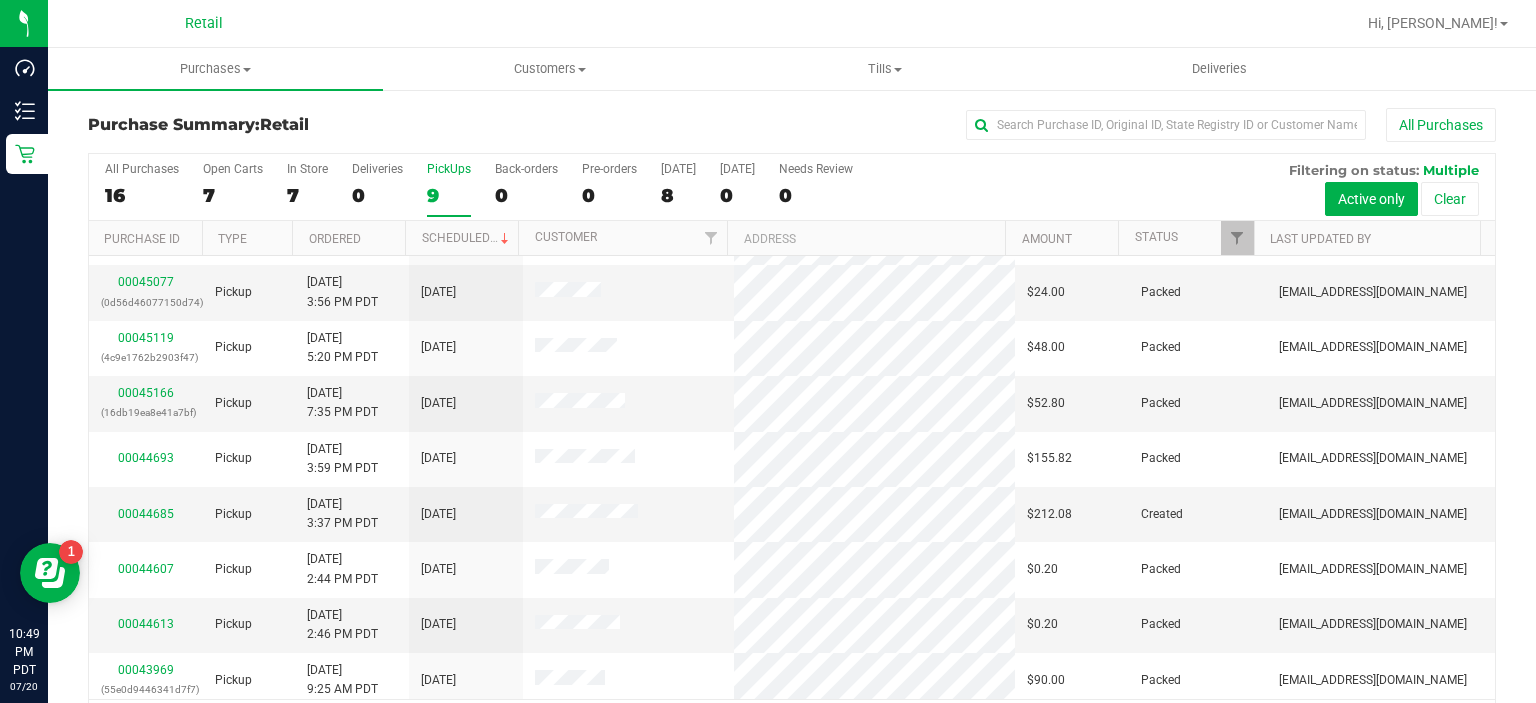 scroll, scrollTop: 44, scrollLeft: 0, axis: vertical 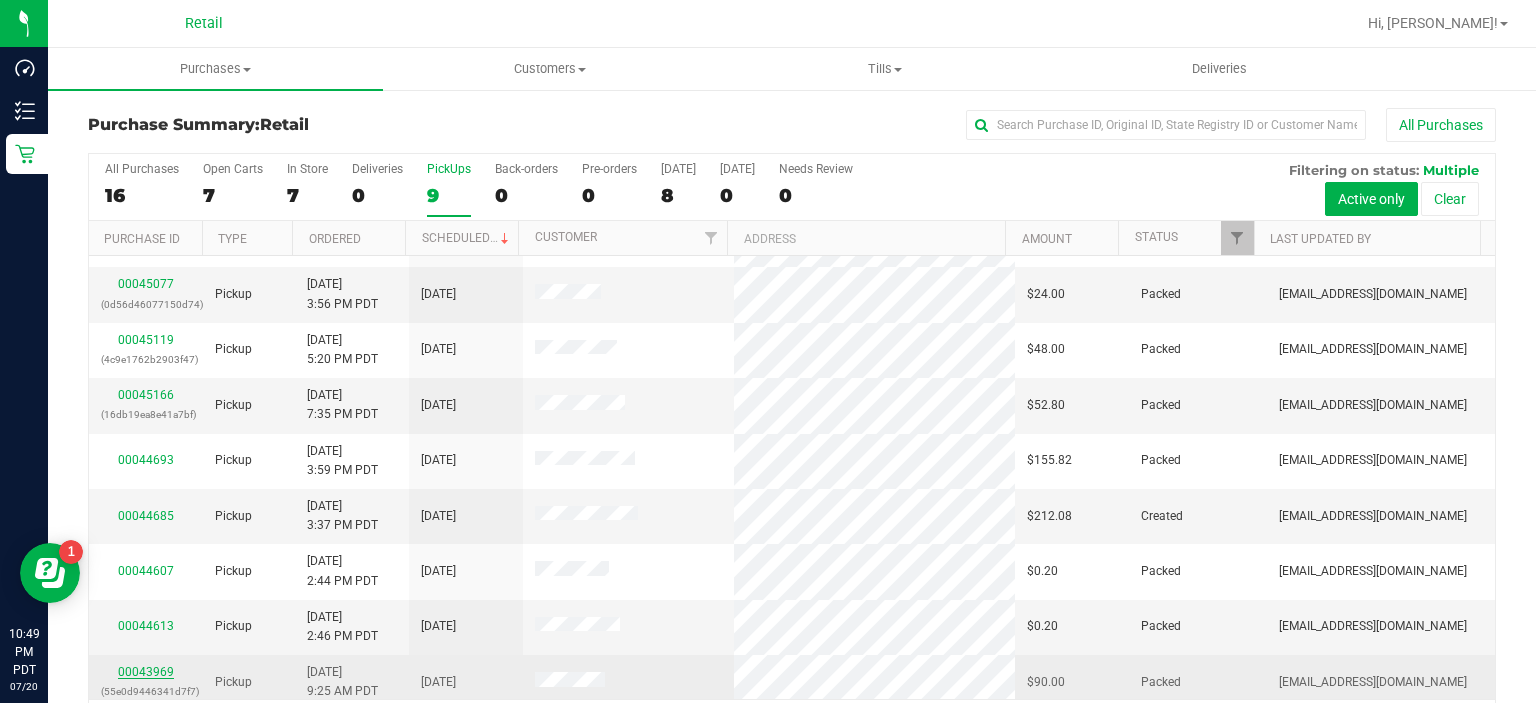 click on "00043969" at bounding box center [146, 672] 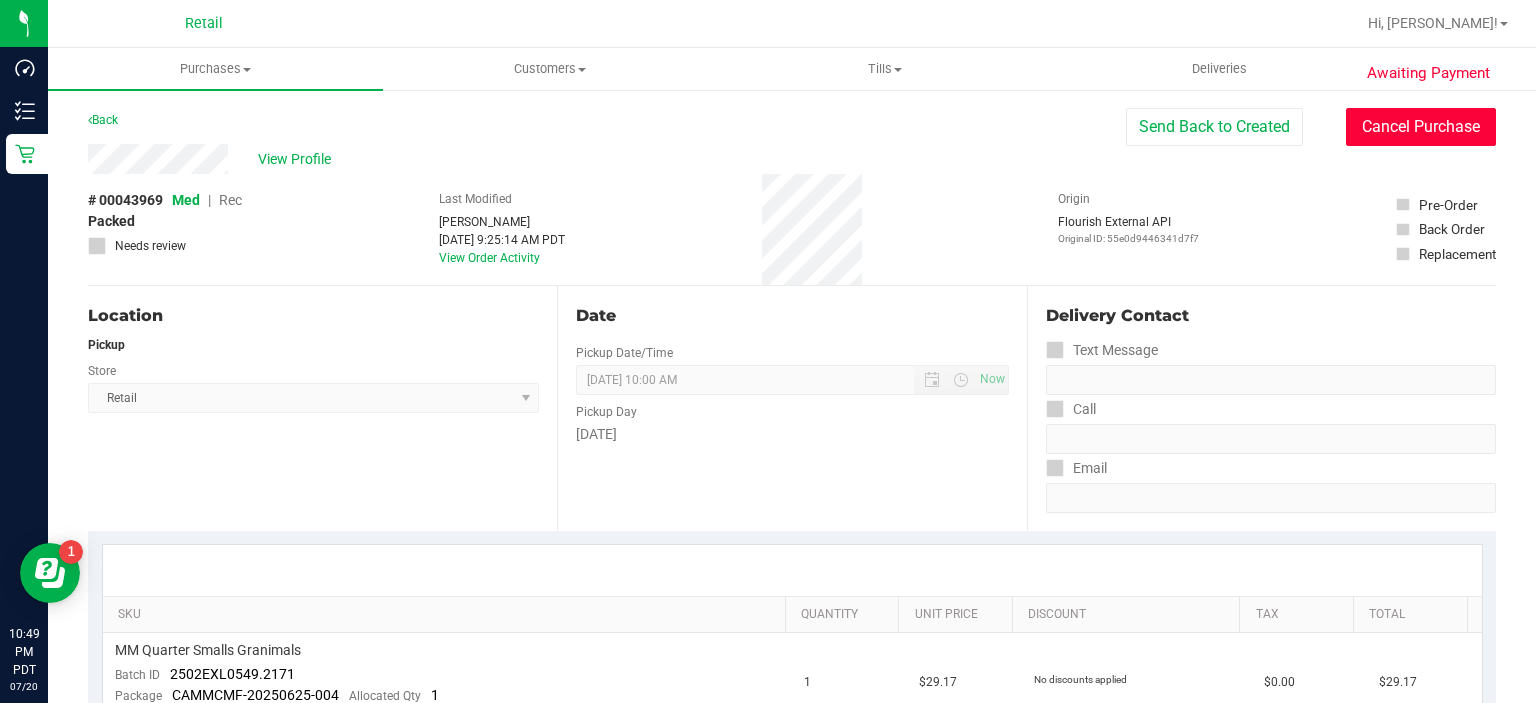 click on "Cancel Purchase" at bounding box center [1421, 127] 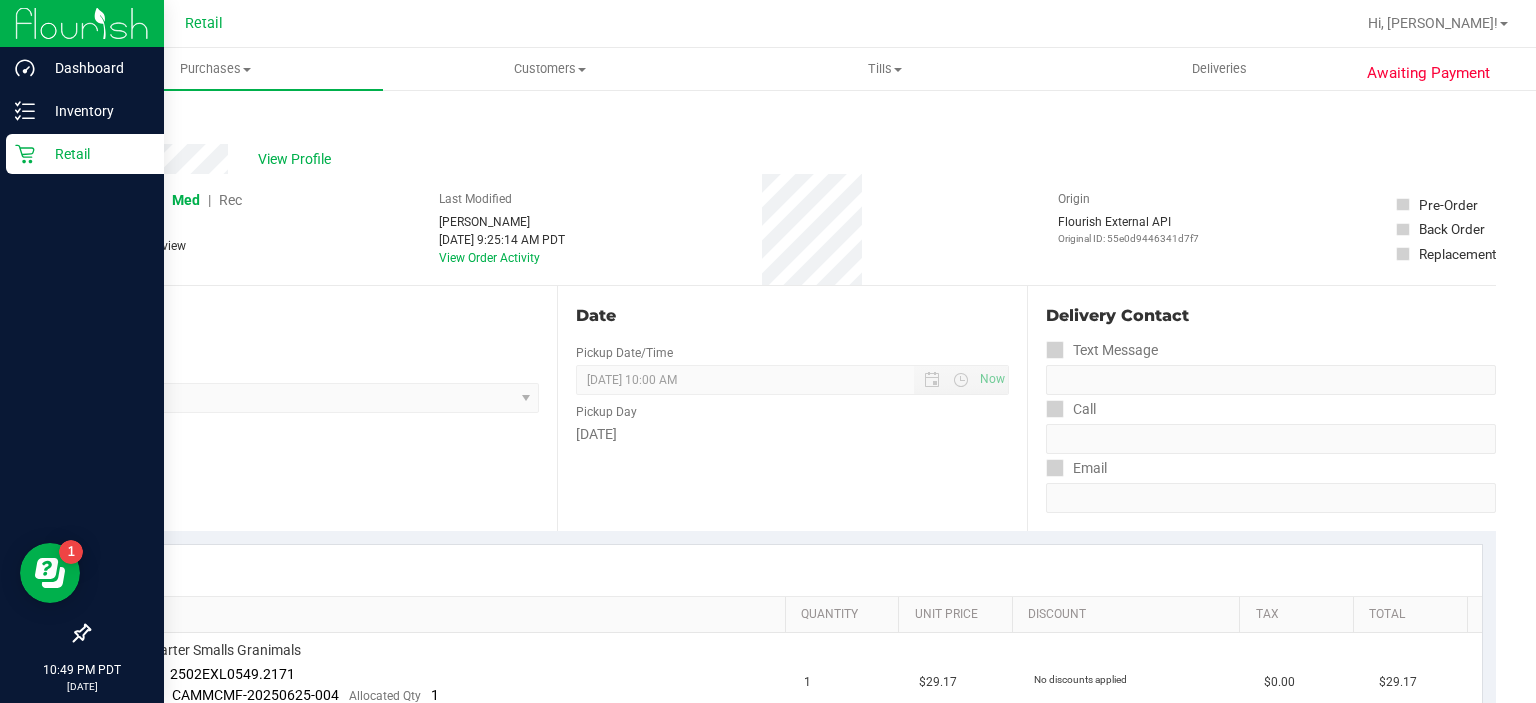 click 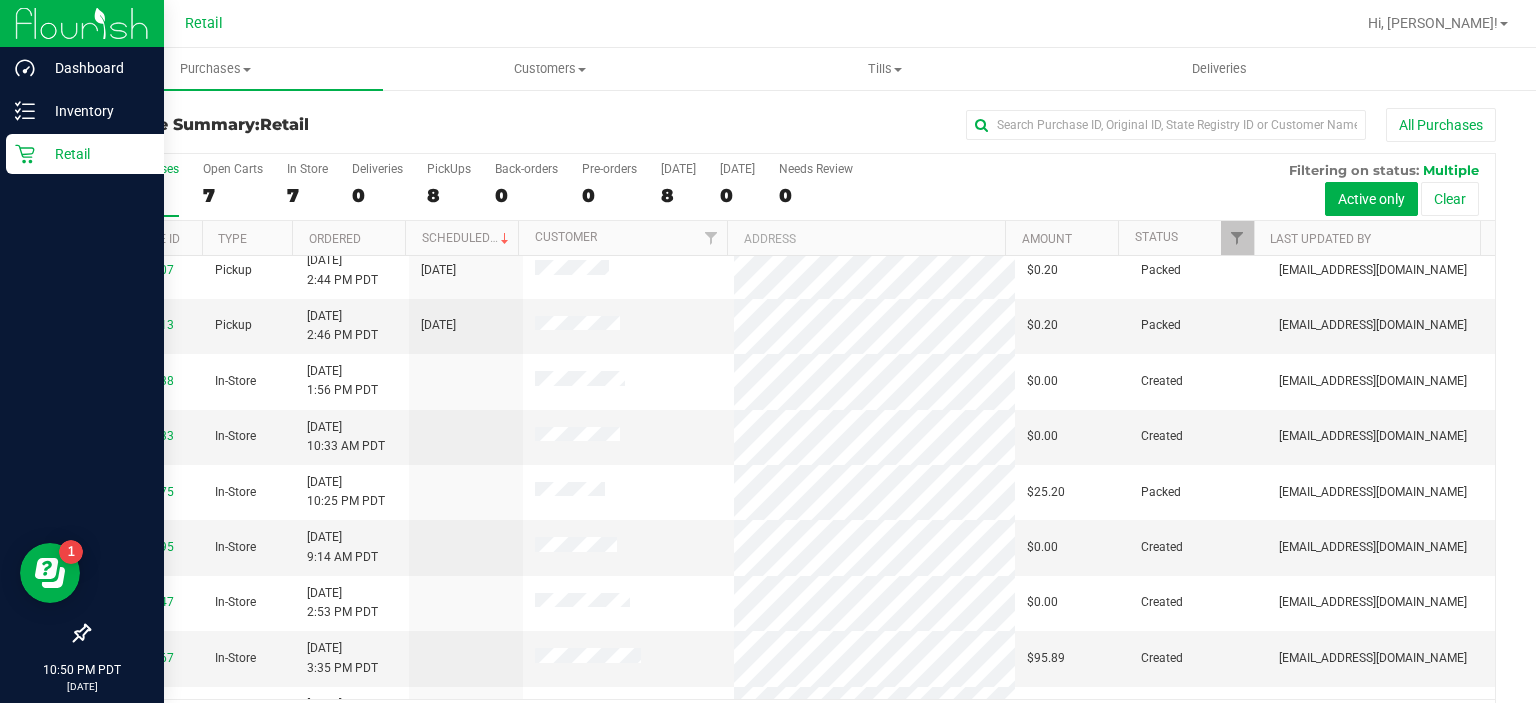 scroll, scrollTop: 384, scrollLeft: 0, axis: vertical 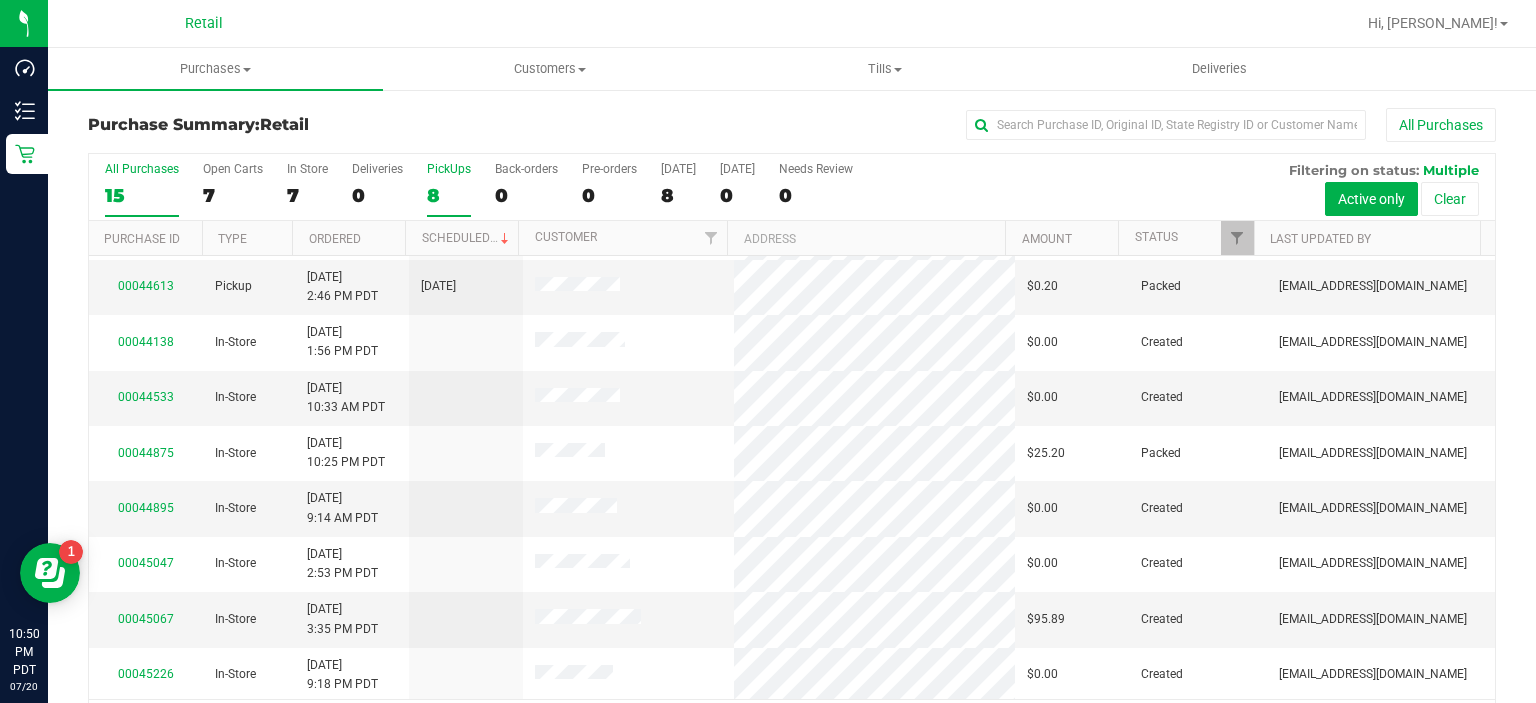 click on "PickUps" at bounding box center (449, 169) 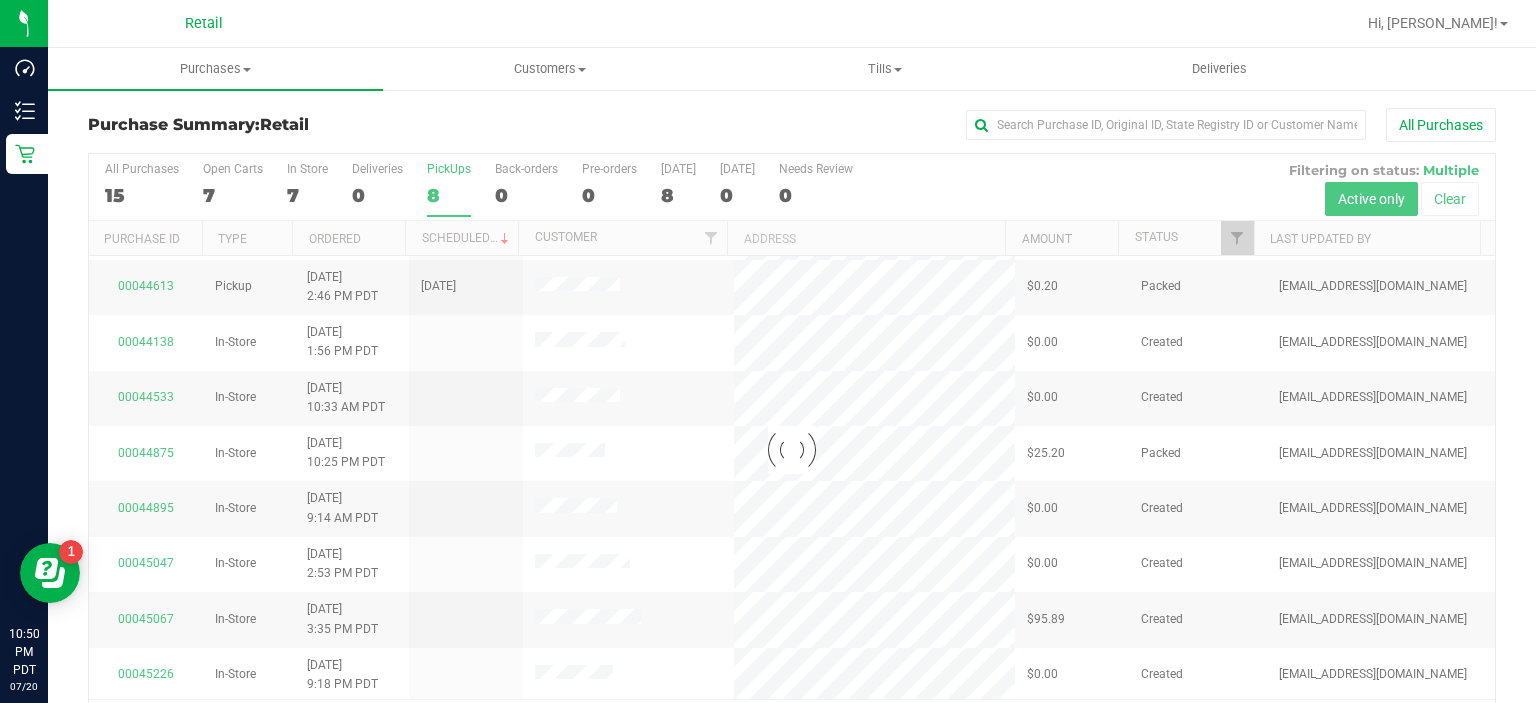 scroll, scrollTop: 0, scrollLeft: 0, axis: both 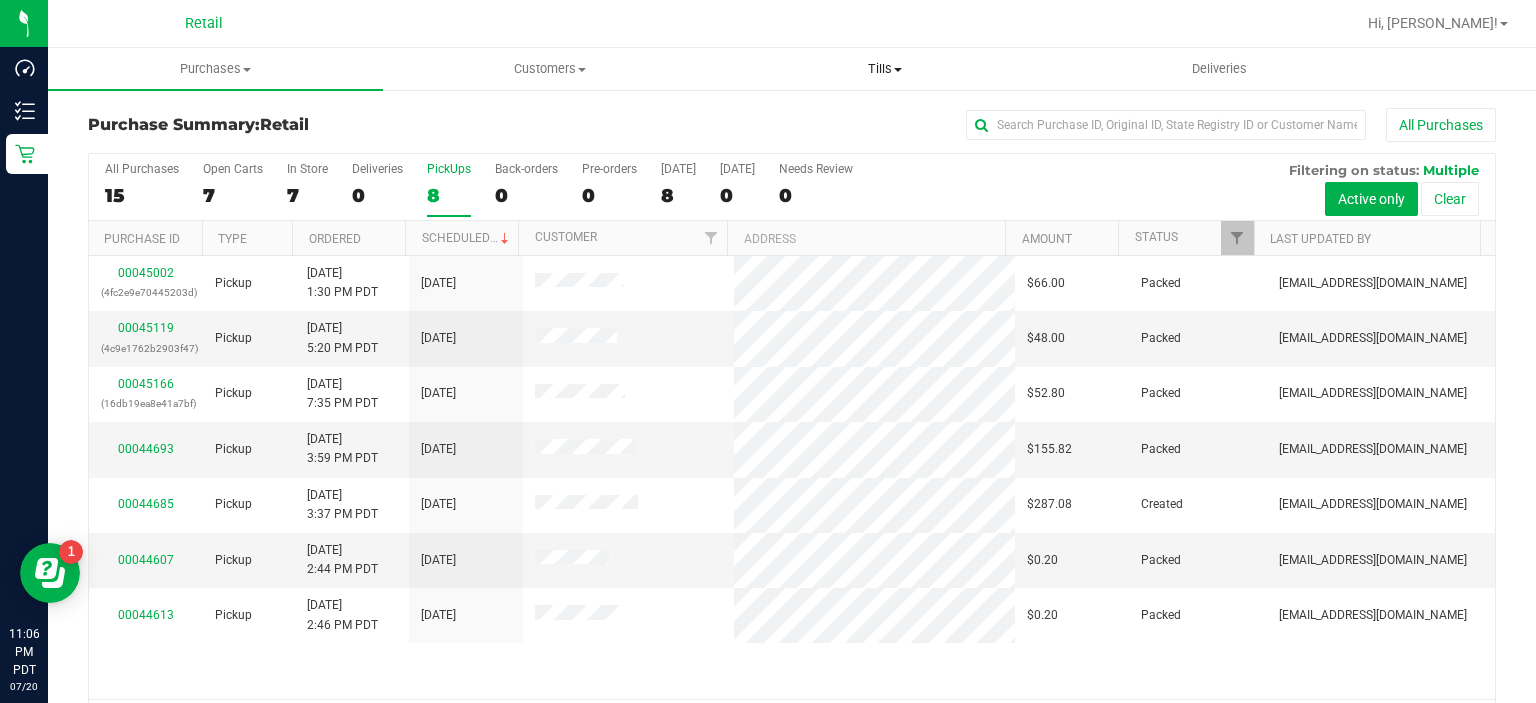 click on "Tills" at bounding box center [885, 69] 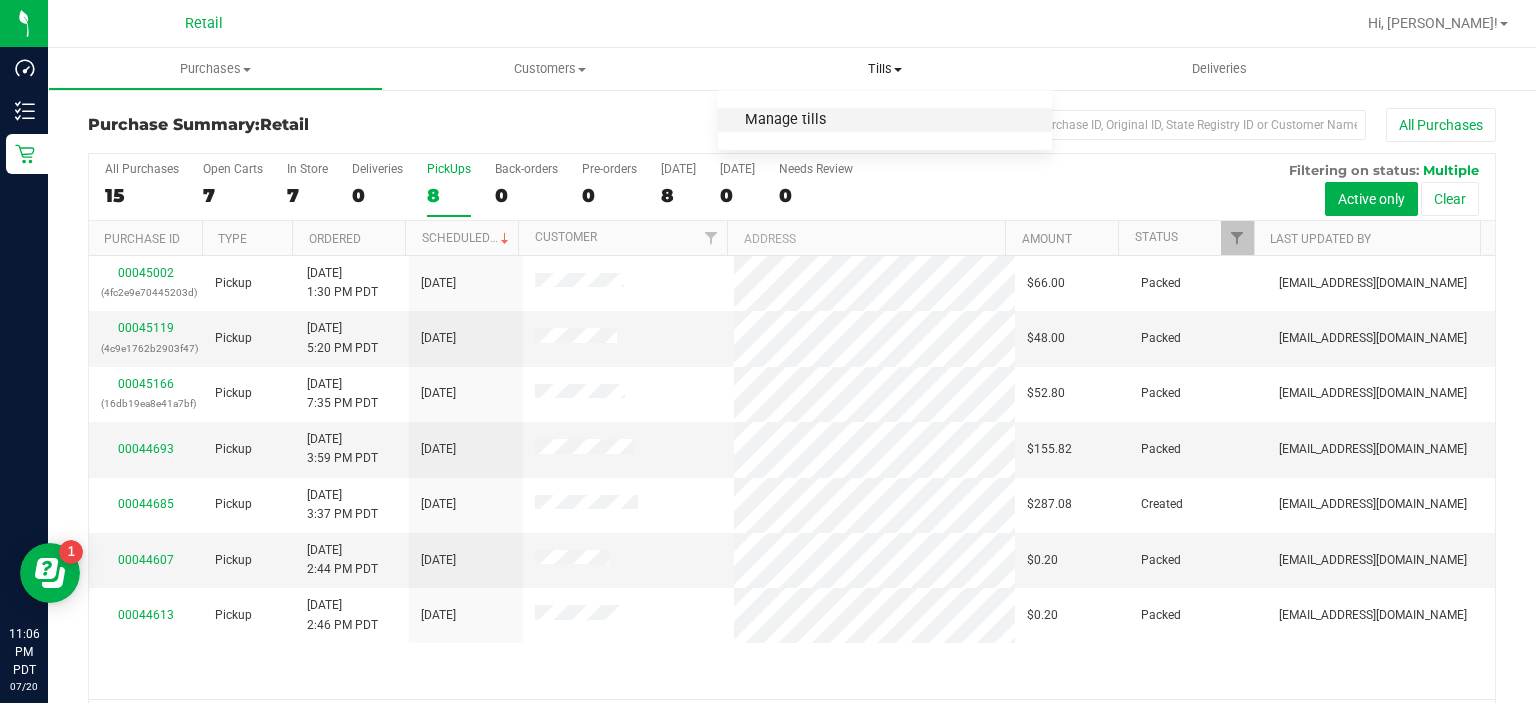 click on "Manage tills" at bounding box center (785, 120) 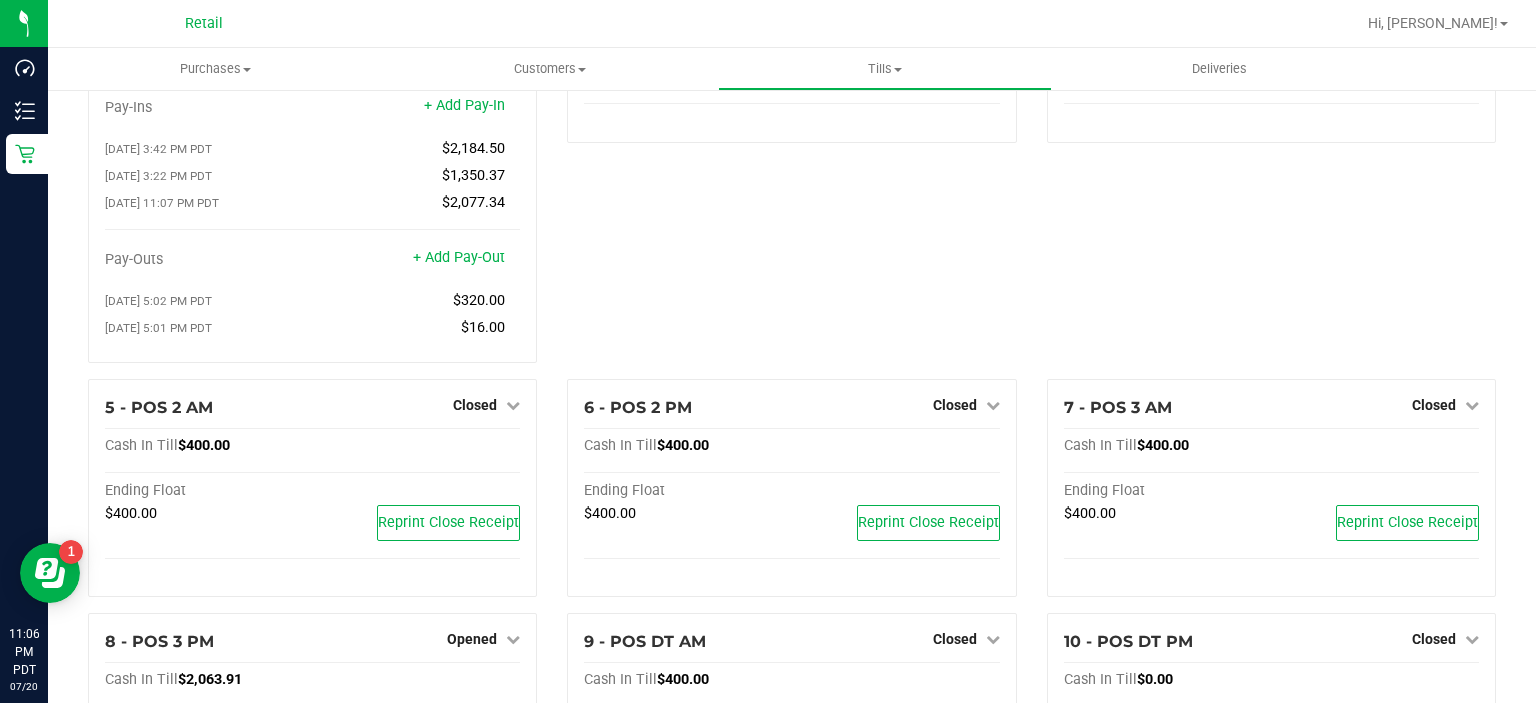 scroll, scrollTop: 368, scrollLeft: 0, axis: vertical 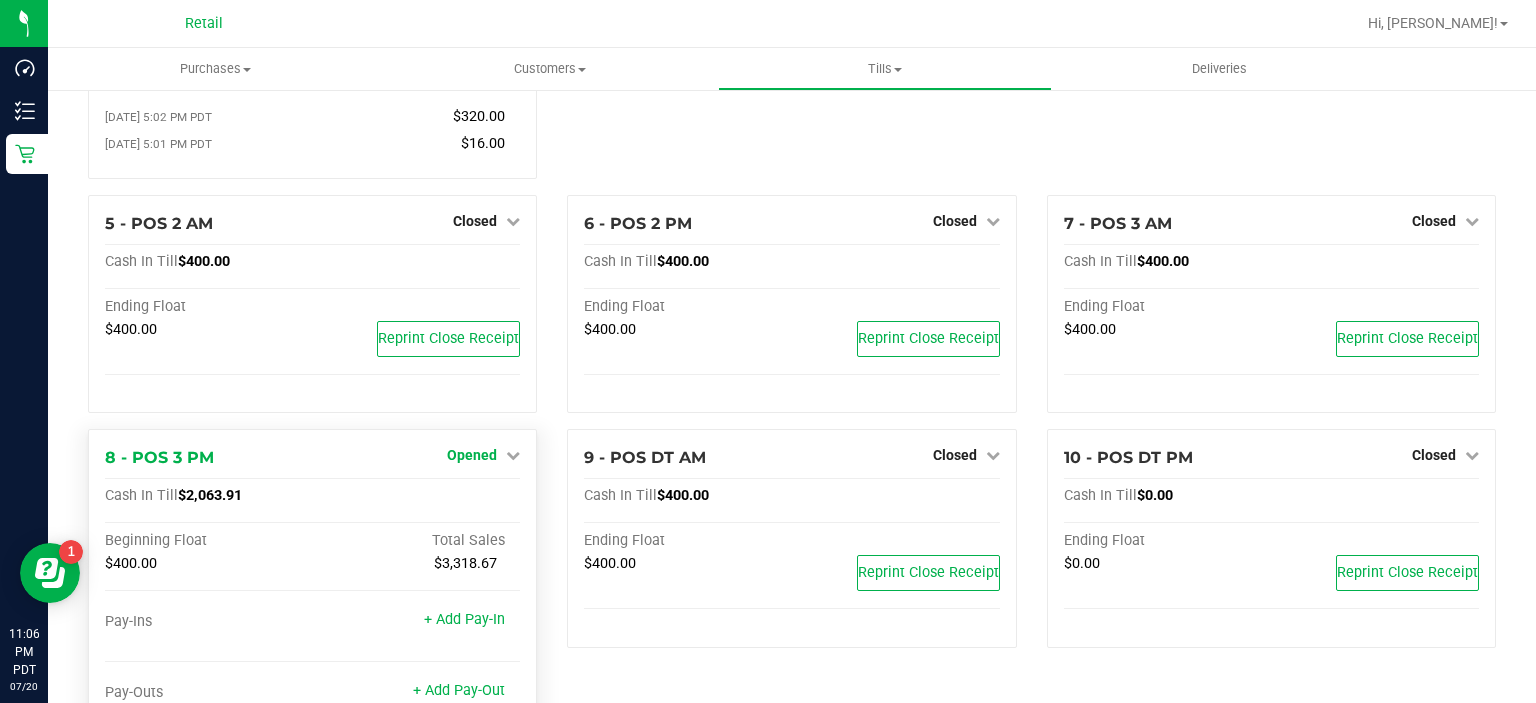 click on "Opened" at bounding box center [472, 455] 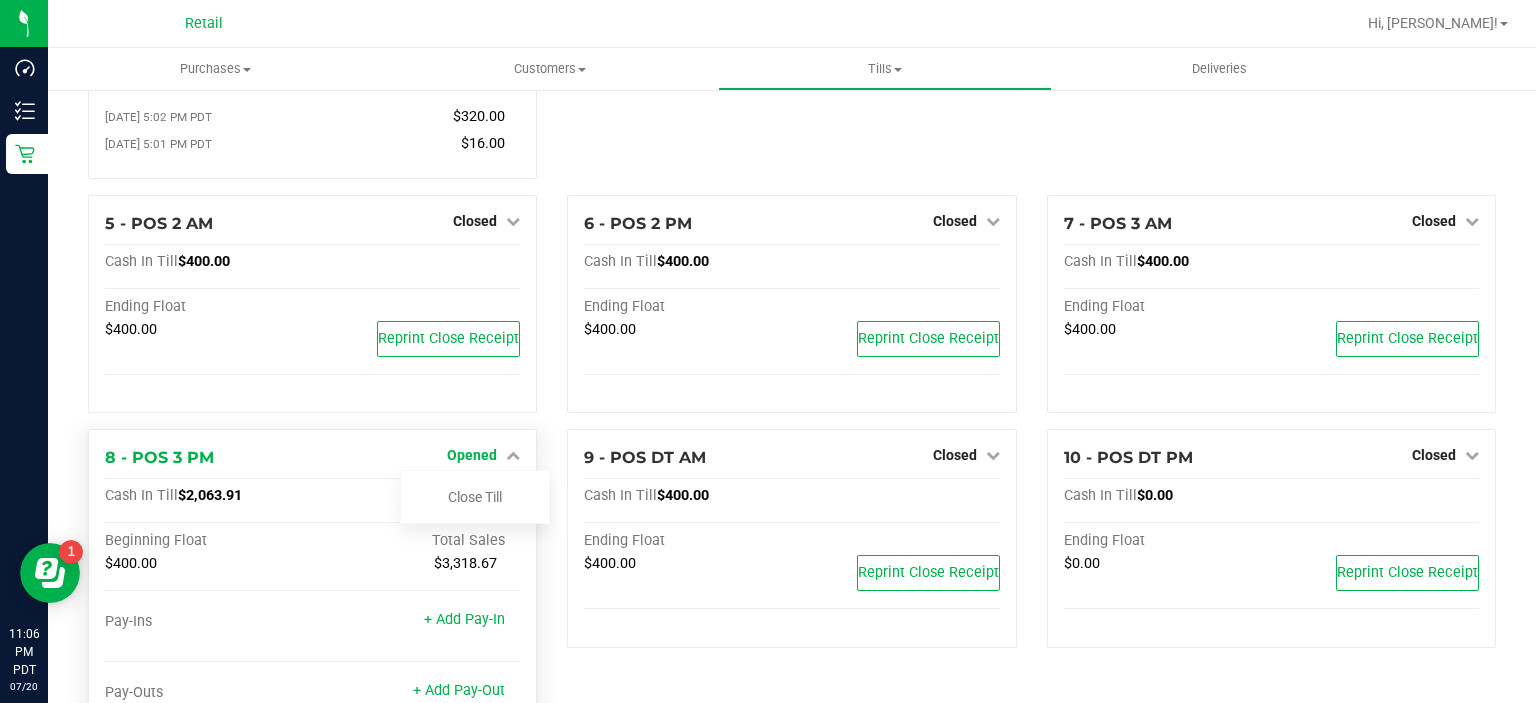 click on "Close Till" at bounding box center [475, 497] 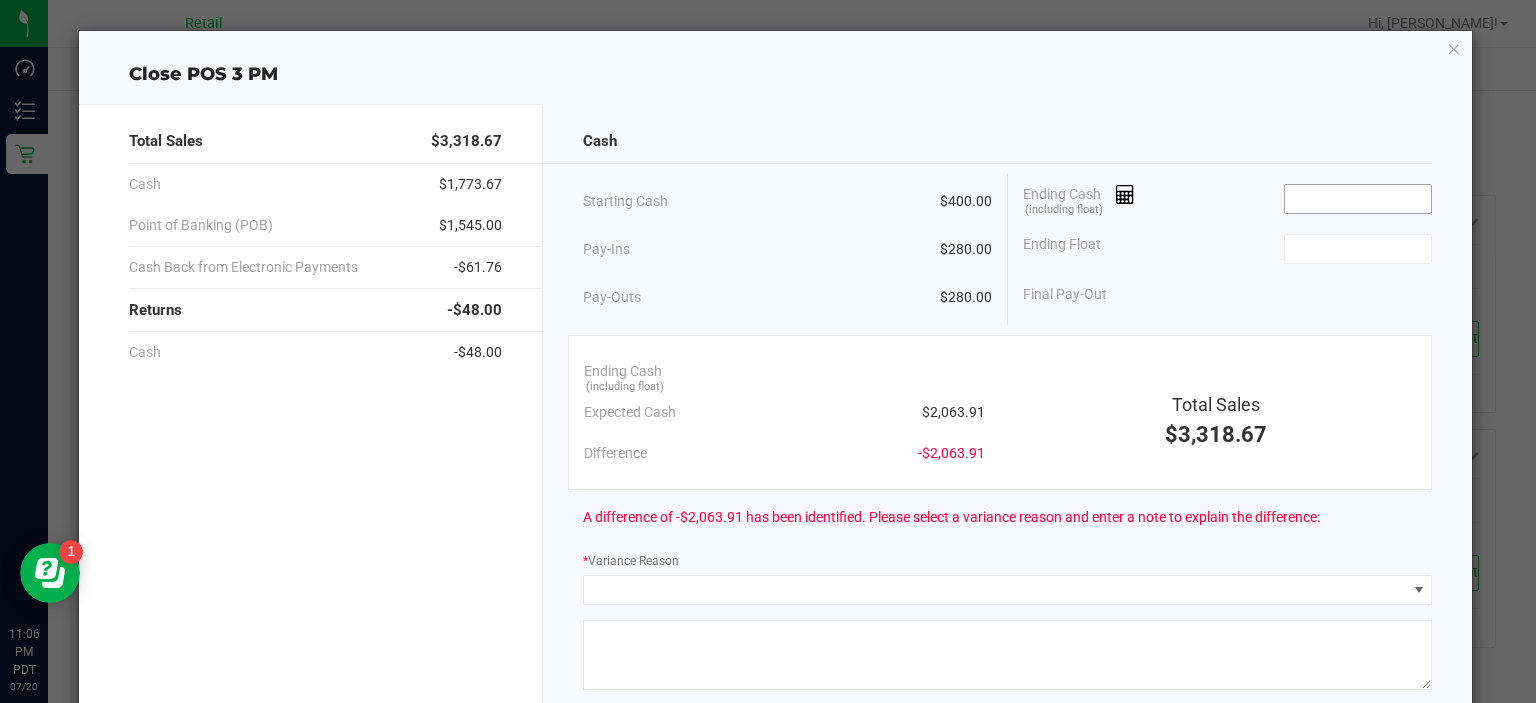 click at bounding box center [1358, 199] 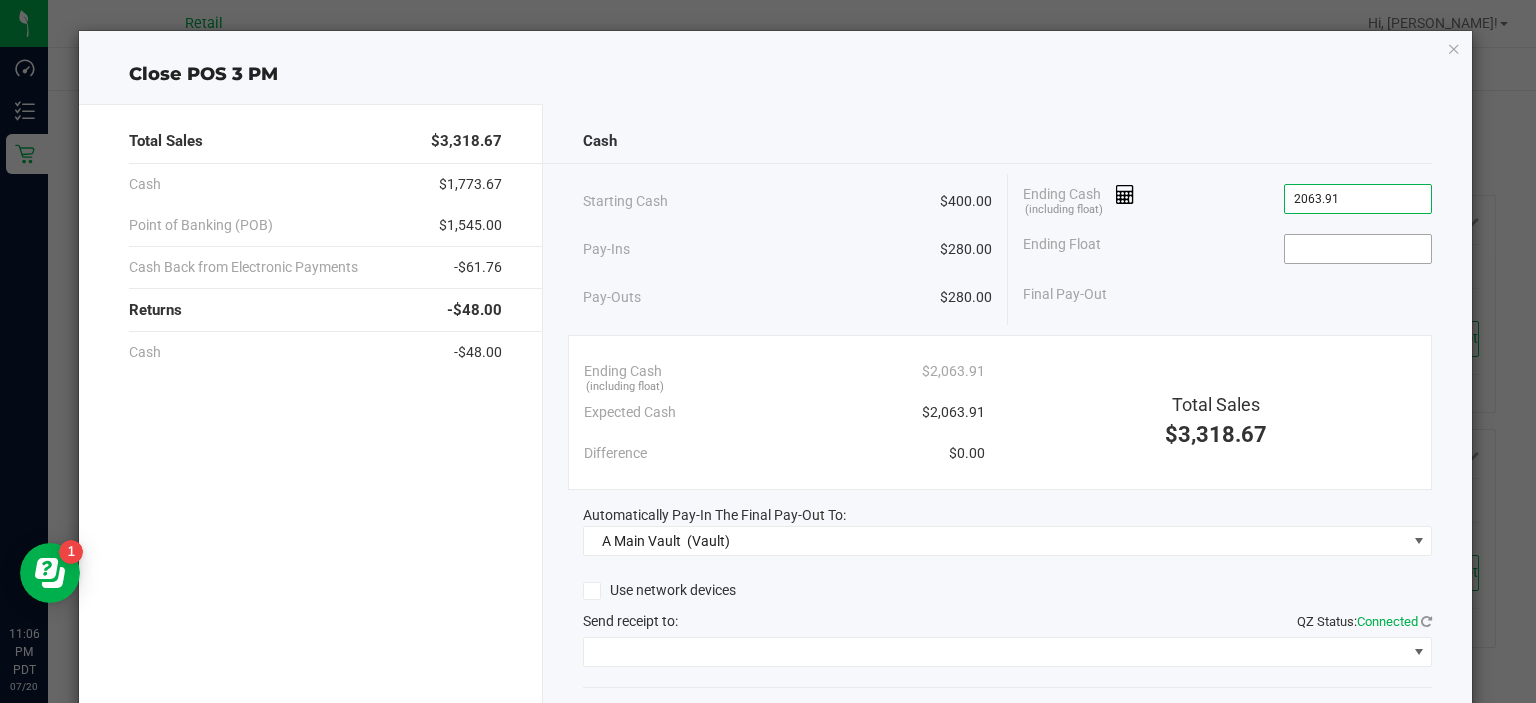 click at bounding box center [1358, 249] 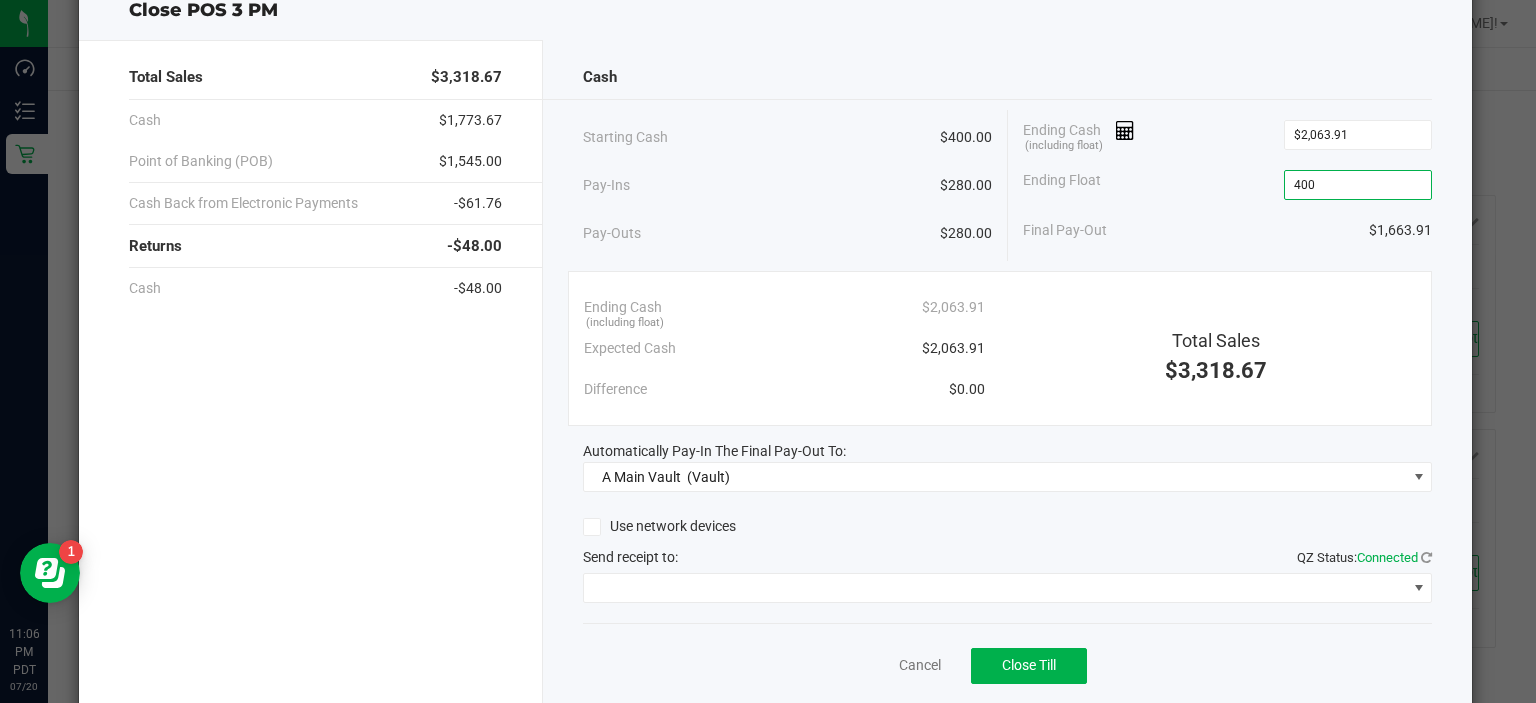 scroll, scrollTop: 107, scrollLeft: 0, axis: vertical 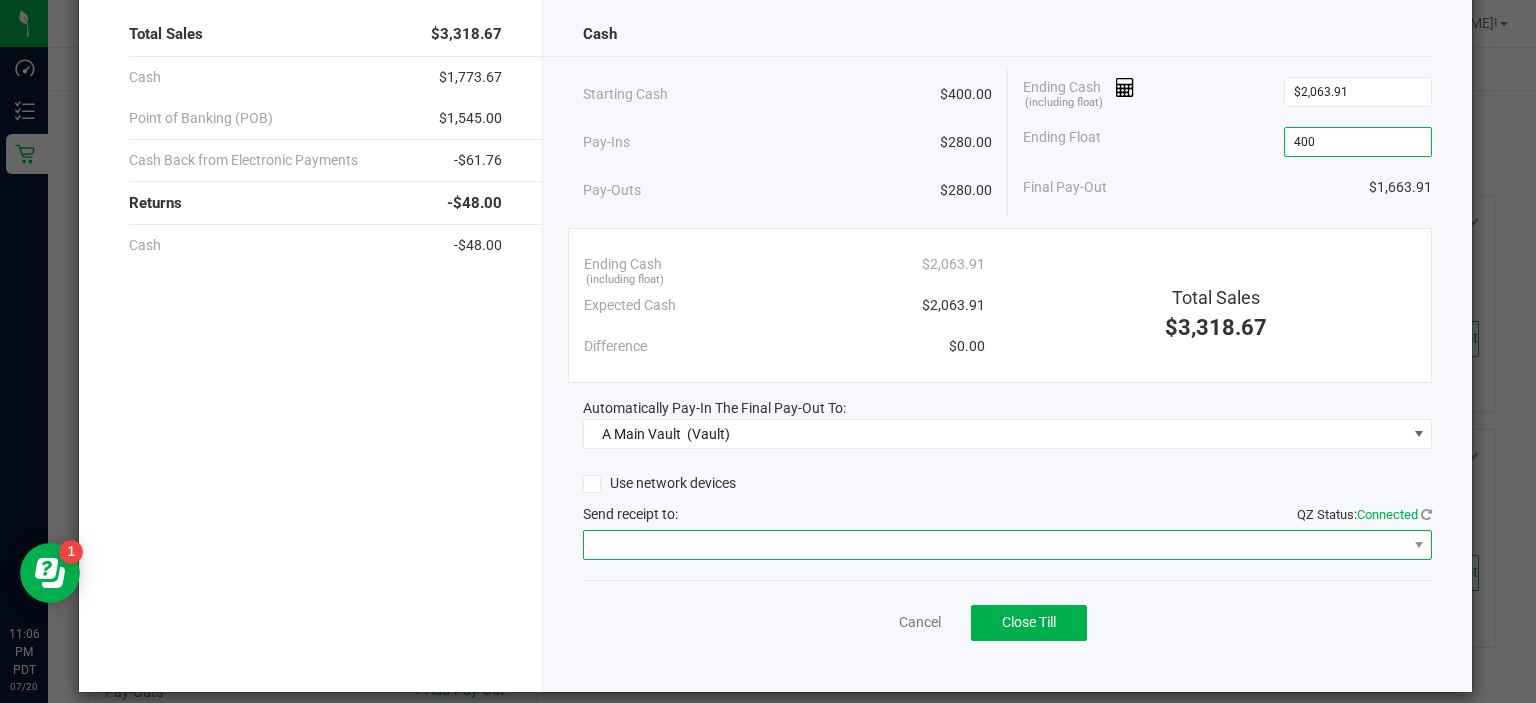 click at bounding box center (995, 545) 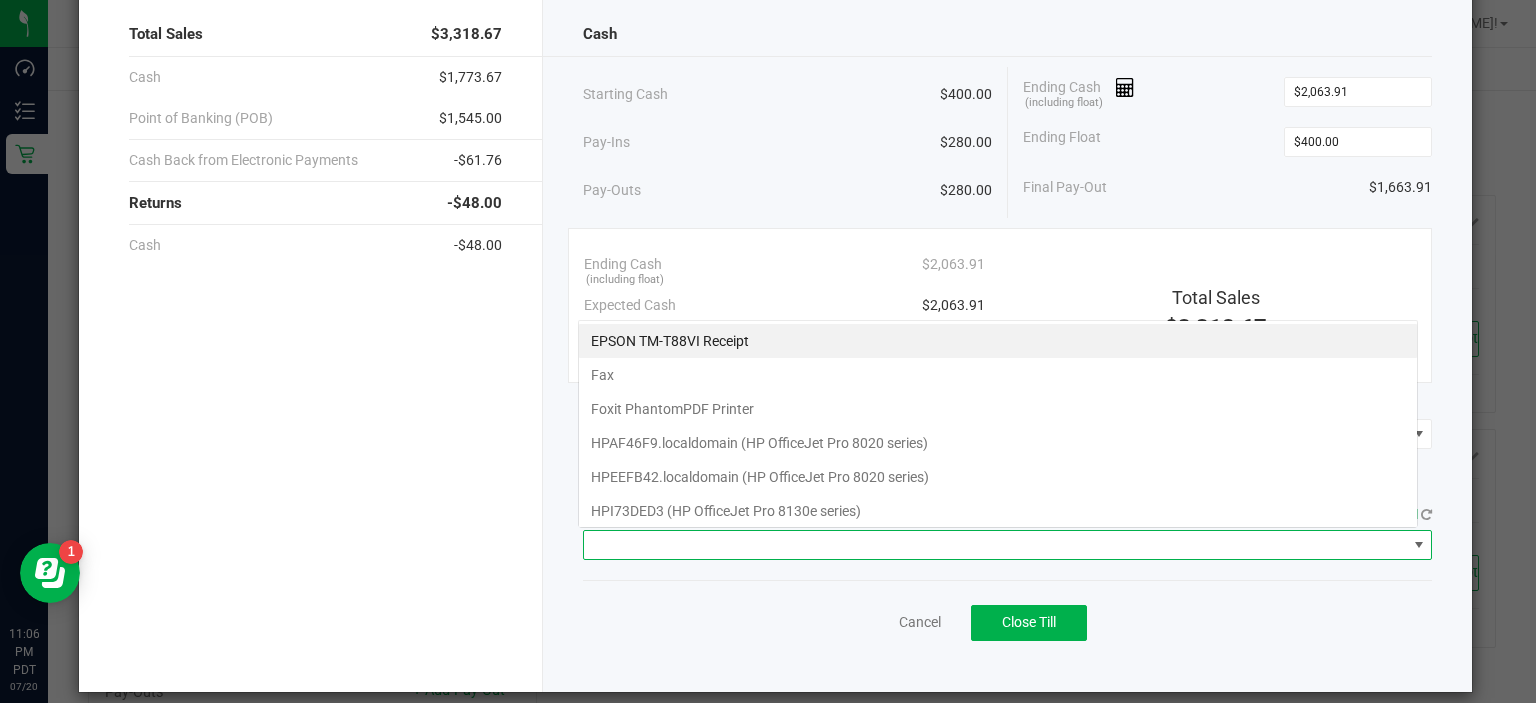 scroll, scrollTop: 99970, scrollLeft: 99159, axis: both 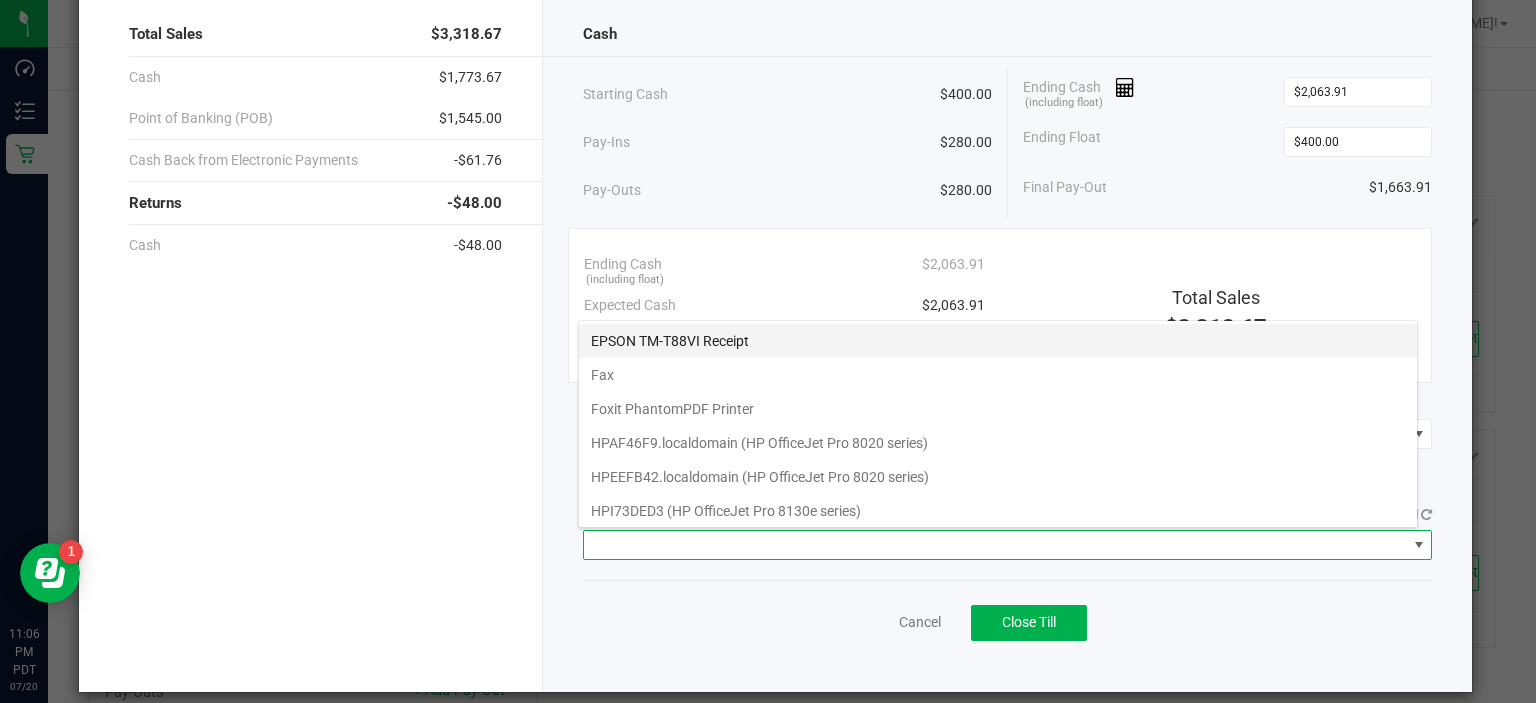 click on "EPSON TM-T88VI Receipt" at bounding box center (998, 341) 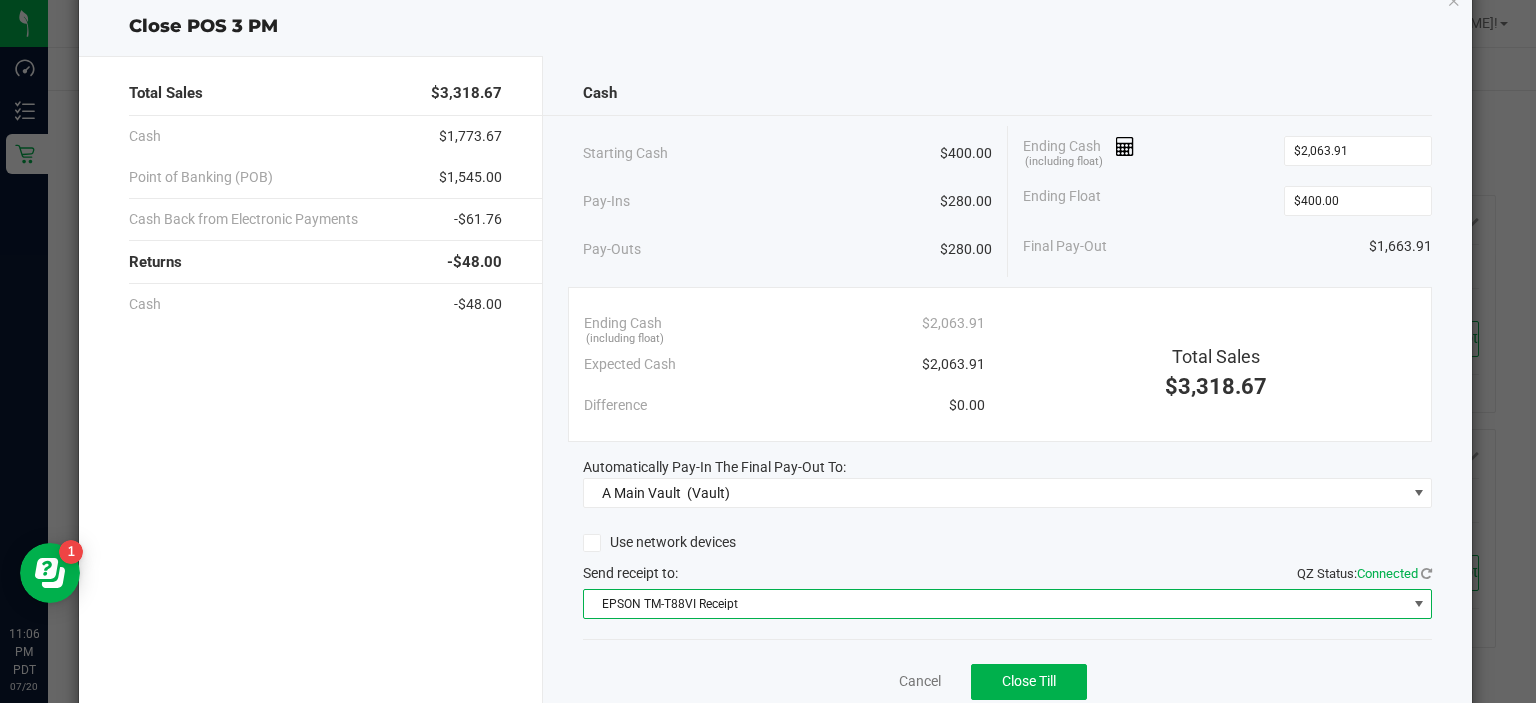 scroll, scrollTop: 80, scrollLeft: 0, axis: vertical 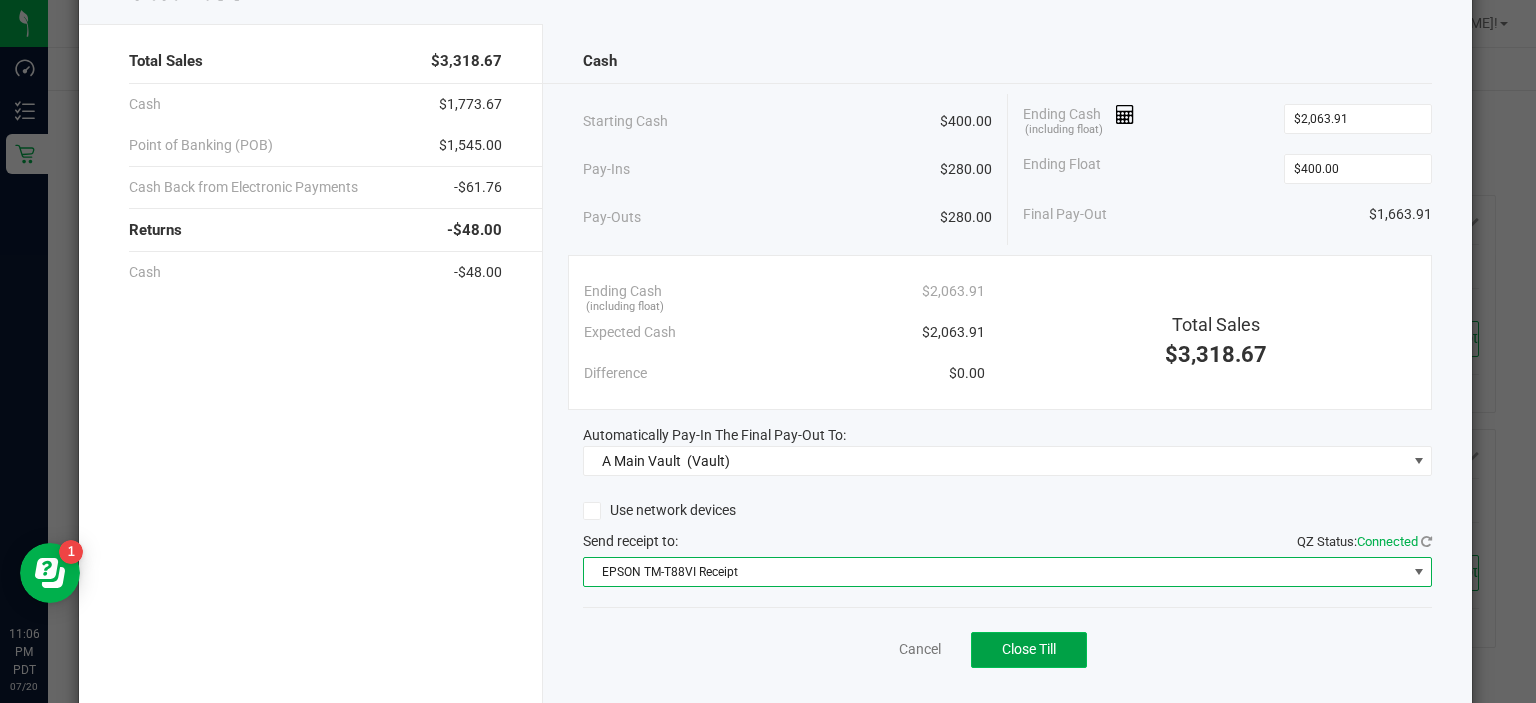 click on "Close Till" 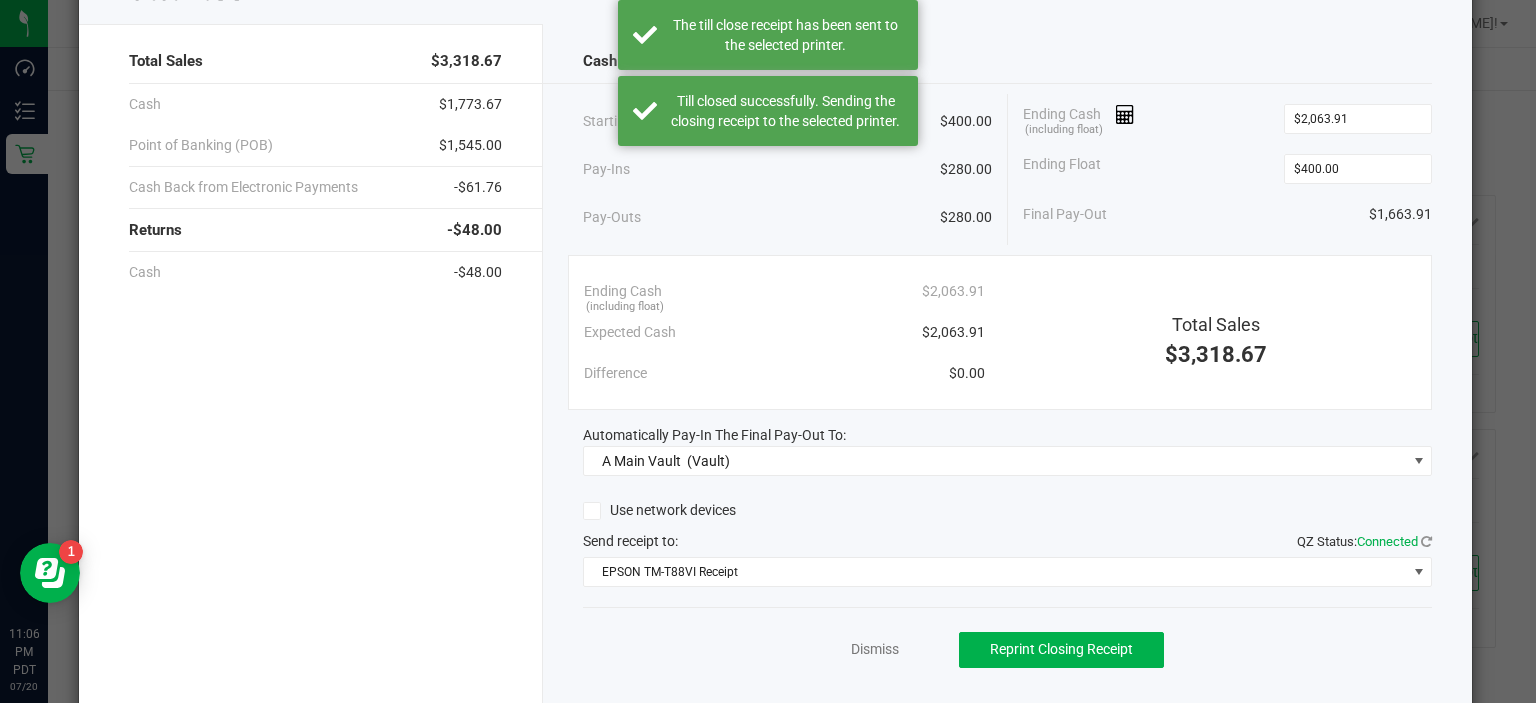 scroll, scrollTop: 0, scrollLeft: 0, axis: both 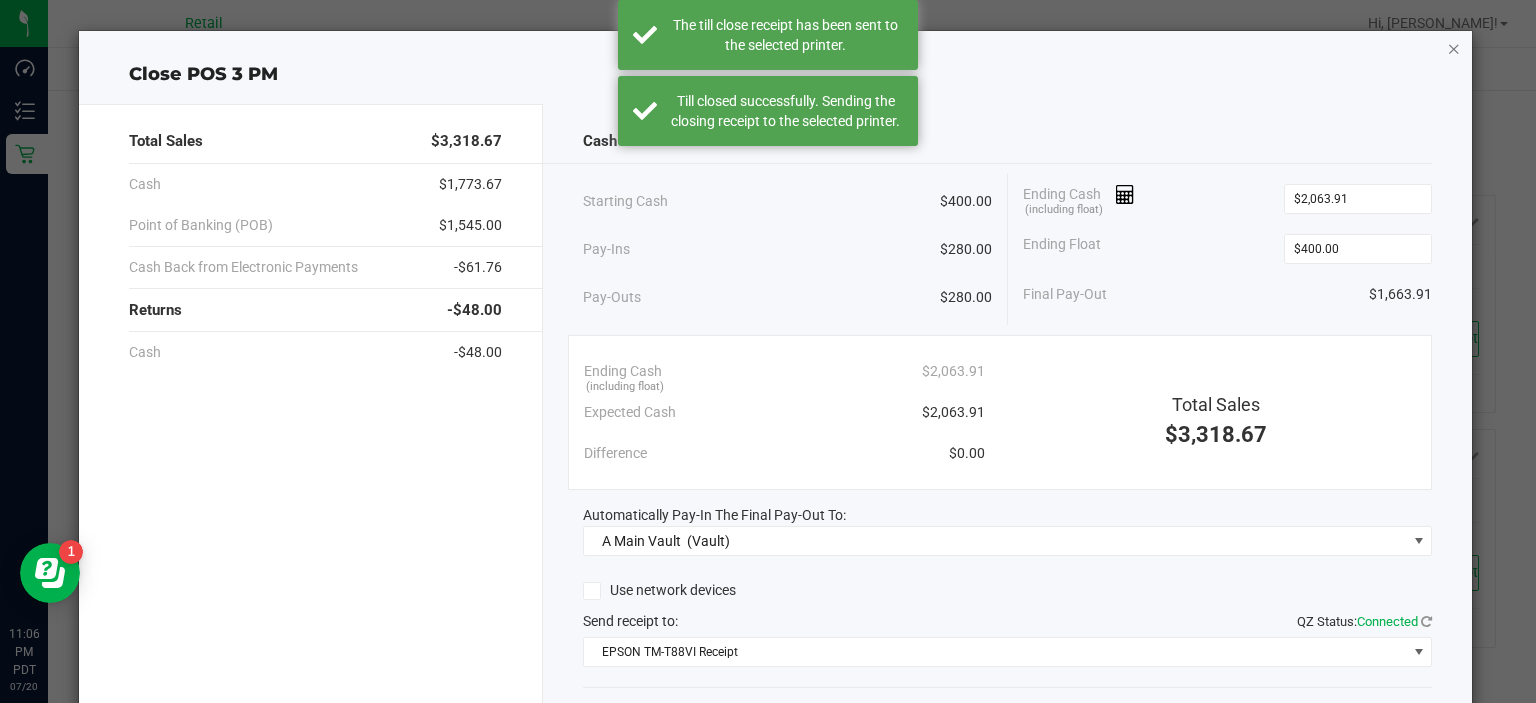 click 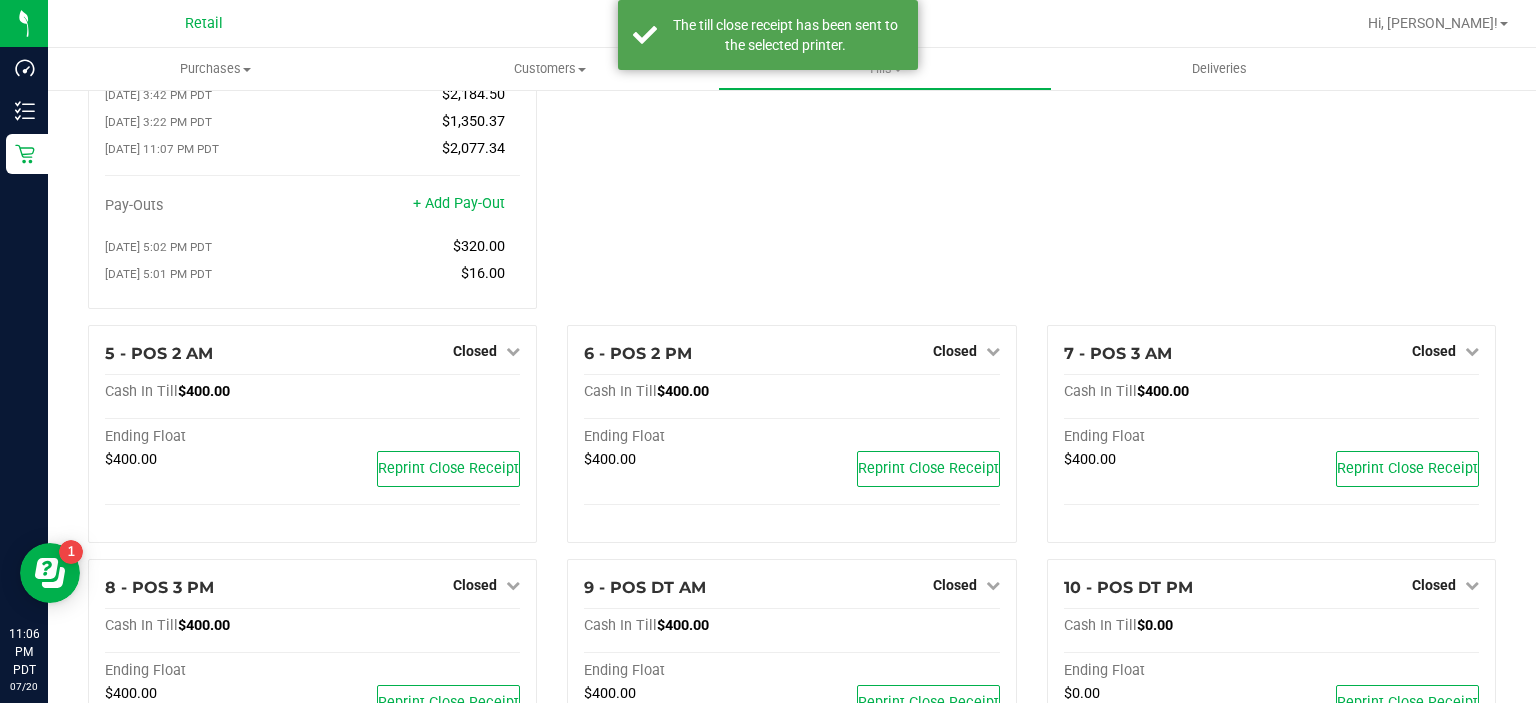 scroll, scrollTop: 226, scrollLeft: 0, axis: vertical 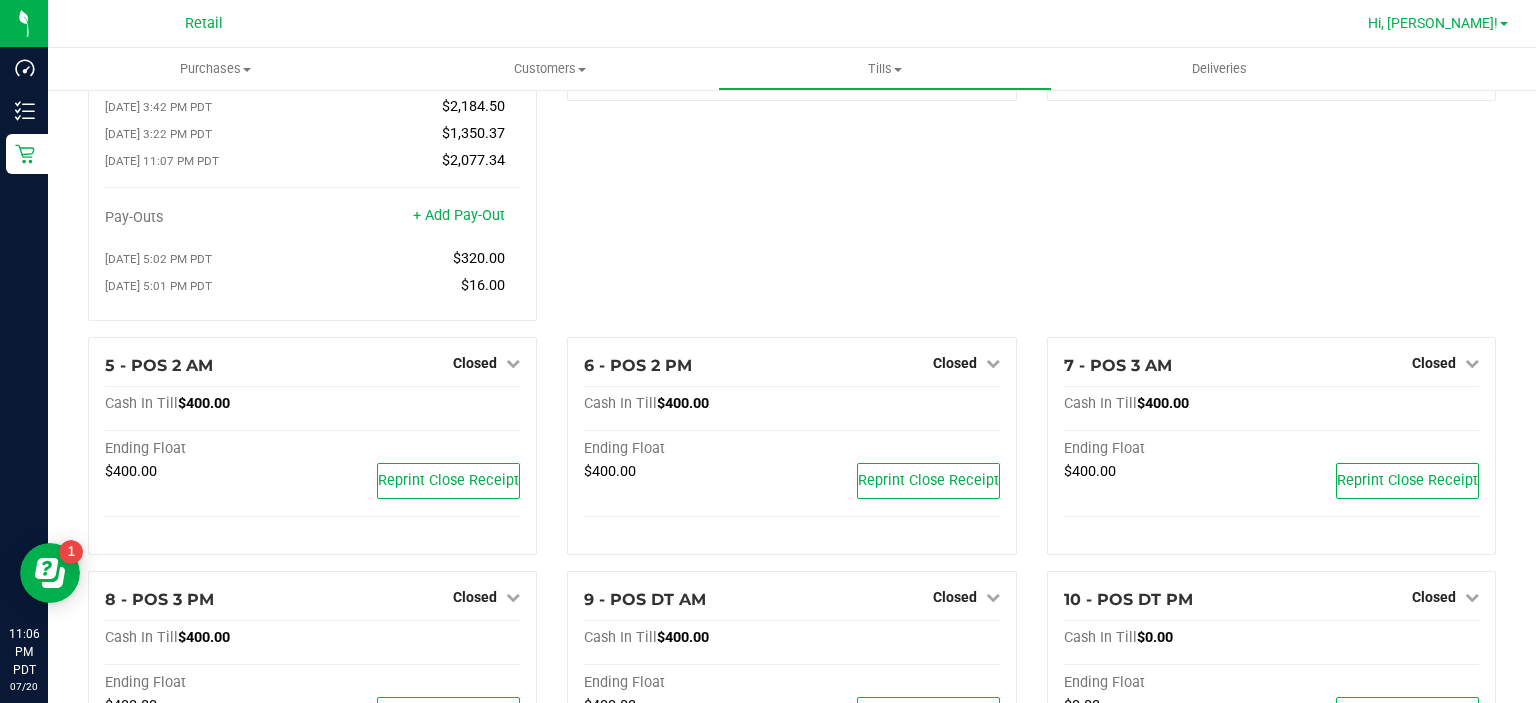 click on "Hi, [PERSON_NAME]!" at bounding box center (1433, 23) 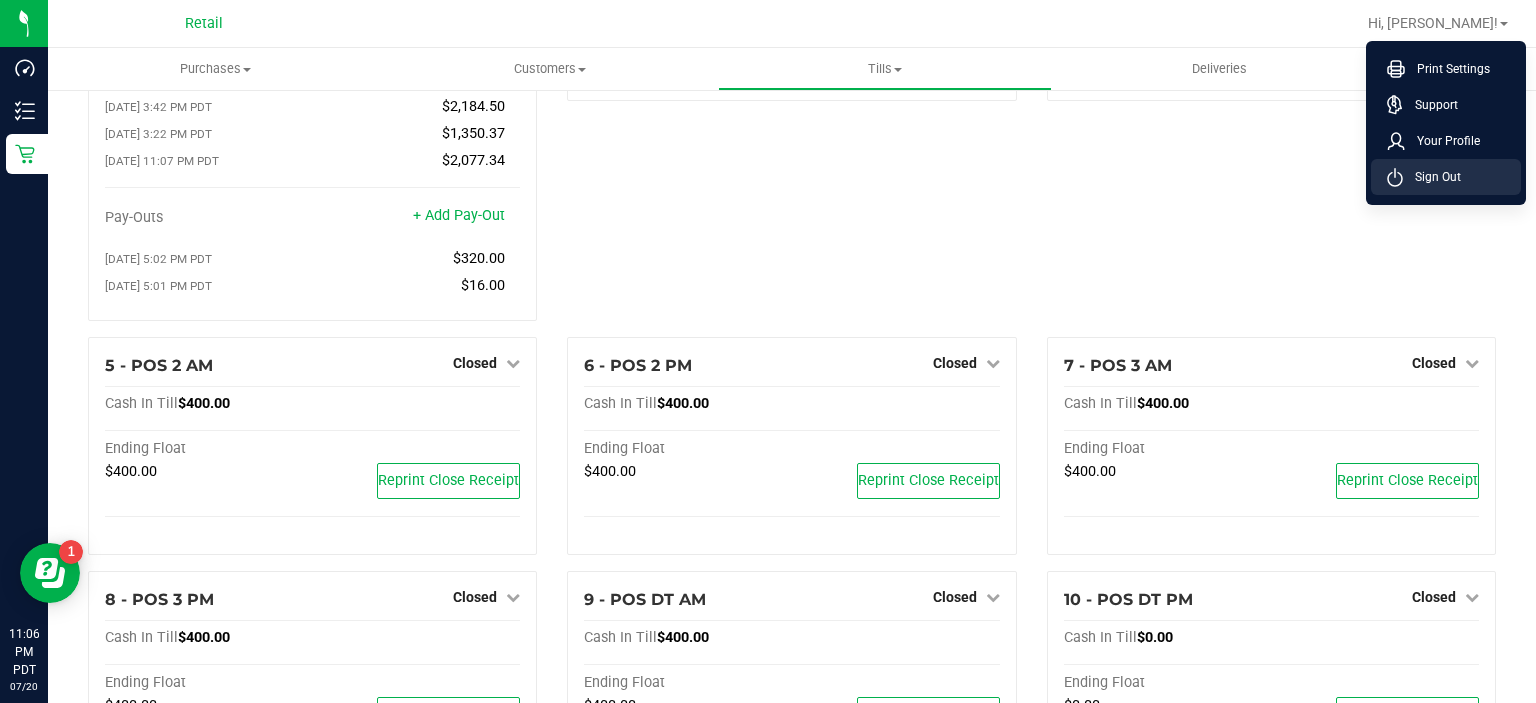 click on "Sign Out" at bounding box center [1446, 177] 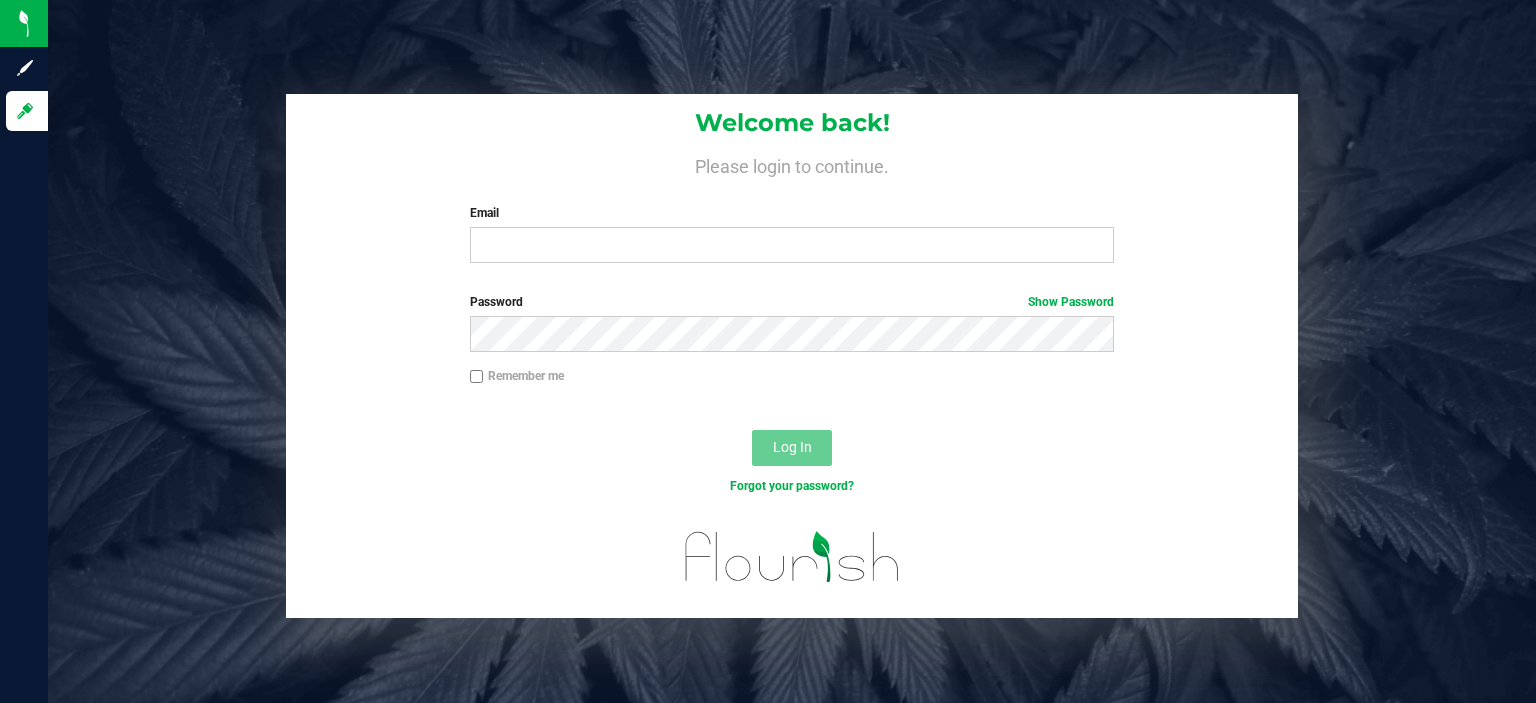 scroll, scrollTop: 0, scrollLeft: 0, axis: both 